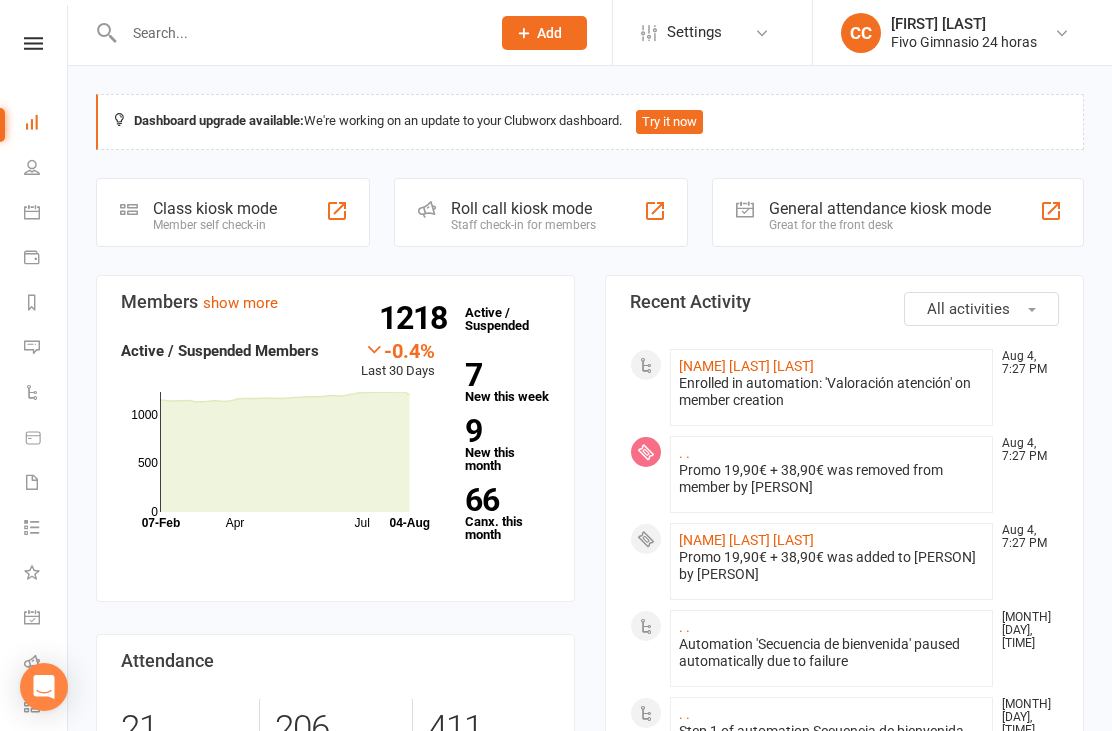 scroll, scrollTop: 7, scrollLeft: 0, axis: vertical 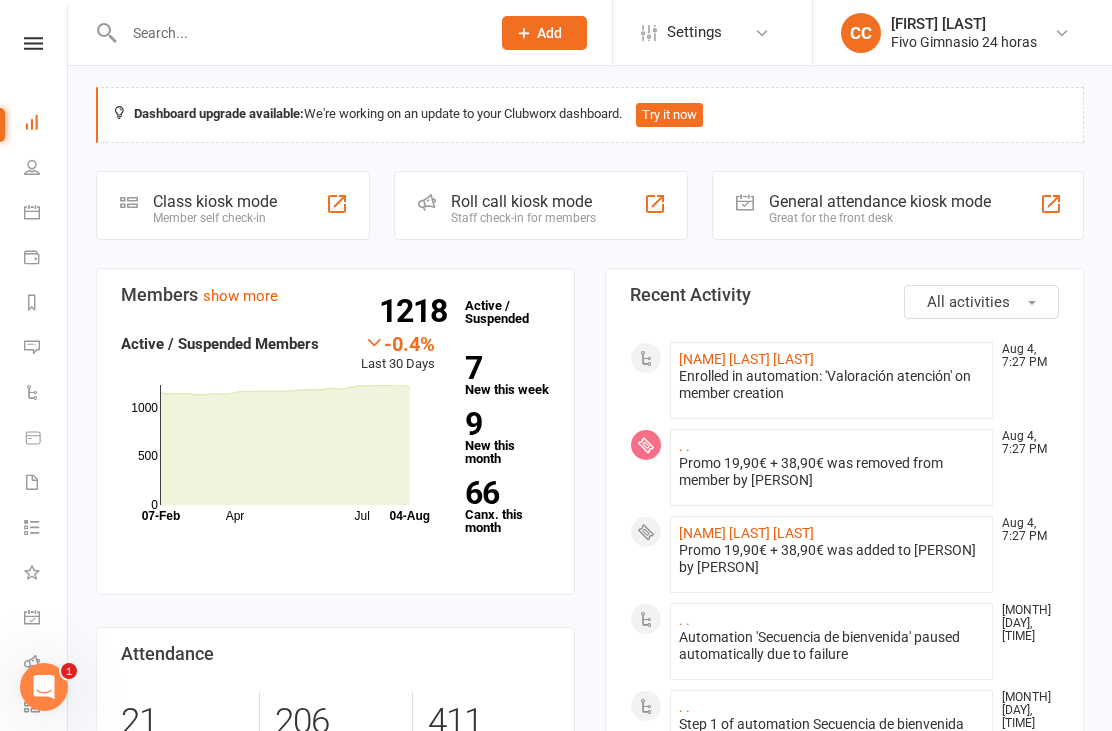 click on "Alberto Perez Perez" 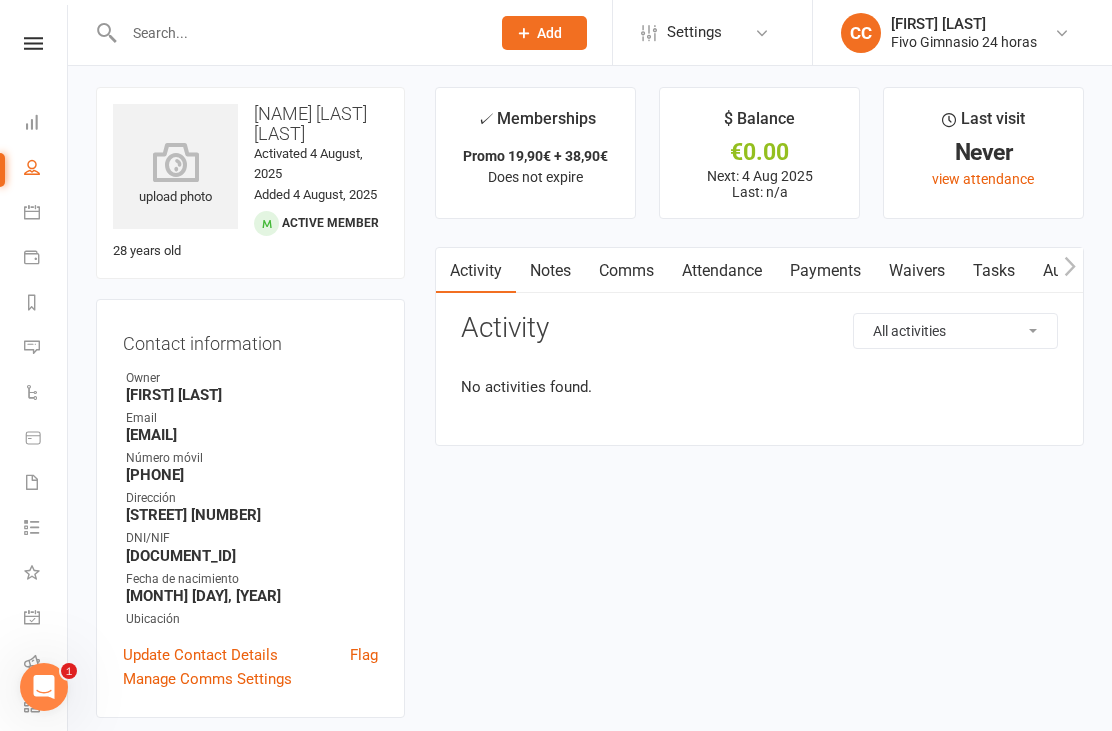 scroll, scrollTop: 0, scrollLeft: 0, axis: both 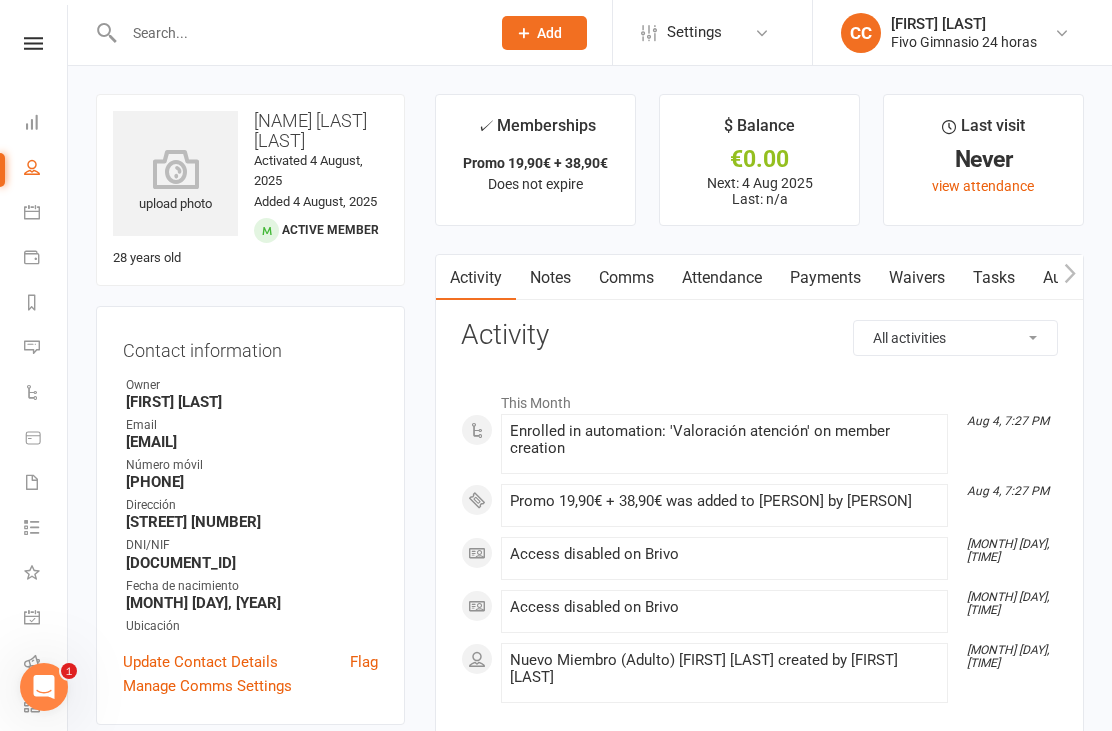 click at bounding box center (175, 169) 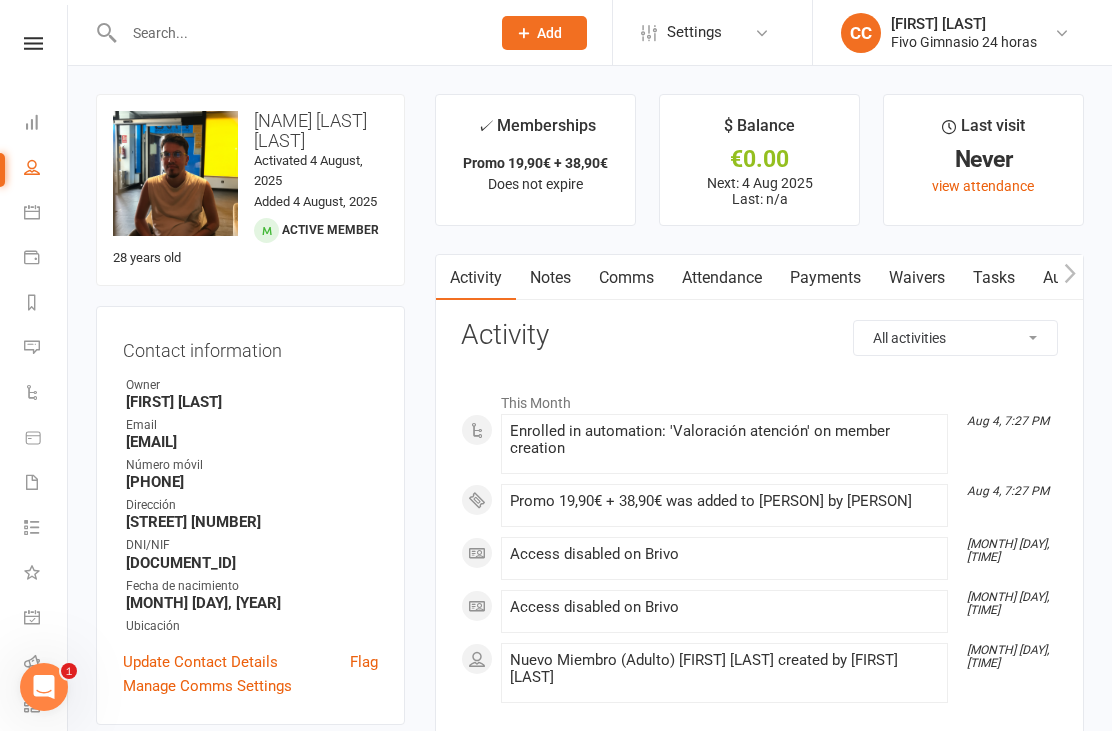 click on "Waivers" at bounding box center [917, 278] 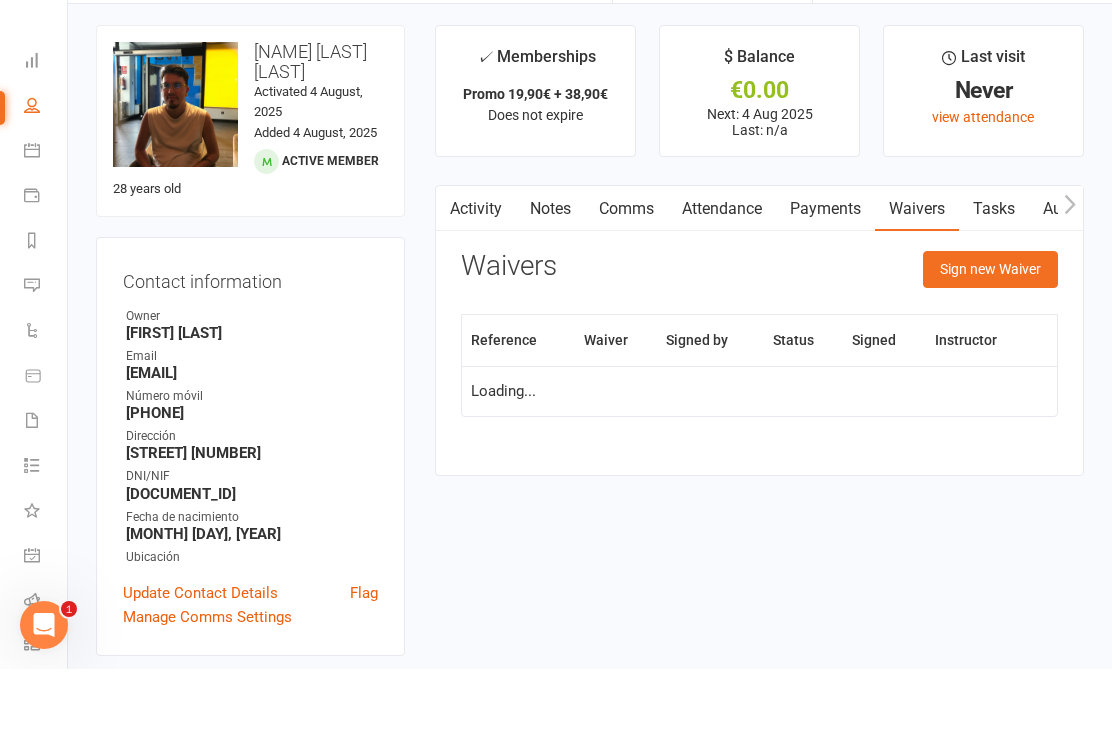 scroll, scrollTop: 71, scrollLeft: 0, axis: vertical 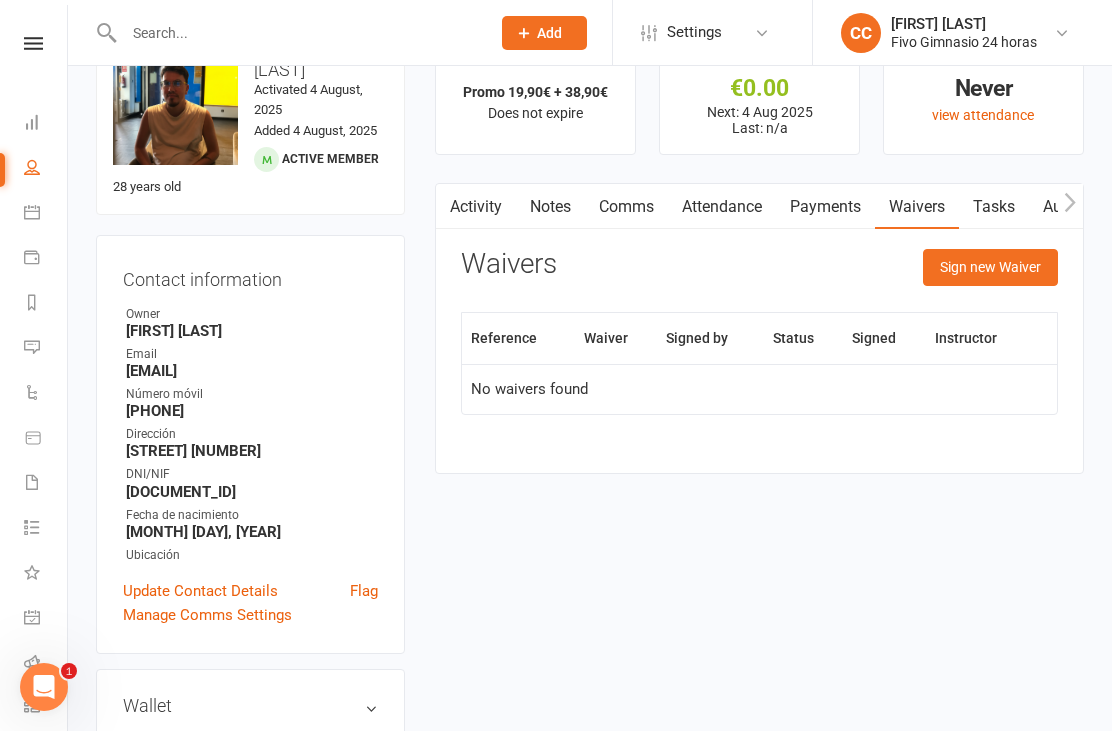 click on "Waivers Sign new Waiver Reference Waiver Signed by Status Signed Instructor No waivers found" at bounding box center (759, 346) 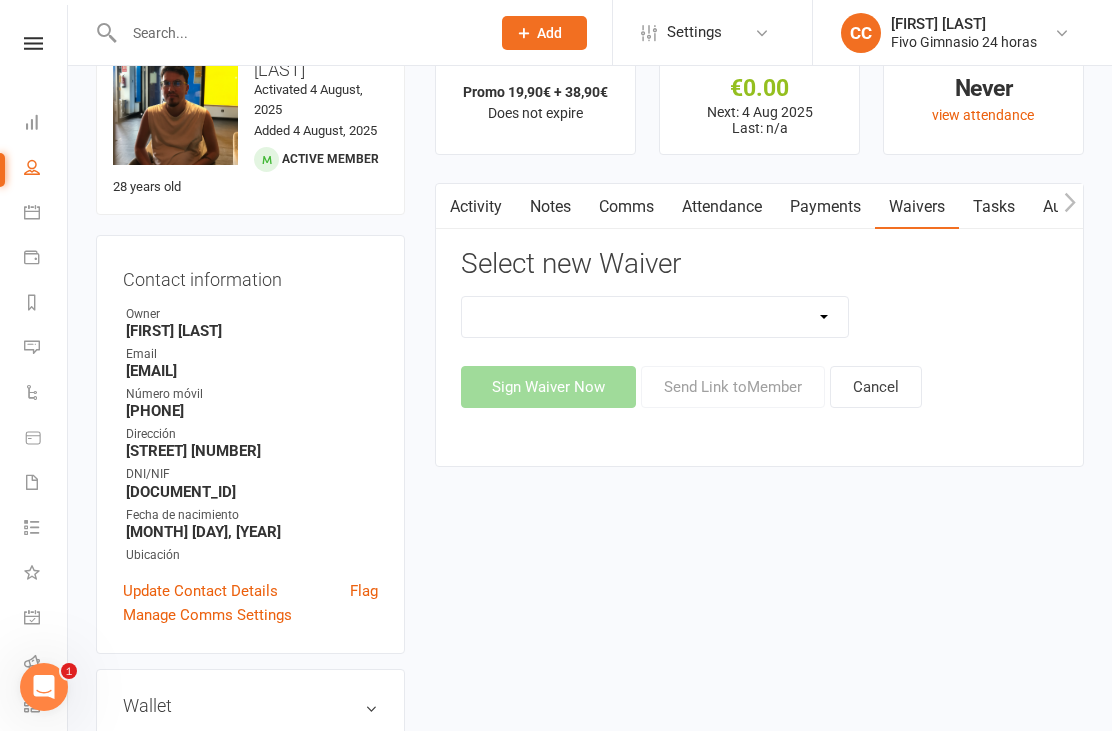 click on "Actualización De Datos De Pago Alta Online Certificación Finalización Contrato Certificación Finalización Contrato Y Devolución Entrenamiento Personal Influencer Contrato De Colaboración Lgpd Candidatos Monitor Lgpd Prospectos Nuevo Miembro (Adulto) Nuevo Miembro (Adulto Sin Wallet) Nuevo Miembro (Menor) Nuevo Miembro (Menor) (No usar) Nuevo Miembro (Menor sin Wallet) Reembolso De Membresia Reembolso De Membresia 44.90€" at bounding box center [655, 317] 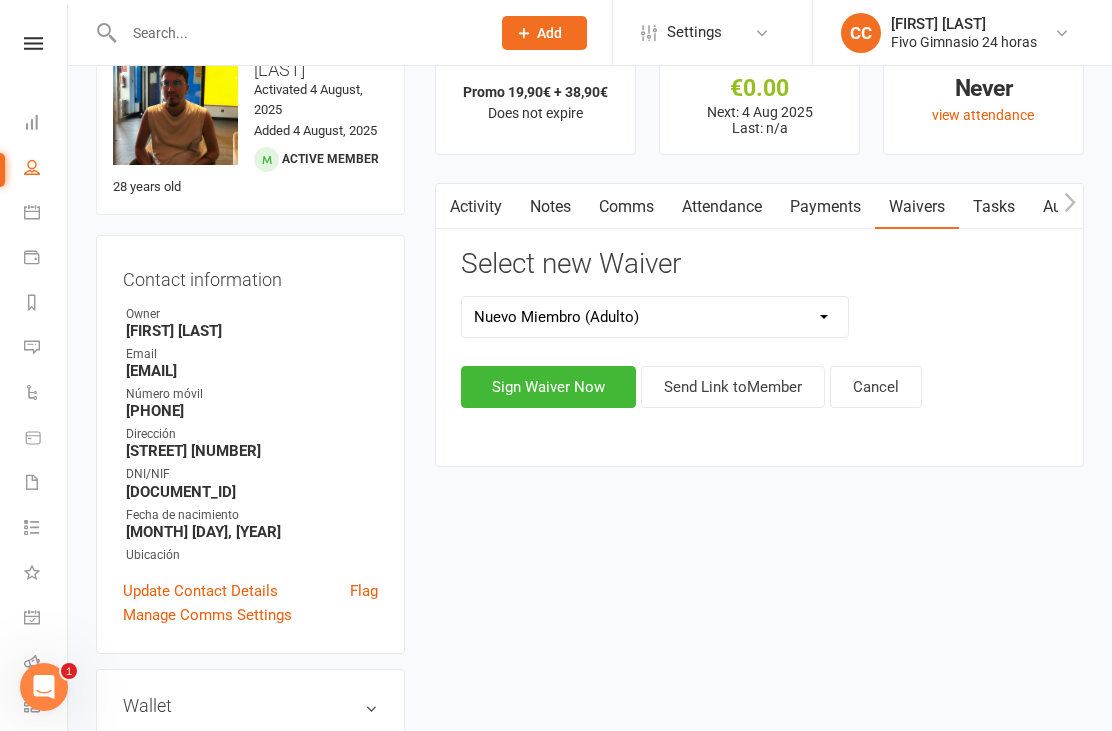 click on "Sign Waiver Now" at bounding box center [548, 387] 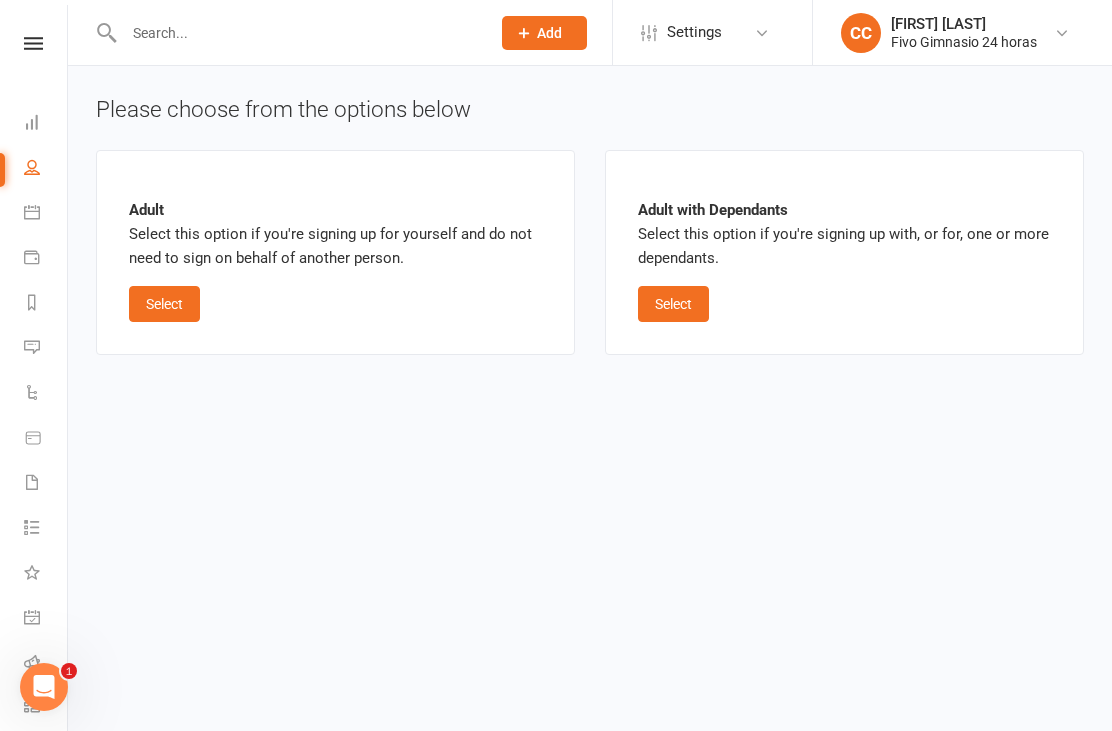 scroll, scrollTop: 0, scrollLeft: 0, axis: both 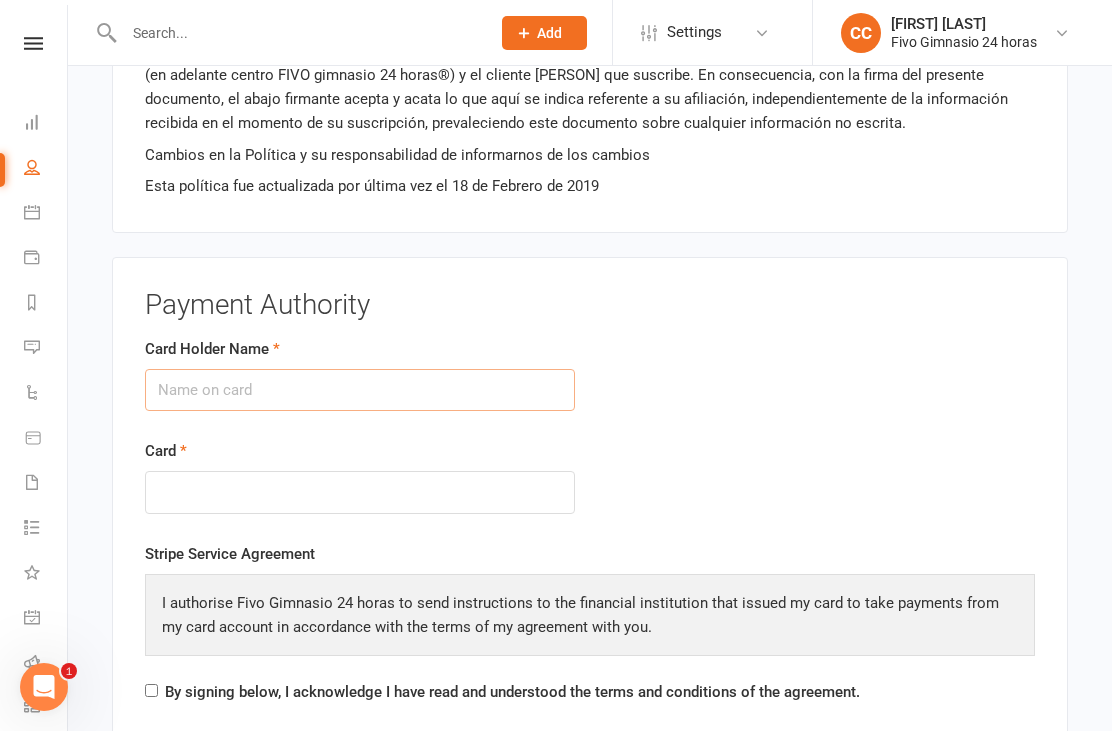 click on "Card Holder Name" at bounding box center (360, 390) 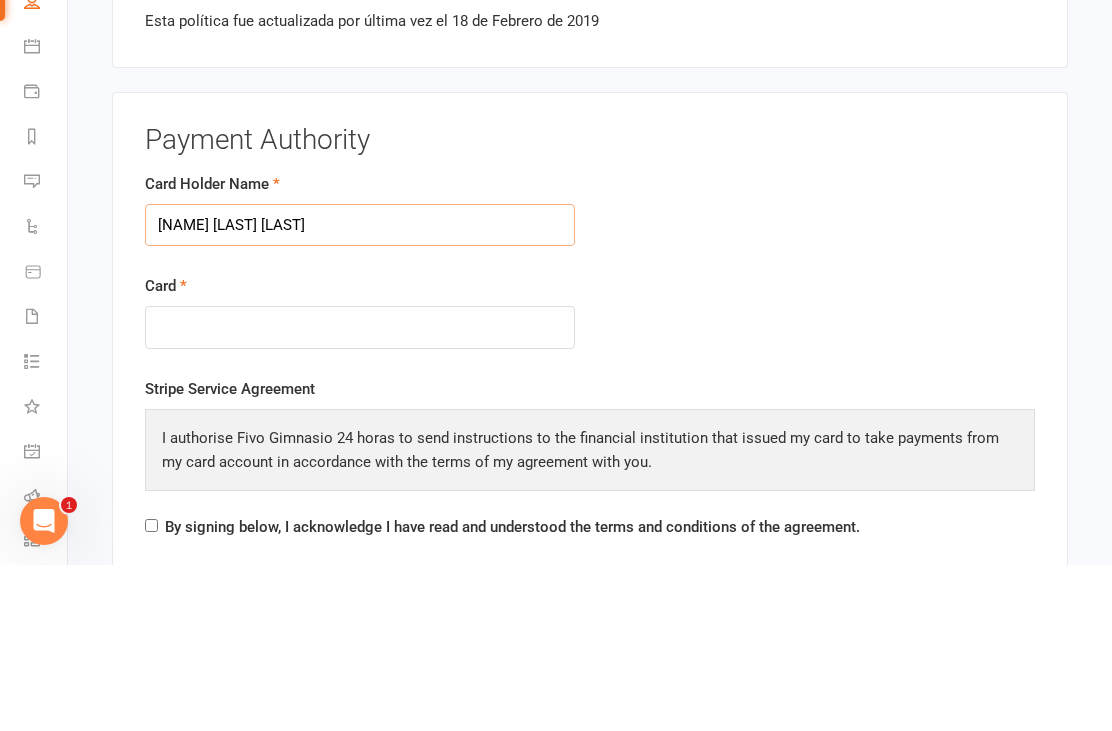type on "Alberto Pérez Pérez" 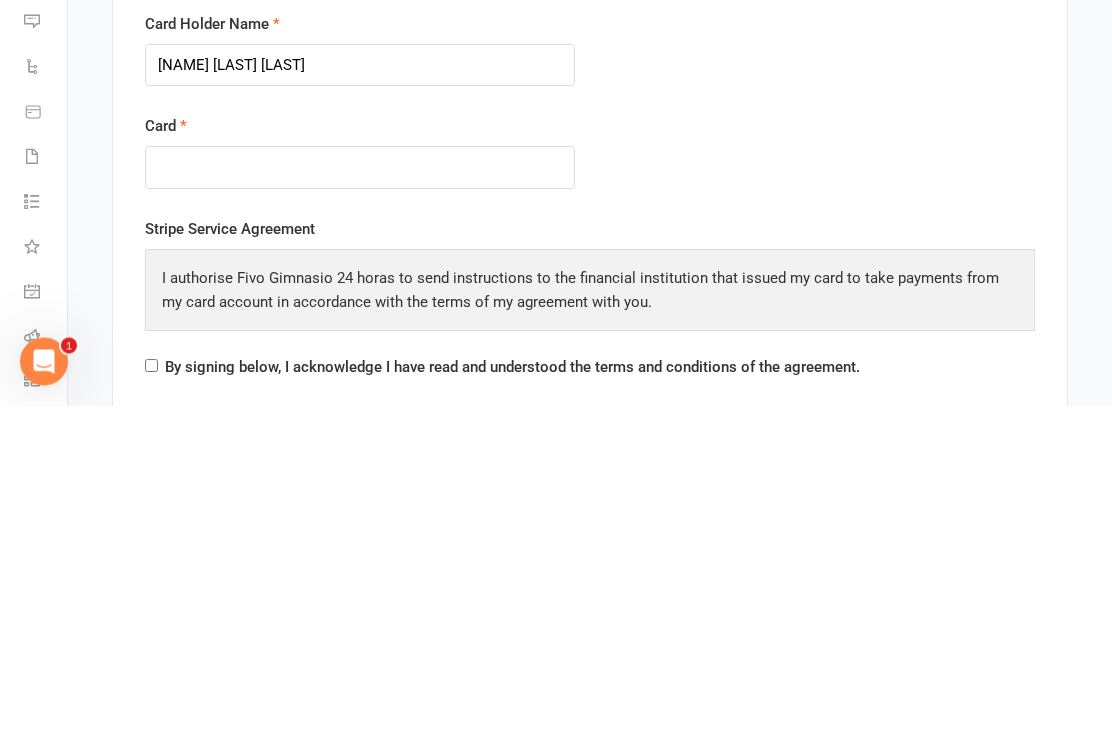 click on "Stripe Service Agreement I authorise Fivo Gimnasio 24 horas to send instructions to the financial institution that issued my card to take payments from my card account in accordance with the terms of my agreement with you.
By signing below, I acknowledge I have read and understood the terms and conditions of the agreement." at bounding box center [590, 628] 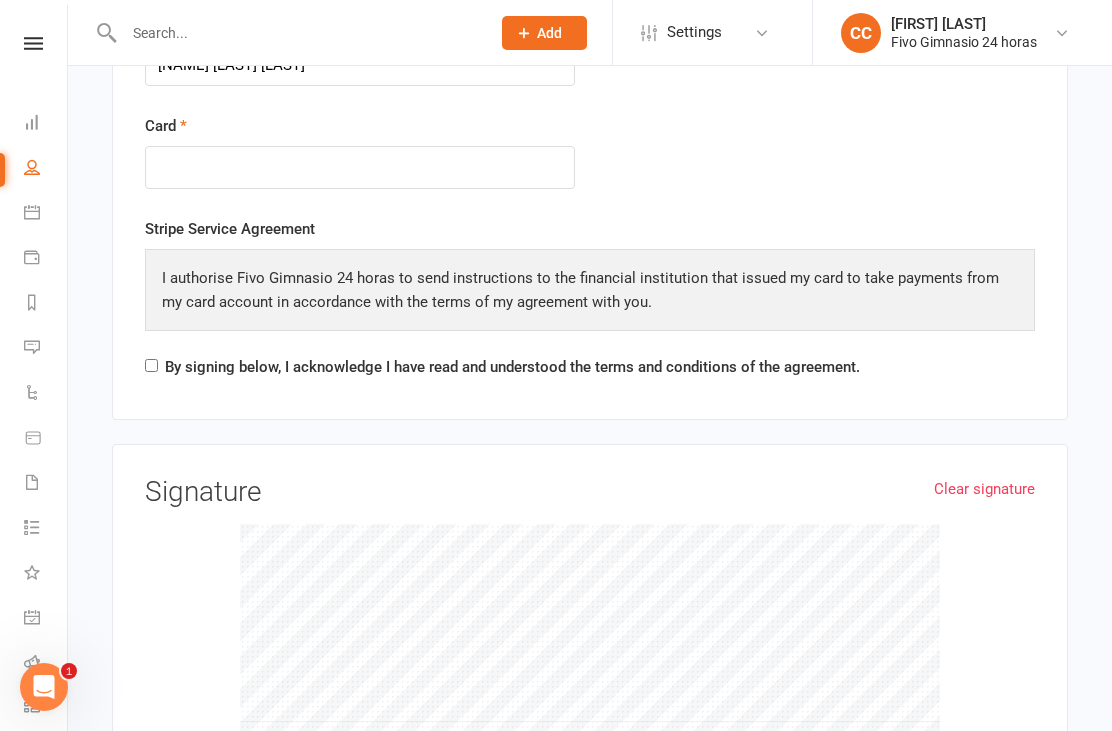 click on "By signing below, I acknowledge I have read and understood the terms and conditions of the agreement." at bounding box center (151, 365) 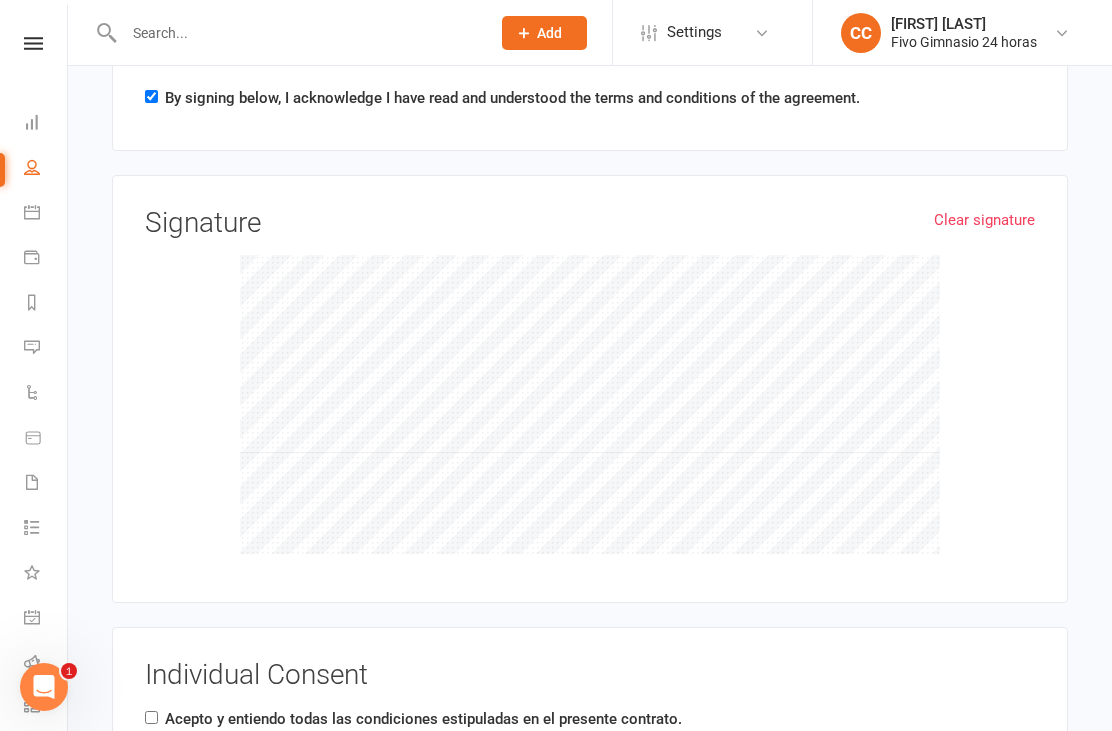 scroll, scrollTop: 2688, scrollLeft: 0, axis: vertical 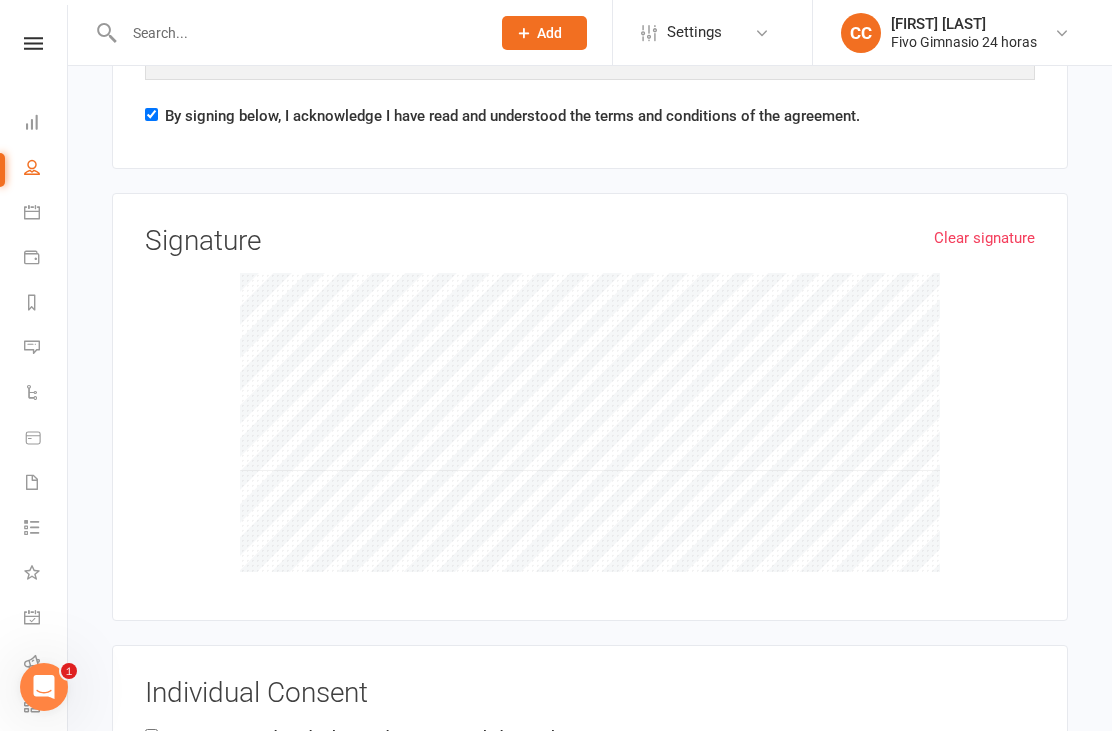 click on "Clear signature" at bounding box center (984, 238) 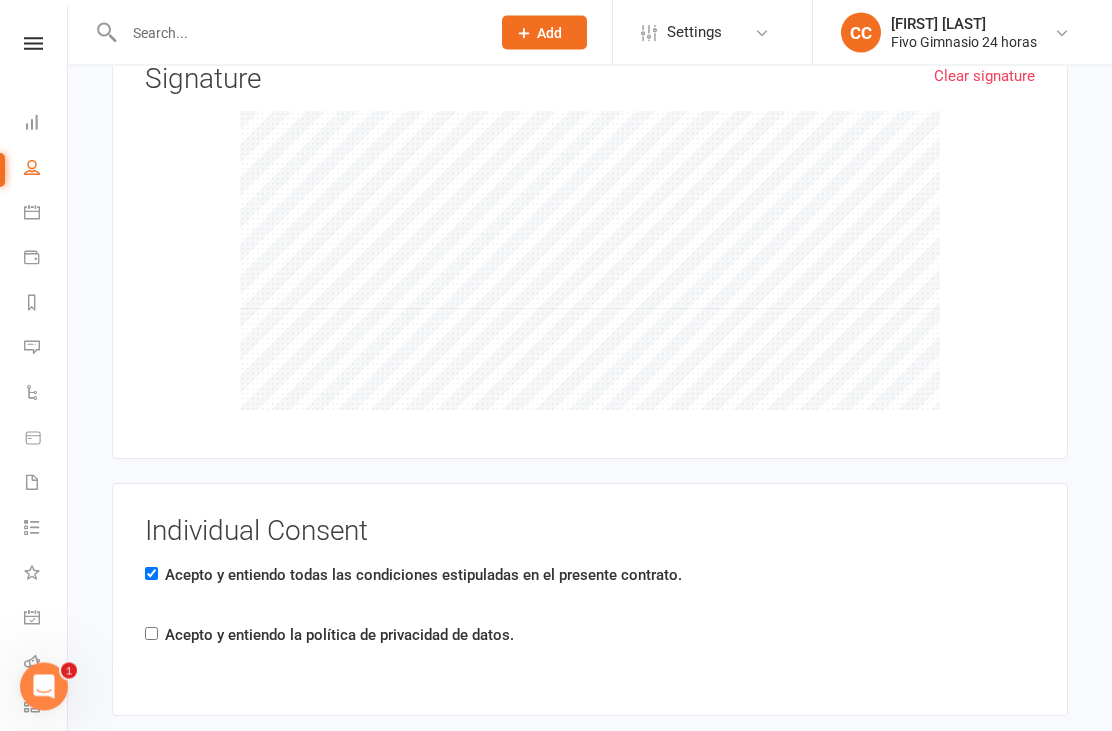 scroll, scrollTop: 2854, scrollLeft: 0, axis: vertical 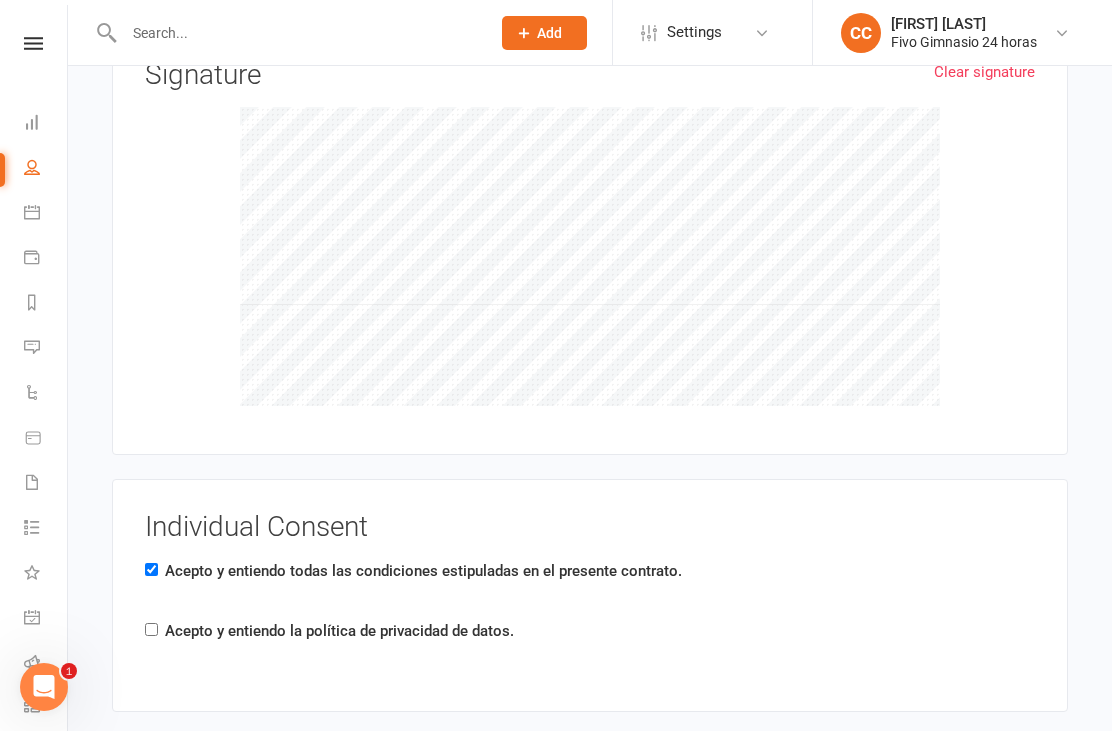 click on "Acepto y entiendo la política de privacidad de datos." at bounding box center [339, 631] 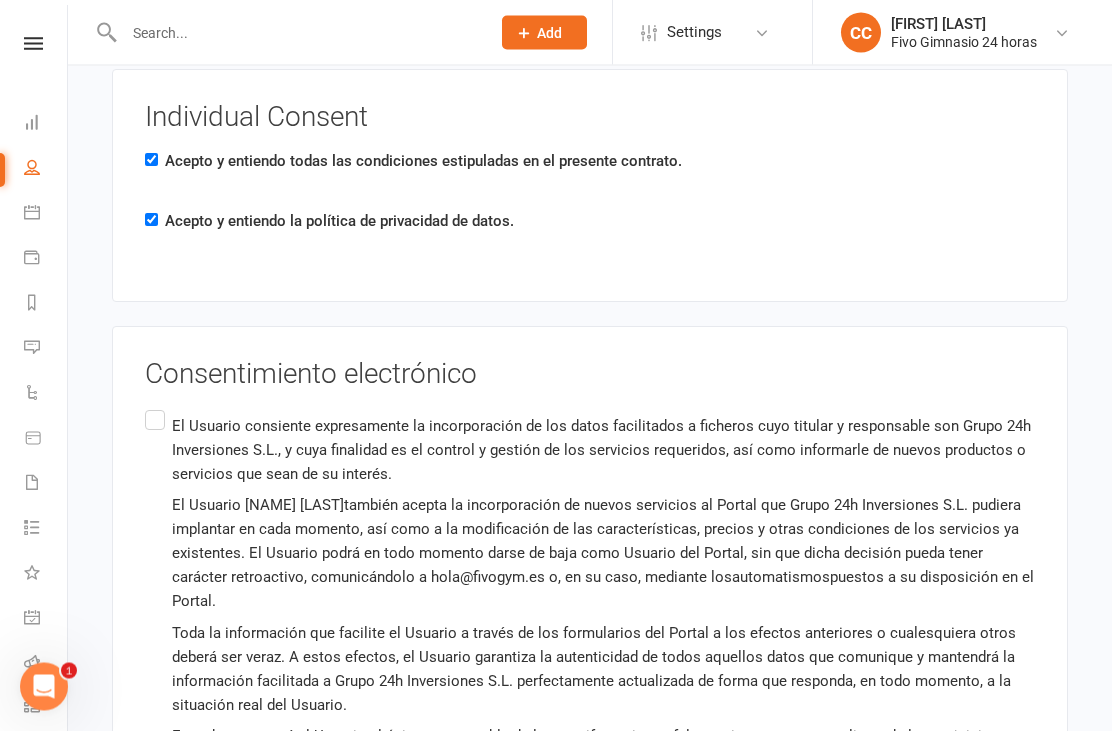 scroll, scrollTop: 3264, scrollLeft: 0, axis: vertical 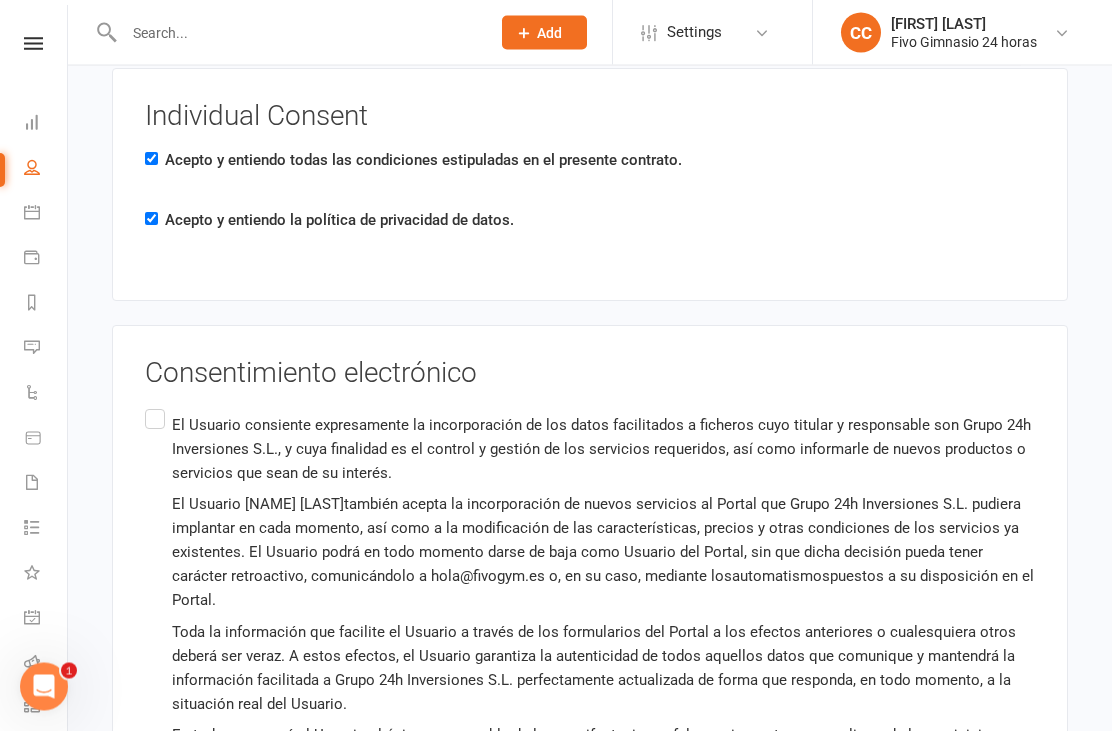 click on "El Usuario consiente expresamente la incorporación de los datos facilitados a ficheros cuyo titular y responsable son Grupo 24h Inversiones S.L., y cuya finalidad es el control y gestión de los servicios requeridos, así como informarle de nuevos productos o servicios que sean de su interés.  El Usuario Alberto Perez Perez   también acepta la incorporación de nuevos servicios al Portal que Grupo 24h Inversiones S.L. pudiera implantar en cada momento, así como a la modificación de las características, precios y otras condiciones de los servicios ya existentes. El Usuario podrá en todo momento darse de baja como Usuario del Portal, sin que dicha decisión pueda tener carácter retroactivo, comunicándolo a hola@fivogym.es o, en su caso, mediante los  automatismos  puestos a su disposición en el Portal." at bounding box center (590, 593) 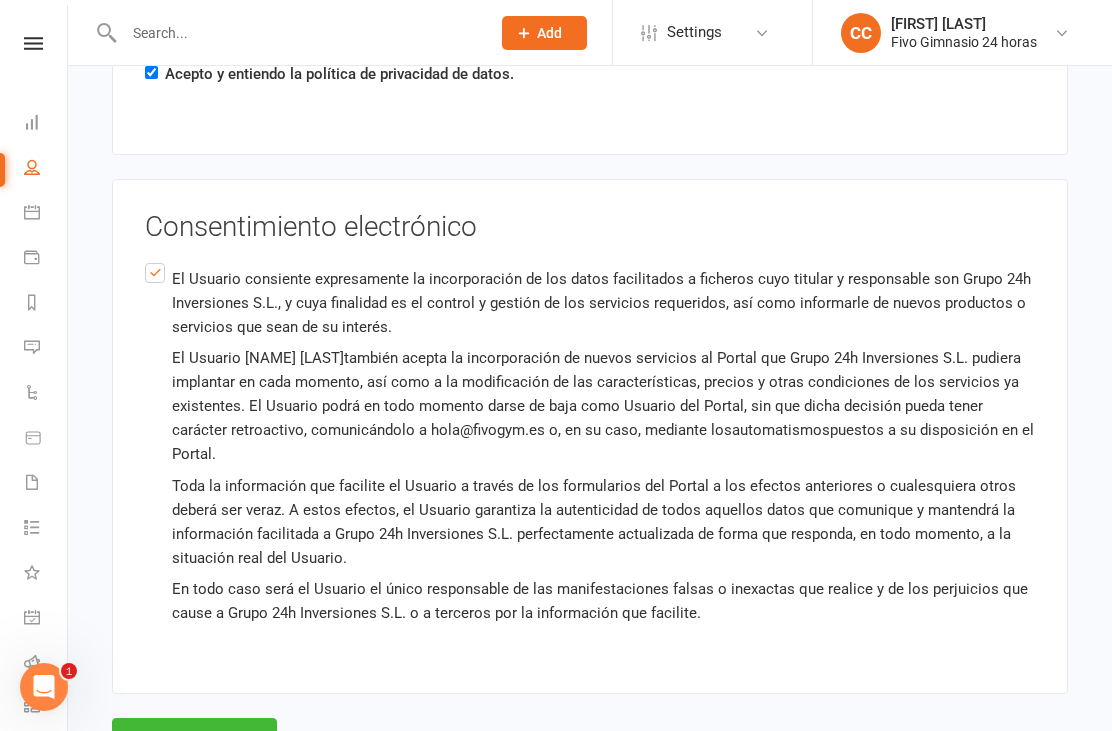scroll, scrollTop: 3421, scrollLeft: 0, axis: vertical 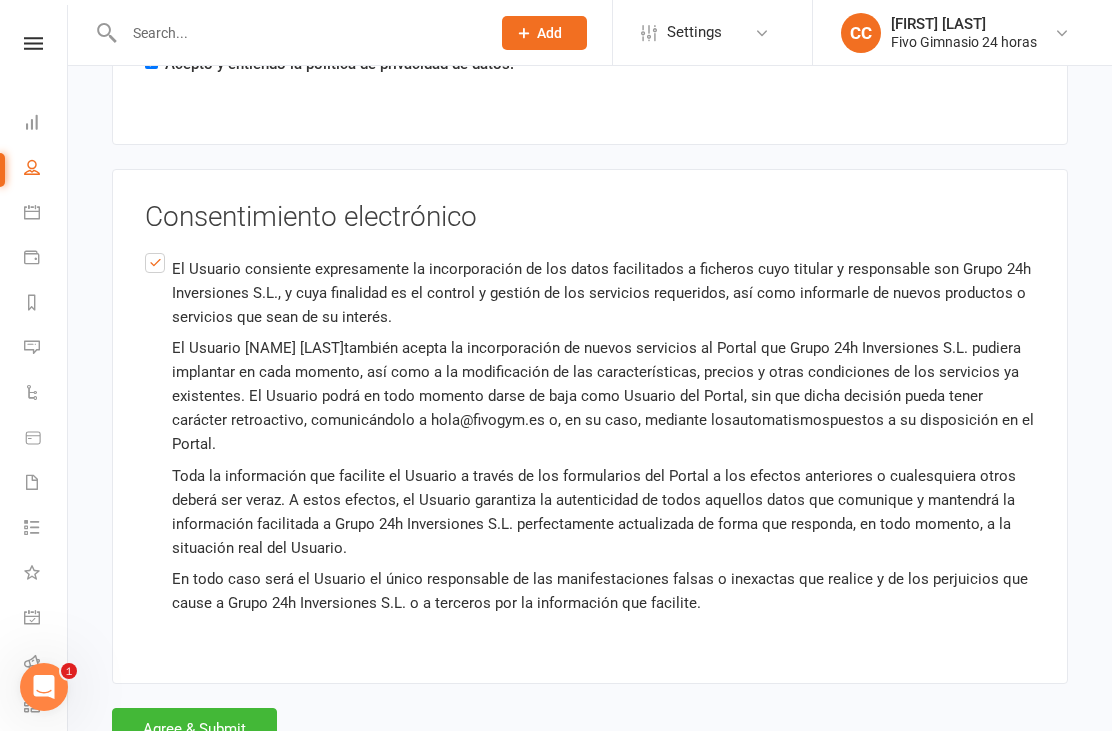 click on "Agree & Submit" at bounding box center (194, 729) 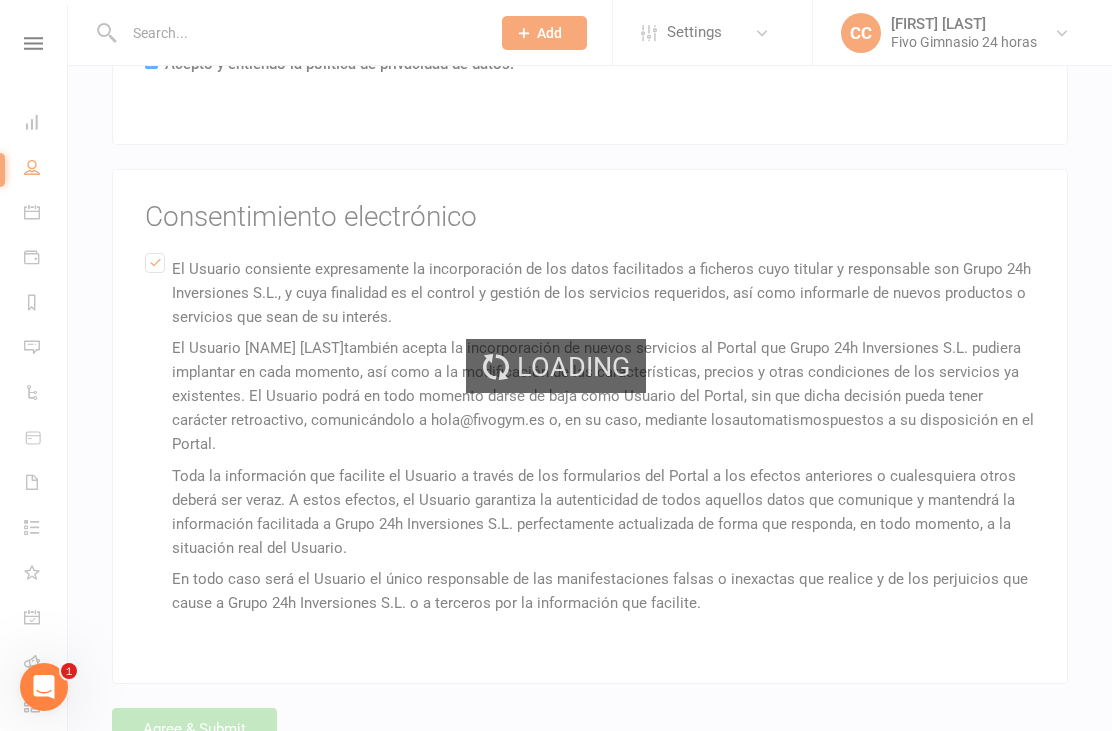 scroll, scrollTop: 0, scrollLeft: 0, axis: both 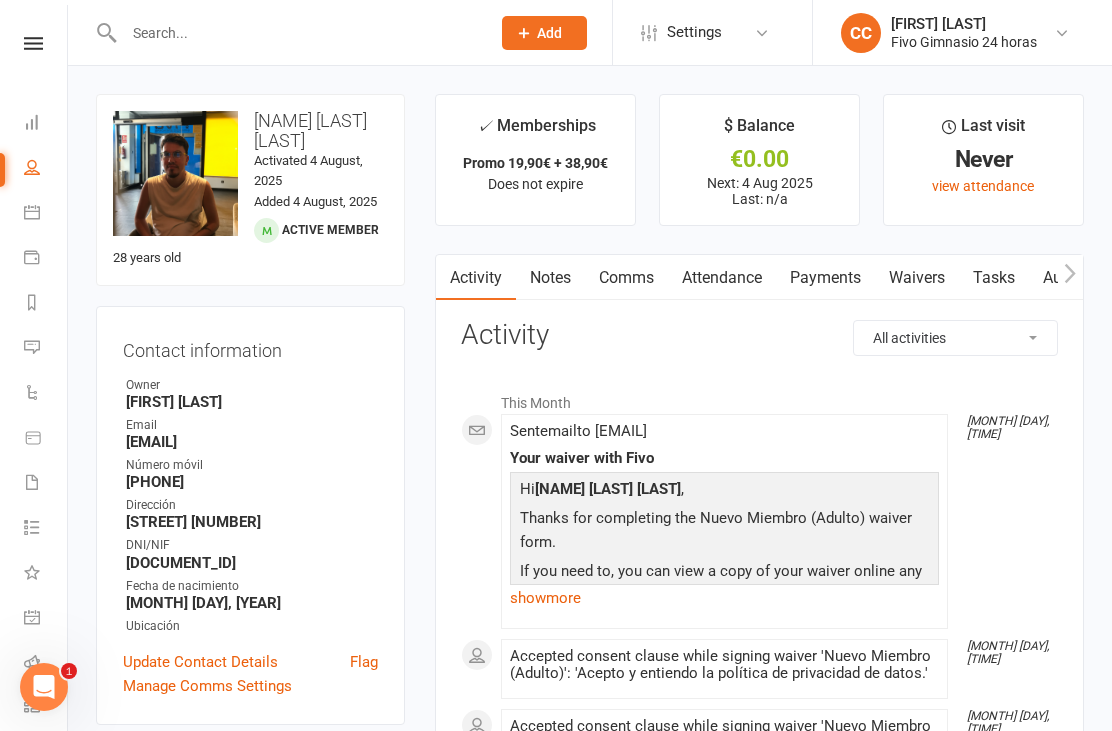 click at bounding box center (32, 122) 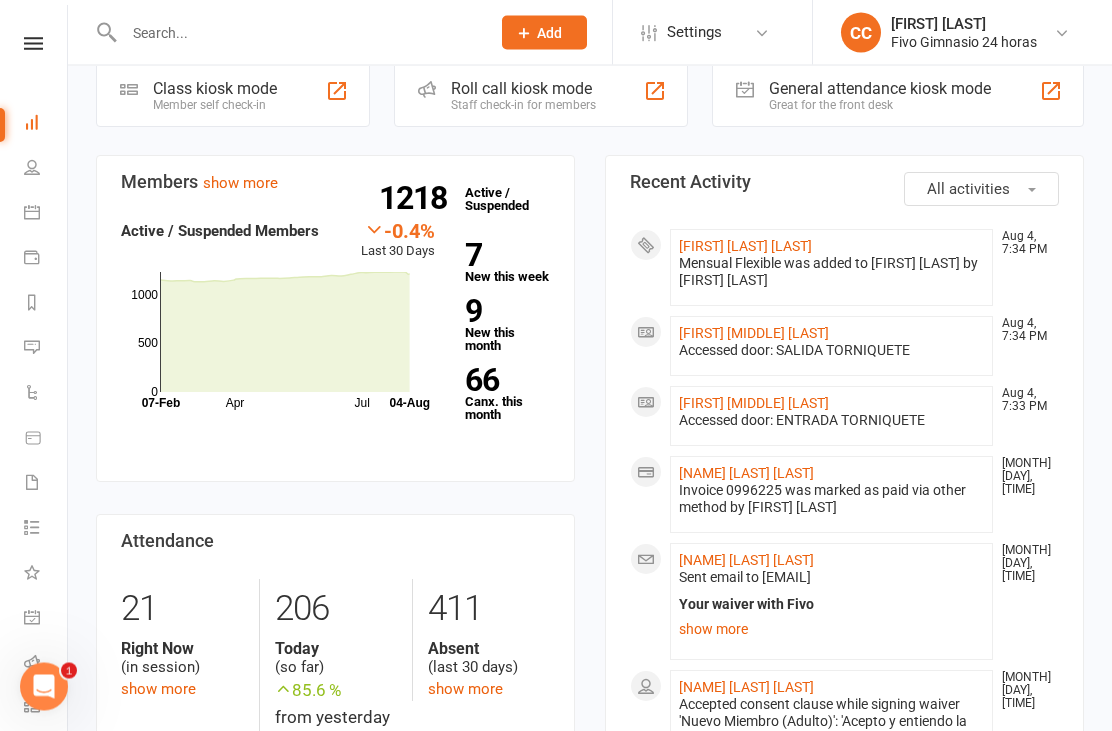 click on "Joel Calderín Benitez" 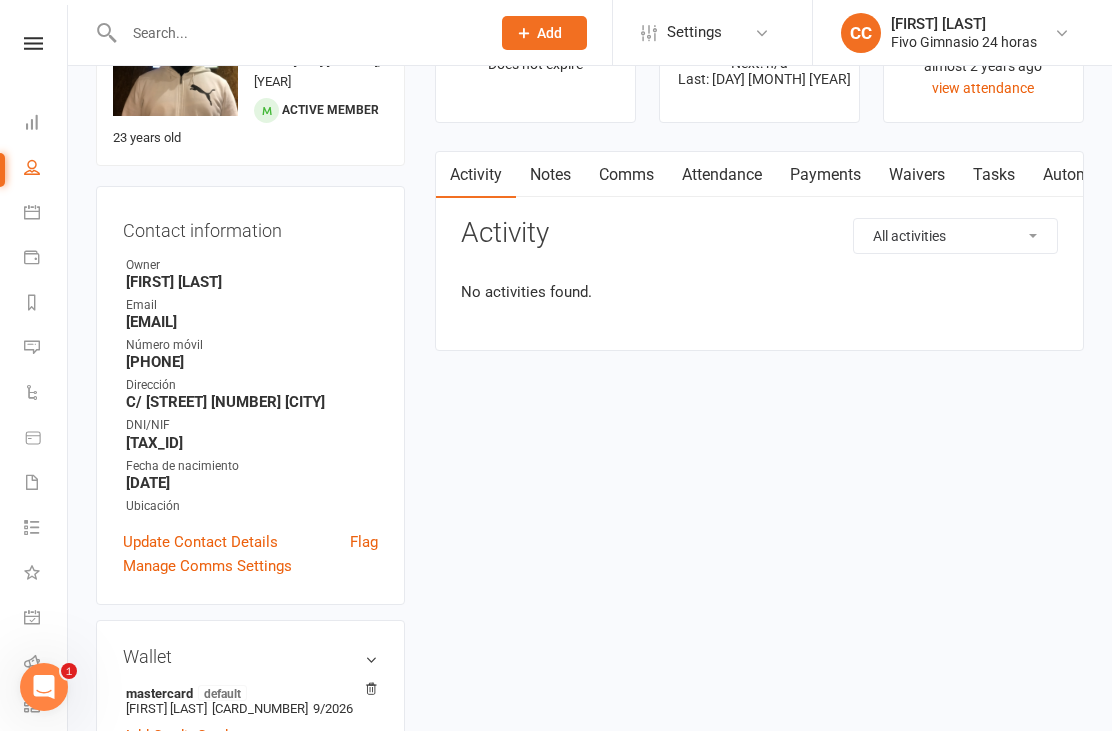 scroll, scrollTop: 0, scrollLeft: 0, axis: both 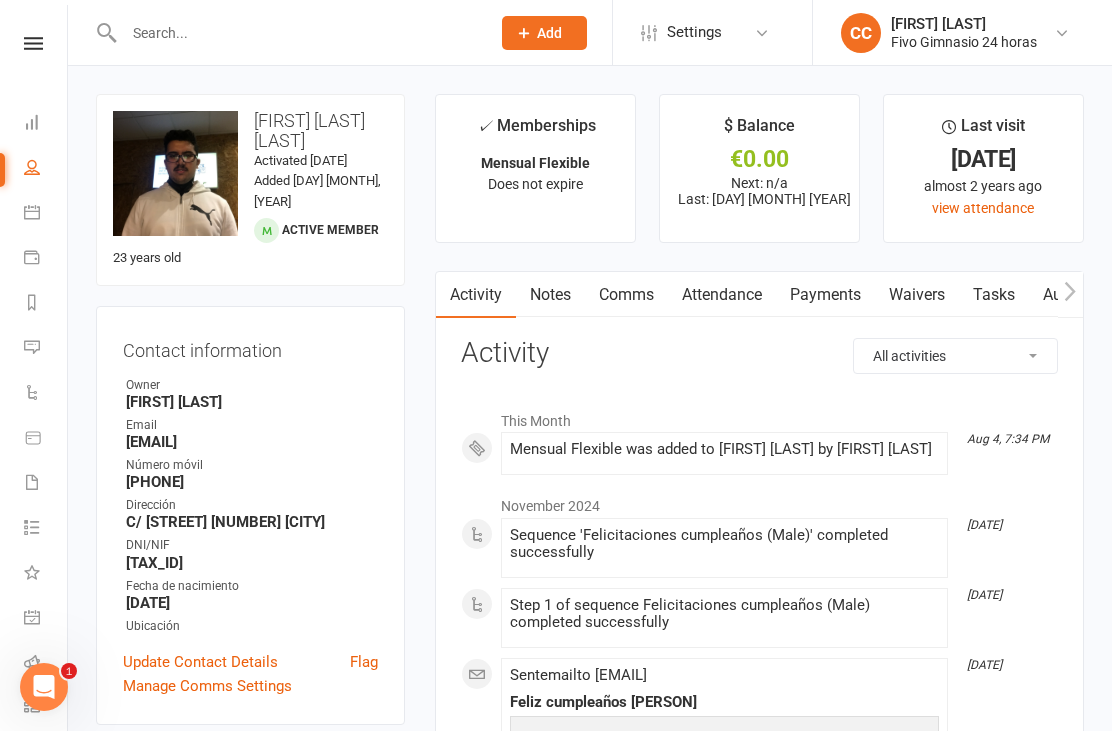 click at bounding box center [0, 0] 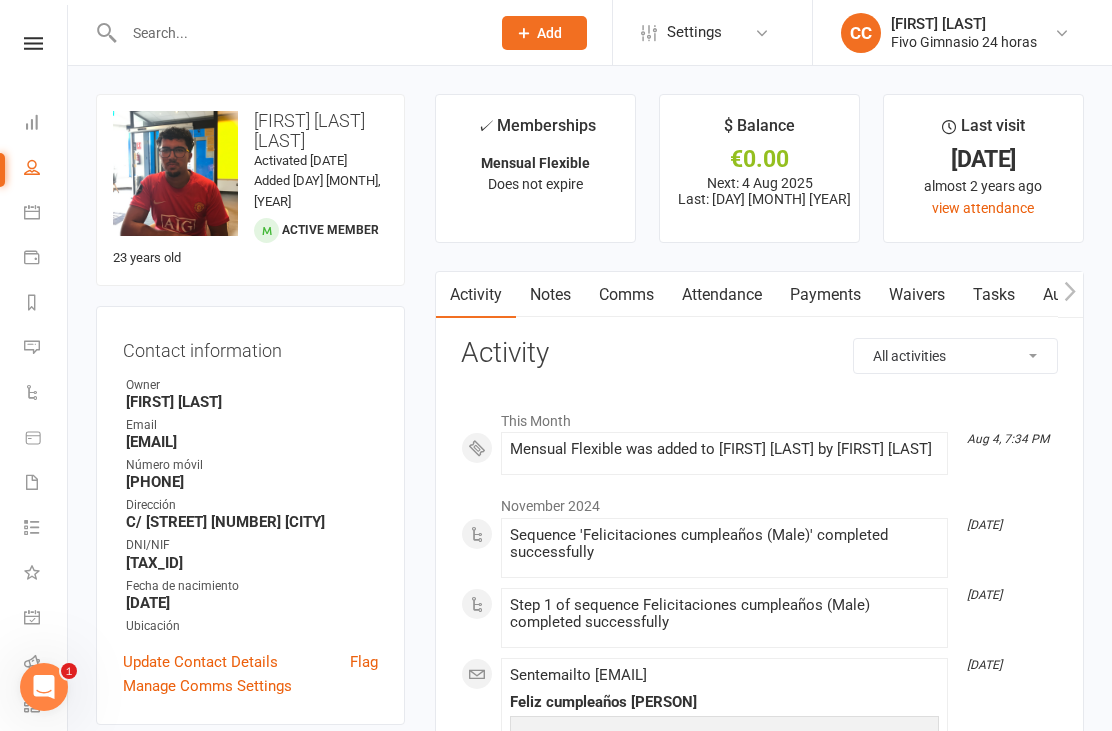 click on "Waivers" at bounding box center [917, 295] 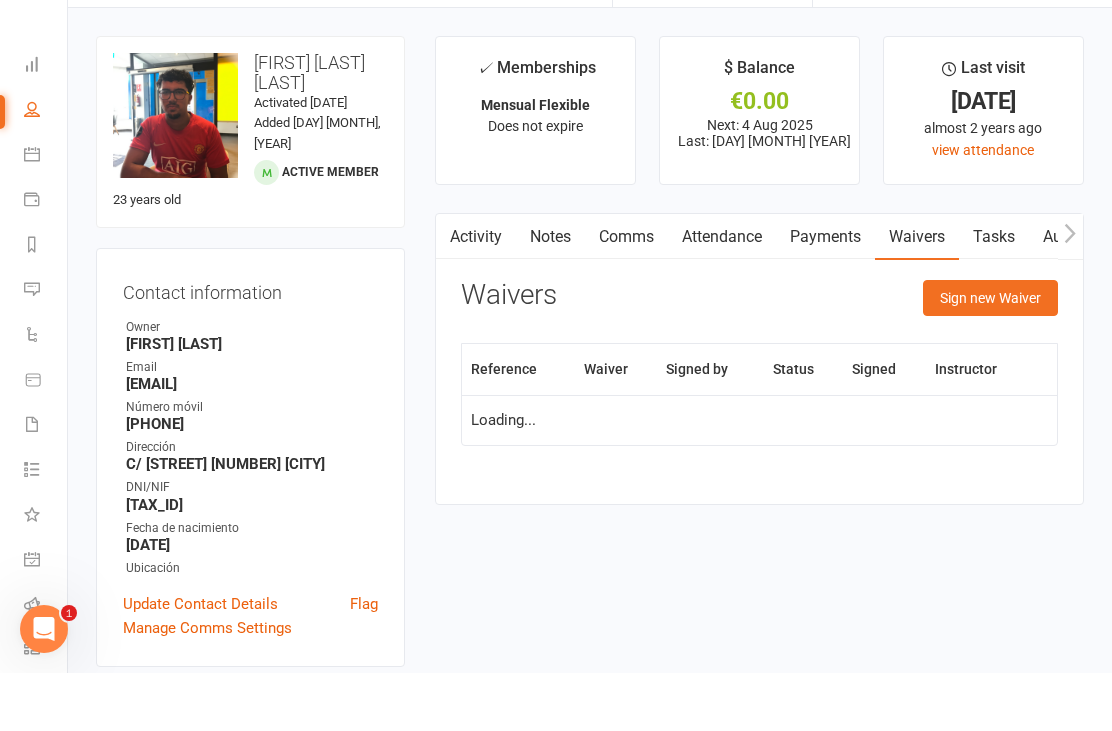 scroll, scrollTop: 64, scrollLeft: 0, axis: vertical 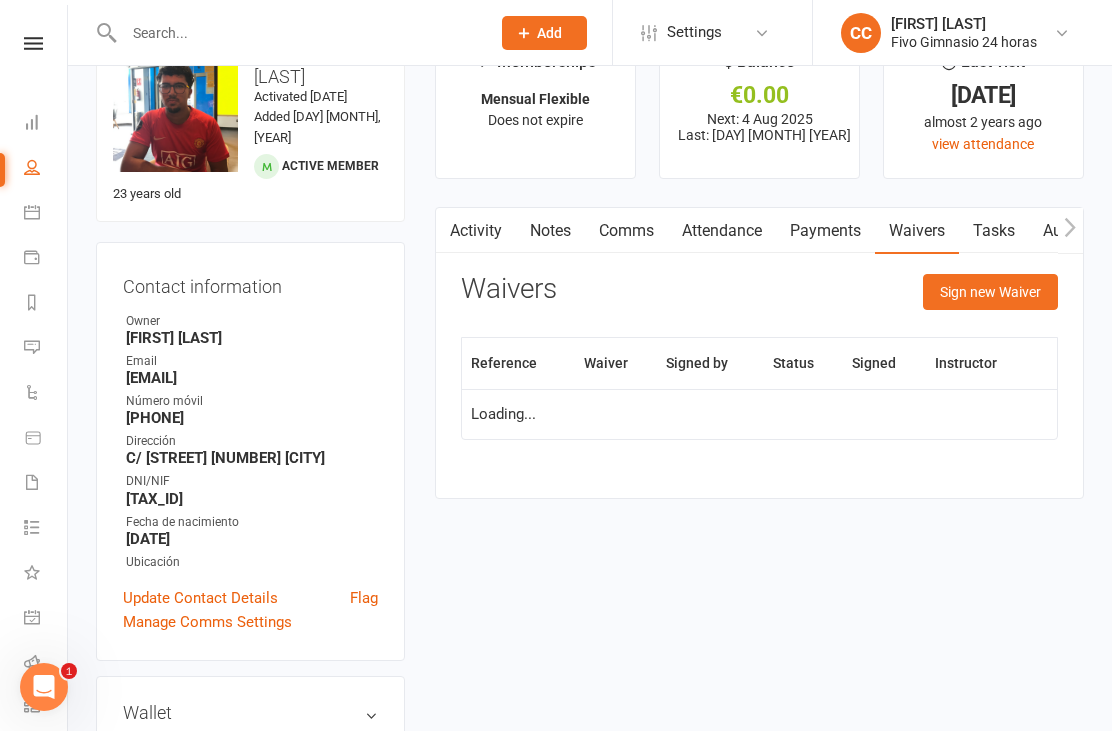 click 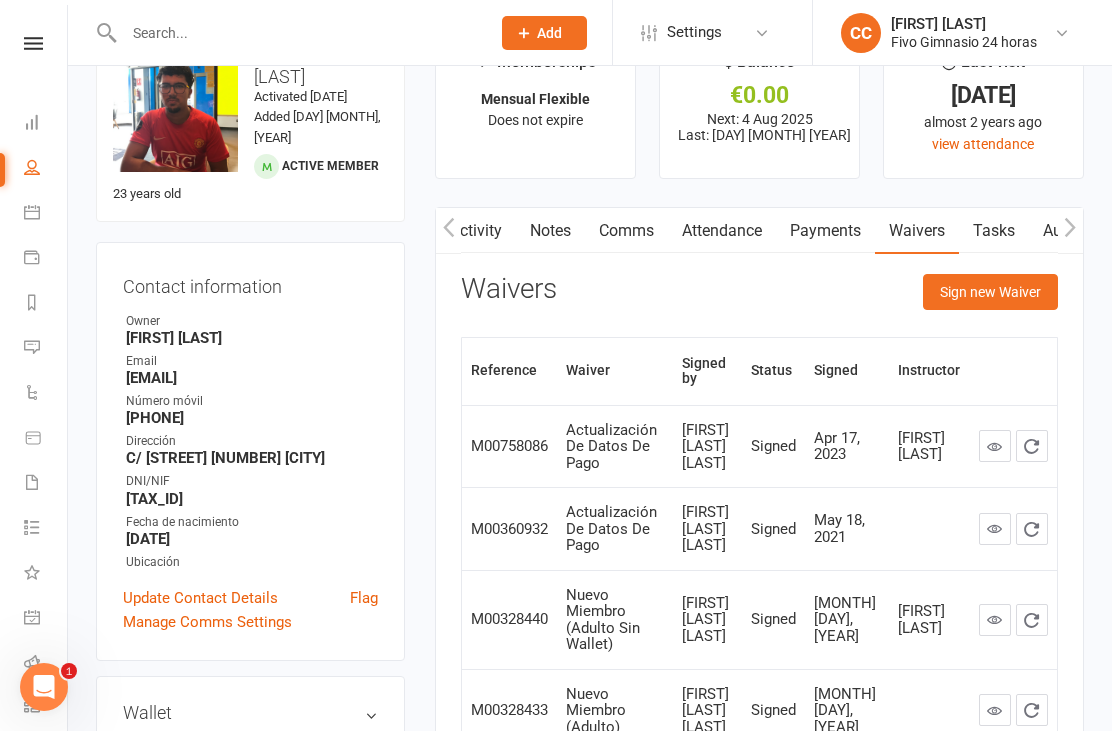 scroll, scrollTop: 0, scrollLeft: 150, axis: horizontal 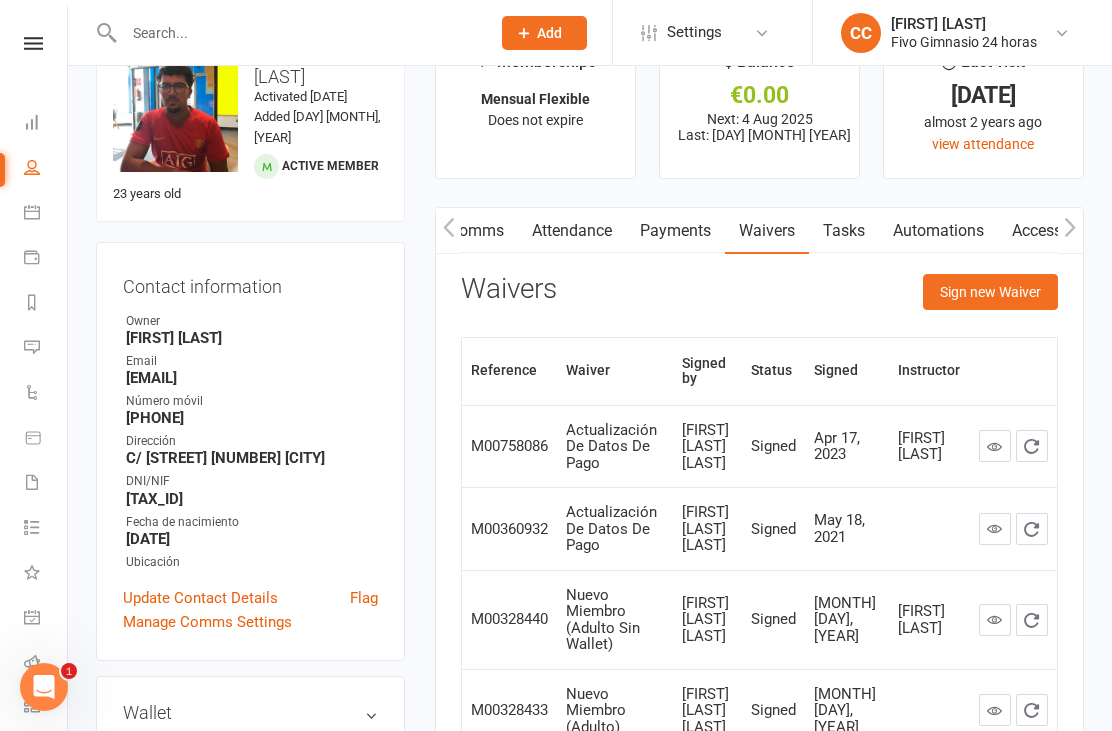 click on "Access Control" at bounding box center [1064, 231] 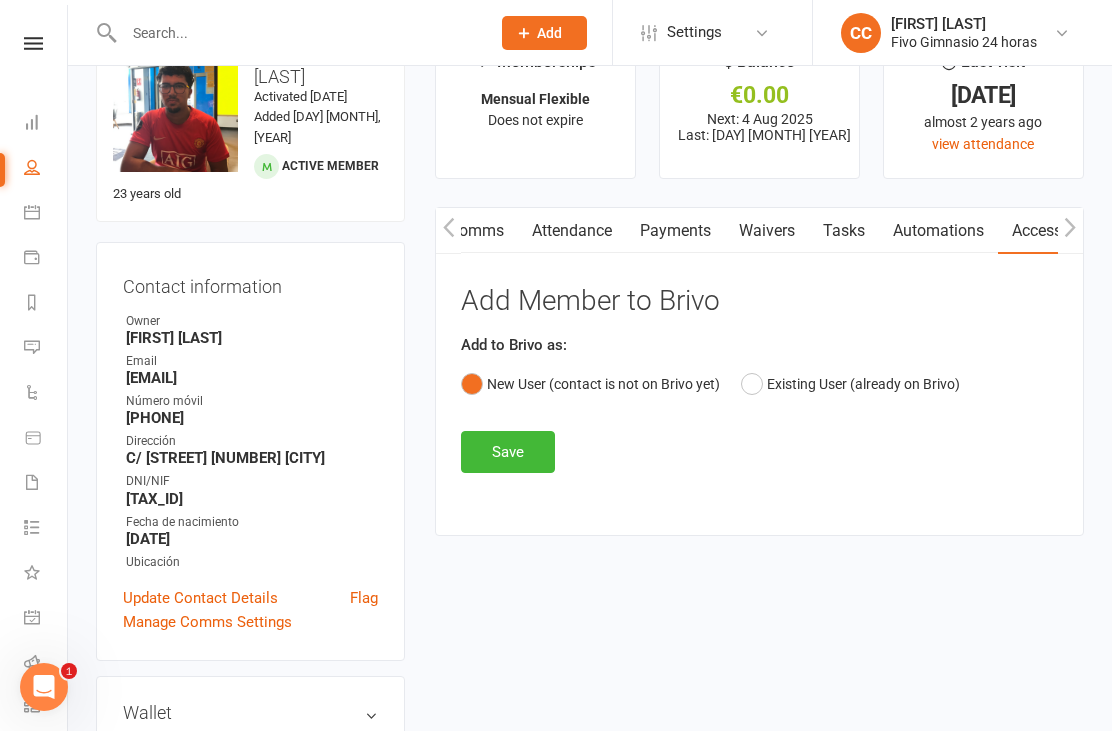 click on "Save" at bounding box center [508, 452] 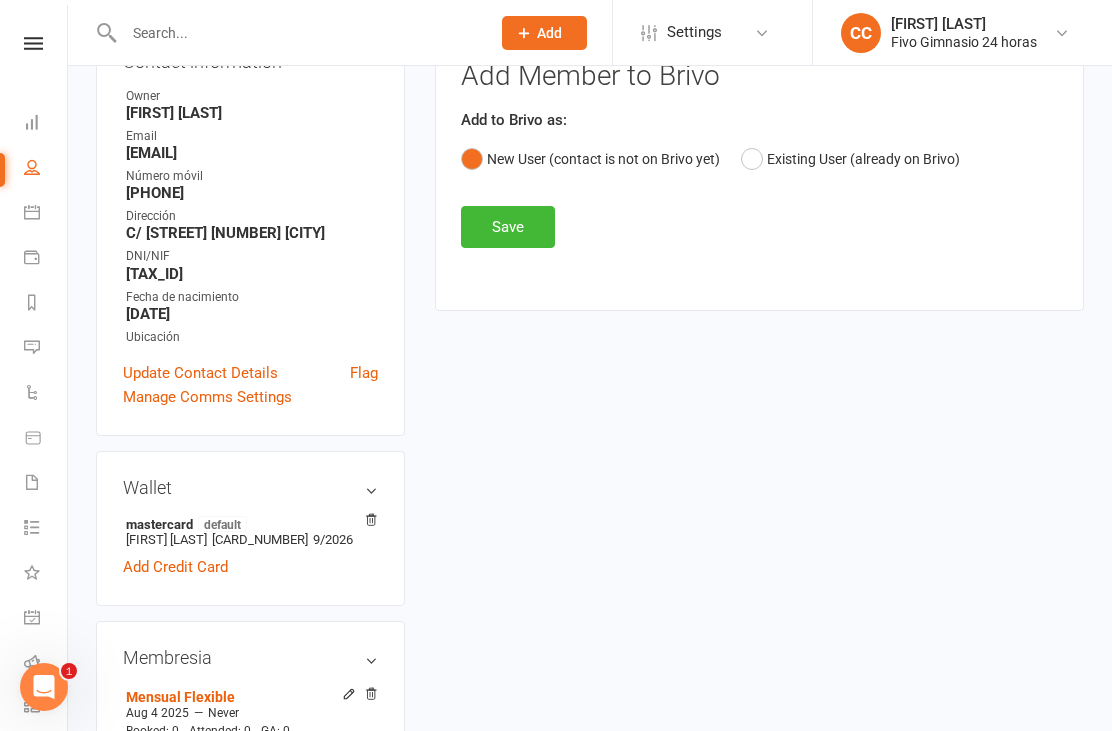 scroll, scrollTop: 0, scrollLeft: 0, axis: both 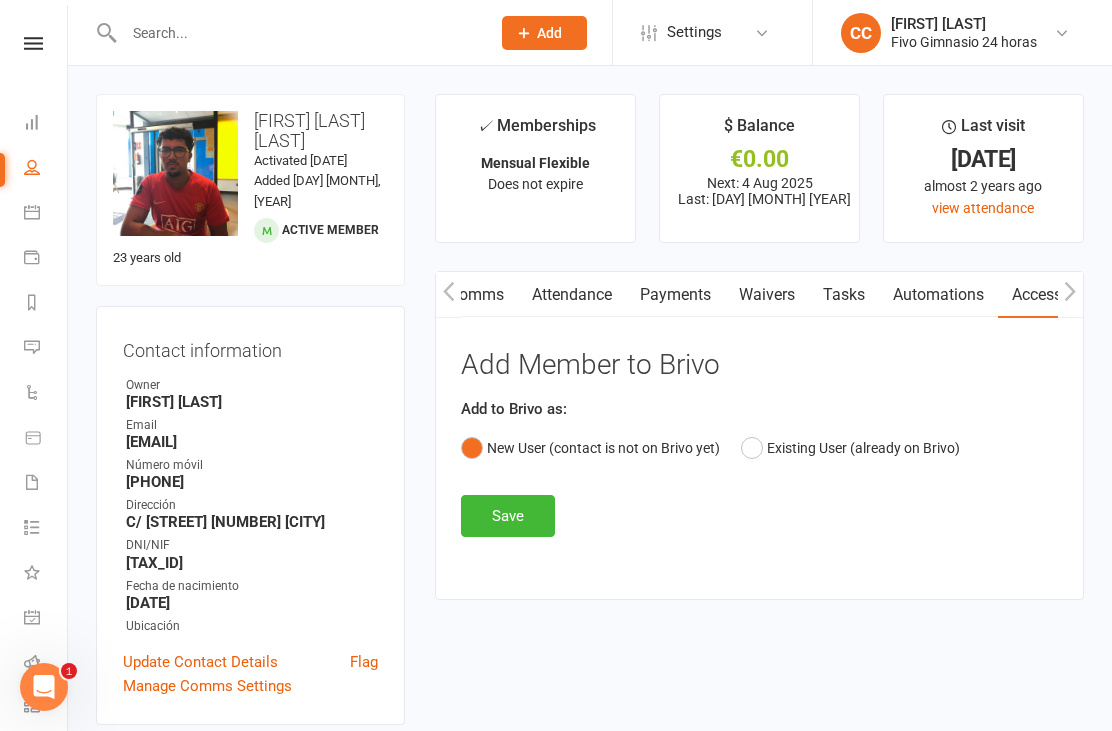 click on "Waivers" at bounding box center [767, 295] 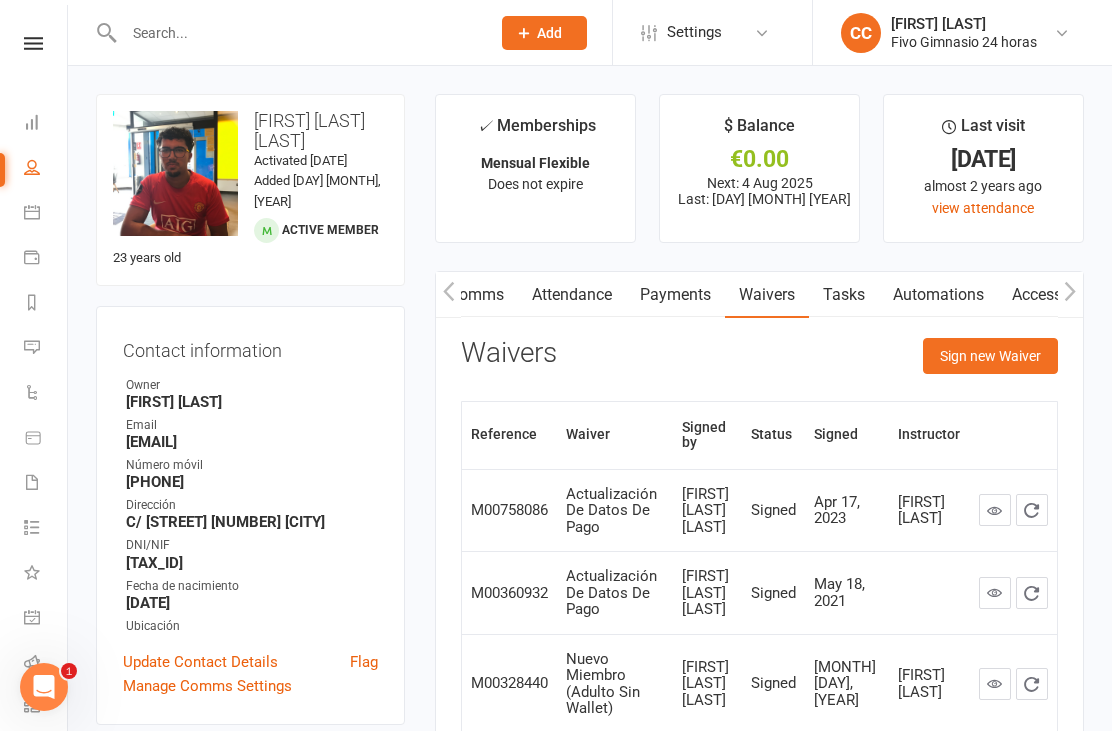 click on "Sign new Waiver" at bounding box center (990, 356) 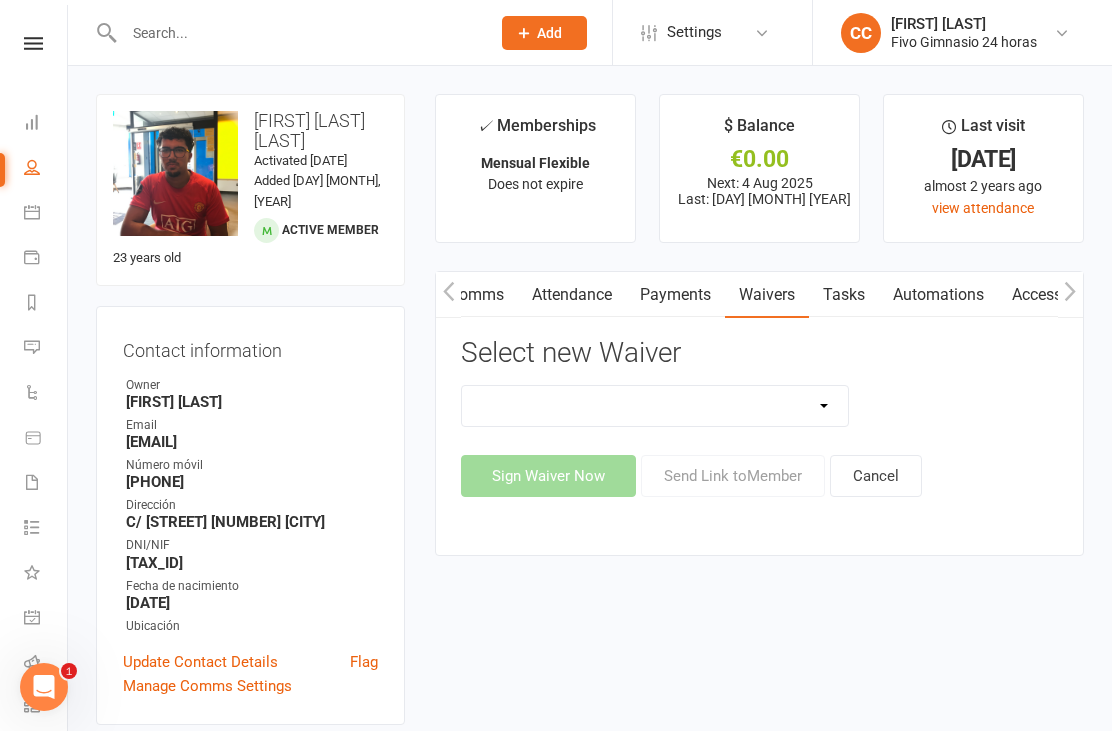click on "Actualización De Datos De Pago Alta Online Certificación Finalización Contrato Certificación Finalización Contrato Y Devolución Entrenamiento Personal Influencer Contrato De Colaboración Lgpd Candidatos Monitor Lgpd Prospectos Nuevo Miembro (Adulto) Nuevo Miembro (Adulto Sin Wallet) Nuevo Miembro (Menor) Nuevo Miembro (Menor) (No usar) Nuevo Miembro (Menor sin Wallet) Reembolso De Membresia Reembolso De Membresia 44.90€" at bounding box center (655, 406) 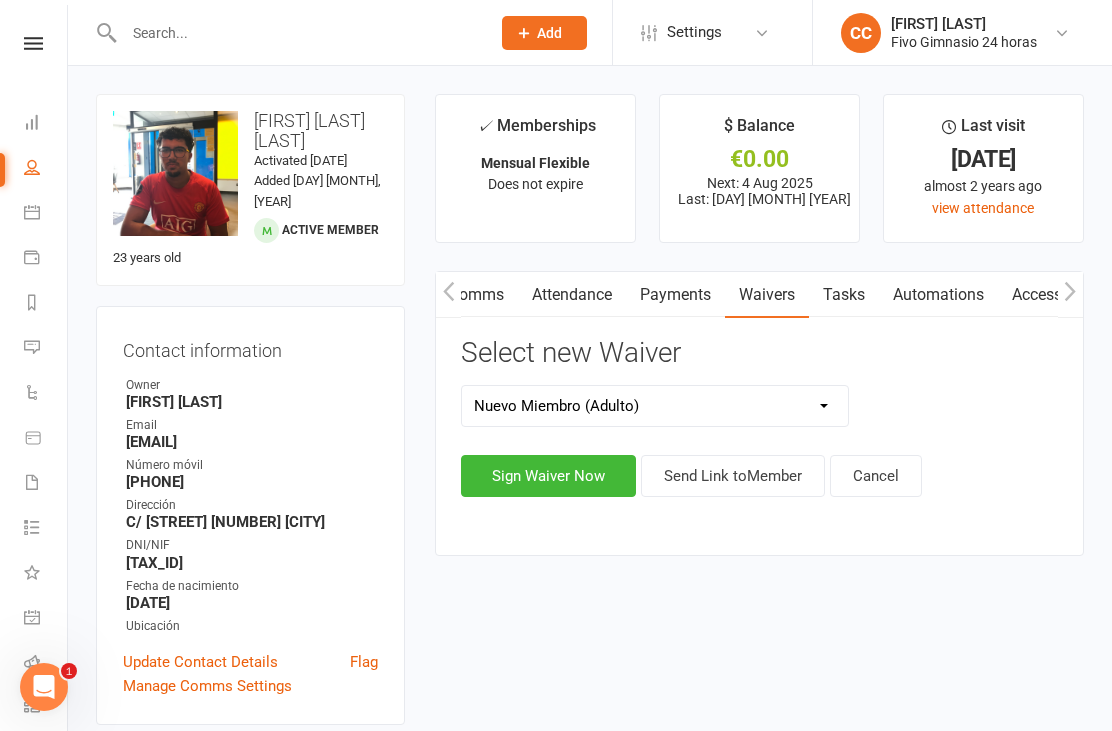 click on "Sign Waiver Now" at bounding box center (548, 476) 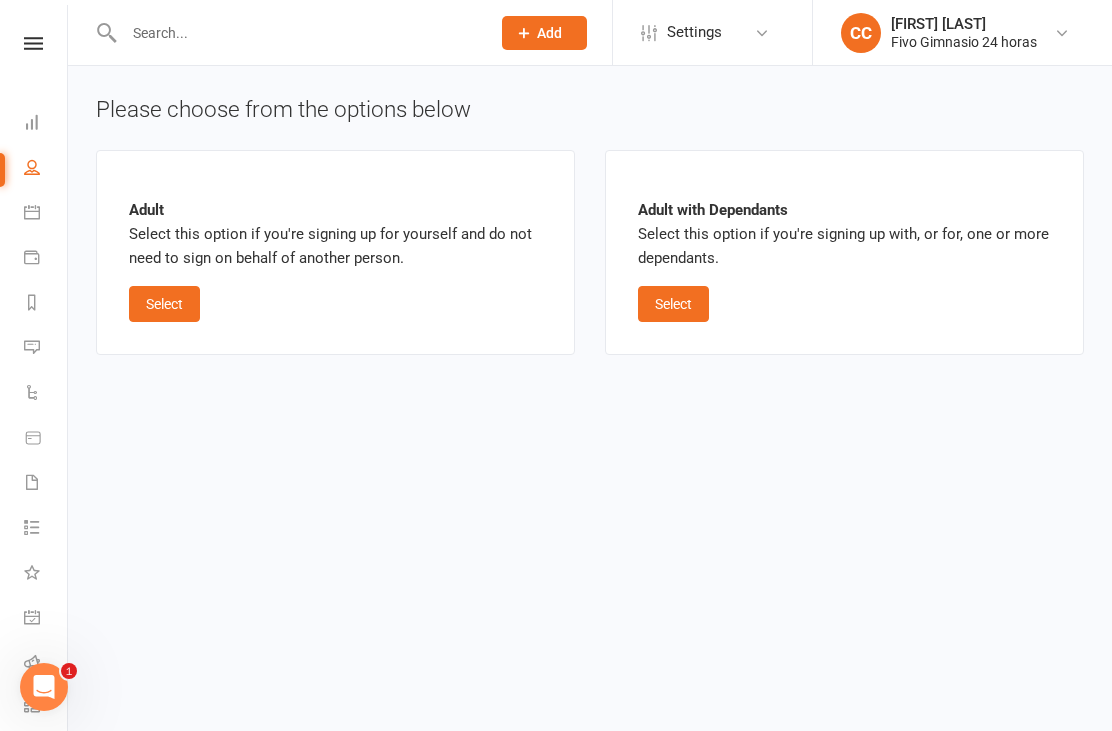 click on "Select" at bounding box center (164, 304) 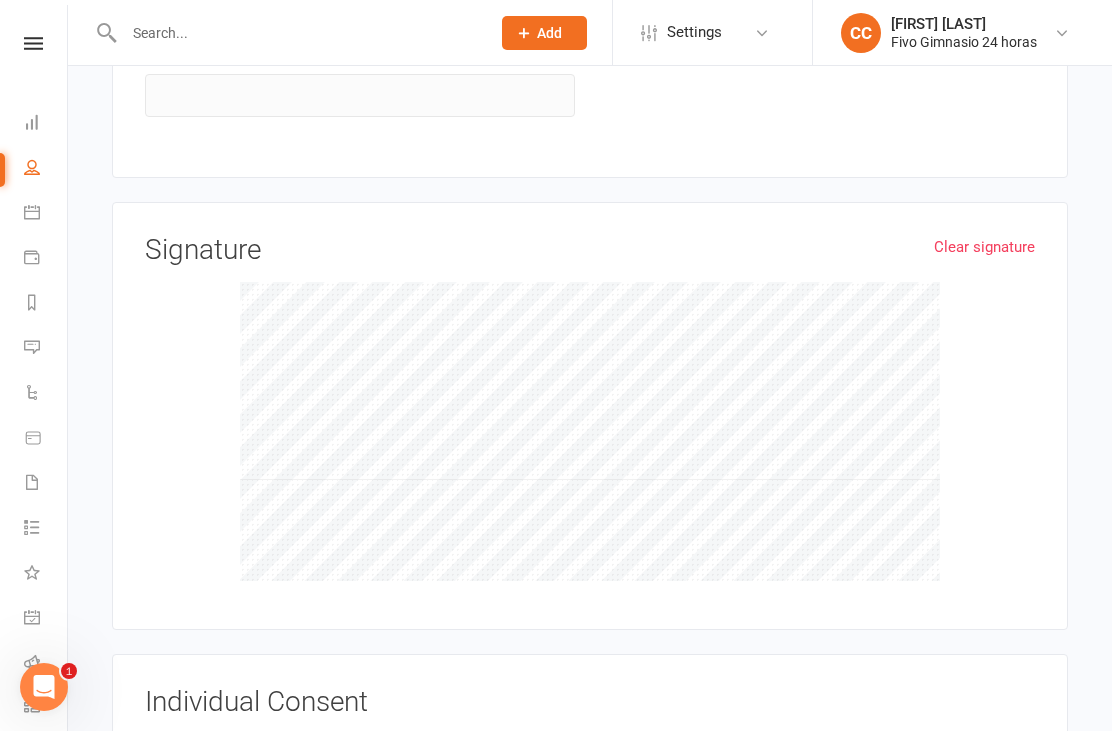 scroll, scrollTop: 2507, scrollLeft: 0, axis: vertical 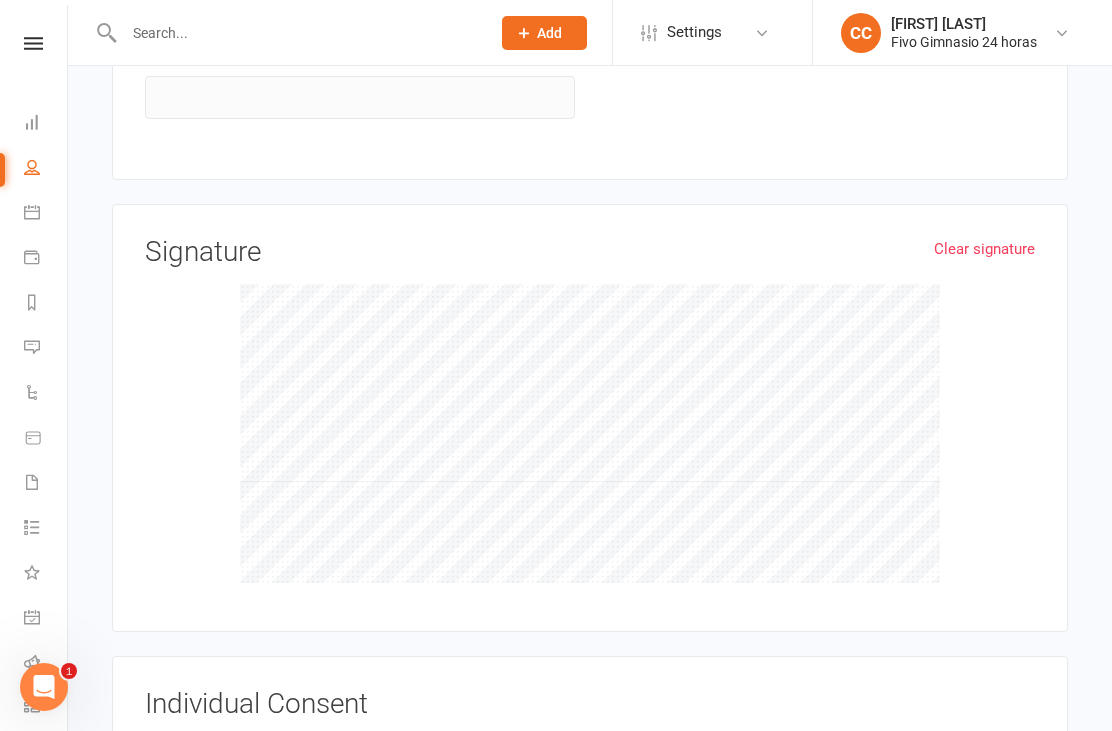 click on "Acepto y entiendo todas las condiciones estipuladas en el presente contrato." at bounding box center [423, 748] 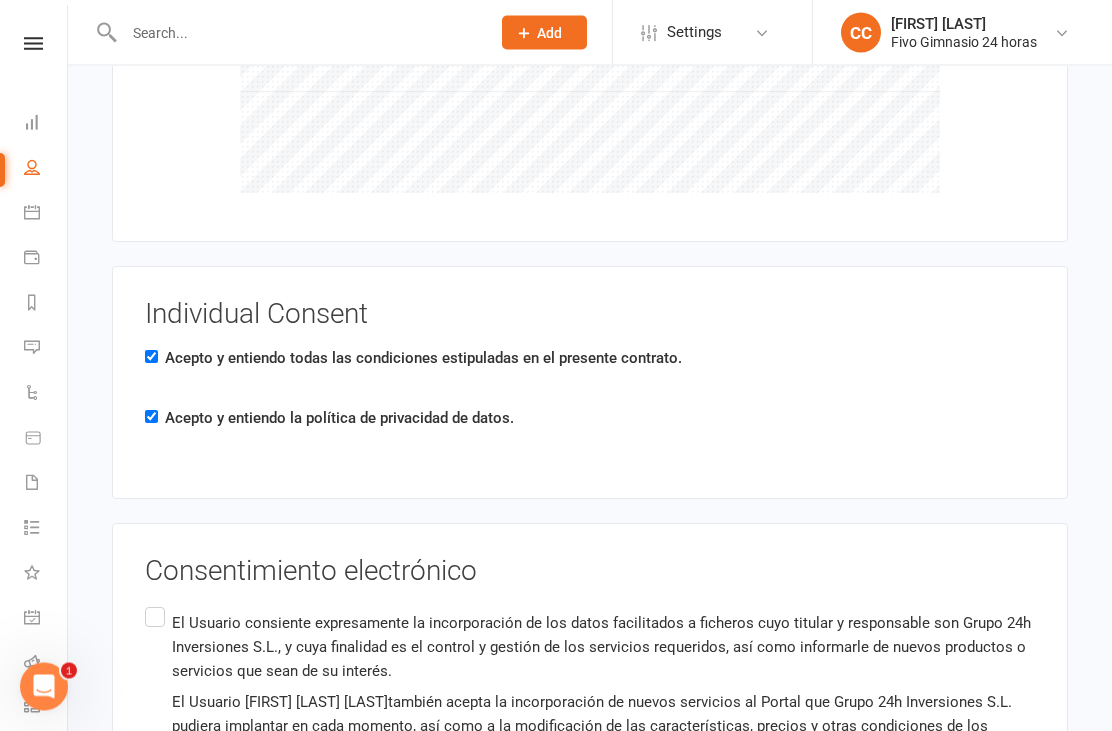 scroll, scrollTop: 2904, scrollLeft: 0, axis: vertical 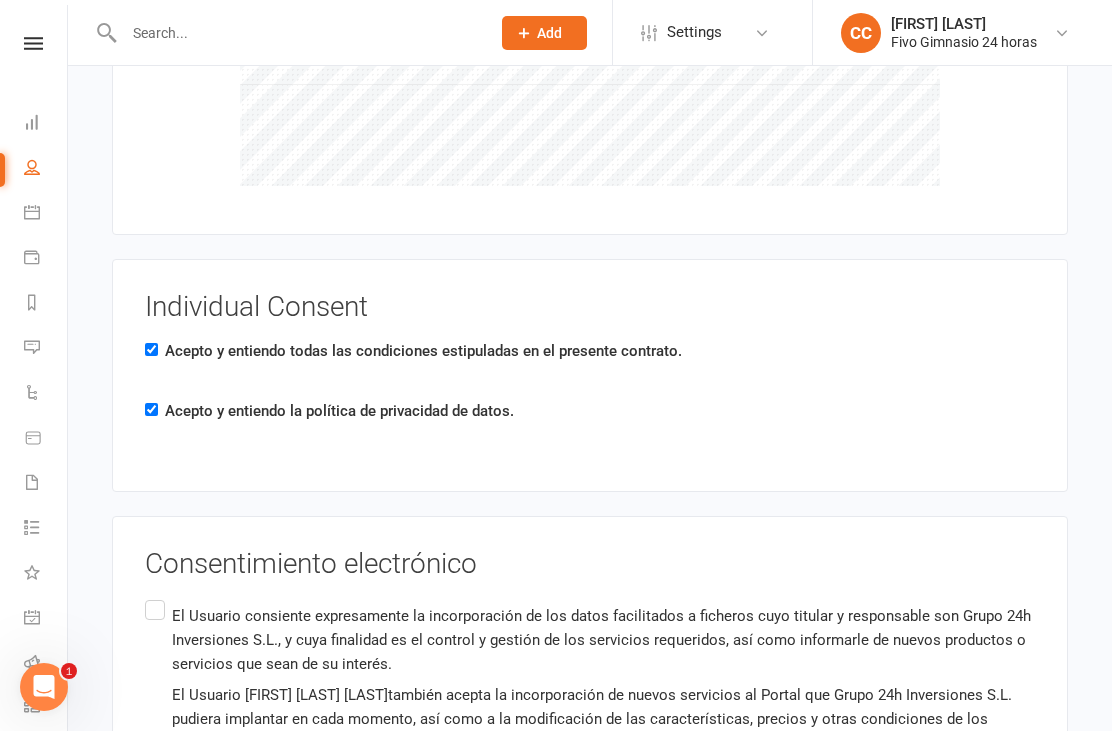 click on "Consentimiento electrónico El Usuario consiente expresamente la incorporación de los datos facilitados a ficheros cuyo titular y responsable son Grupo 24h Inversiones S.L., y cuya finalidad es el control y gestión de los servicios requeridos, así como informarle de nuevos productos o servicios que sean de su interés.  El Usuario Joel Calderín Benitez   también acepta la incorporación de nuevos servicios al Portal que Grupo 24h Inversiones S.L. pudiera implantar en cada momento, así como a la modificación de las características, precios y otras condiciones de los servicios ya existentes. El Usuario podrá en todo momento darse de baja como Usuario del Portal, sin que dicha decisión pueda tener carácter retroactivo, comunicándolo a hola@fivogym.es o, en su caso, mediante los  automatismos  puestos a su disposición en el Portal." at bounding box center [590, 773] 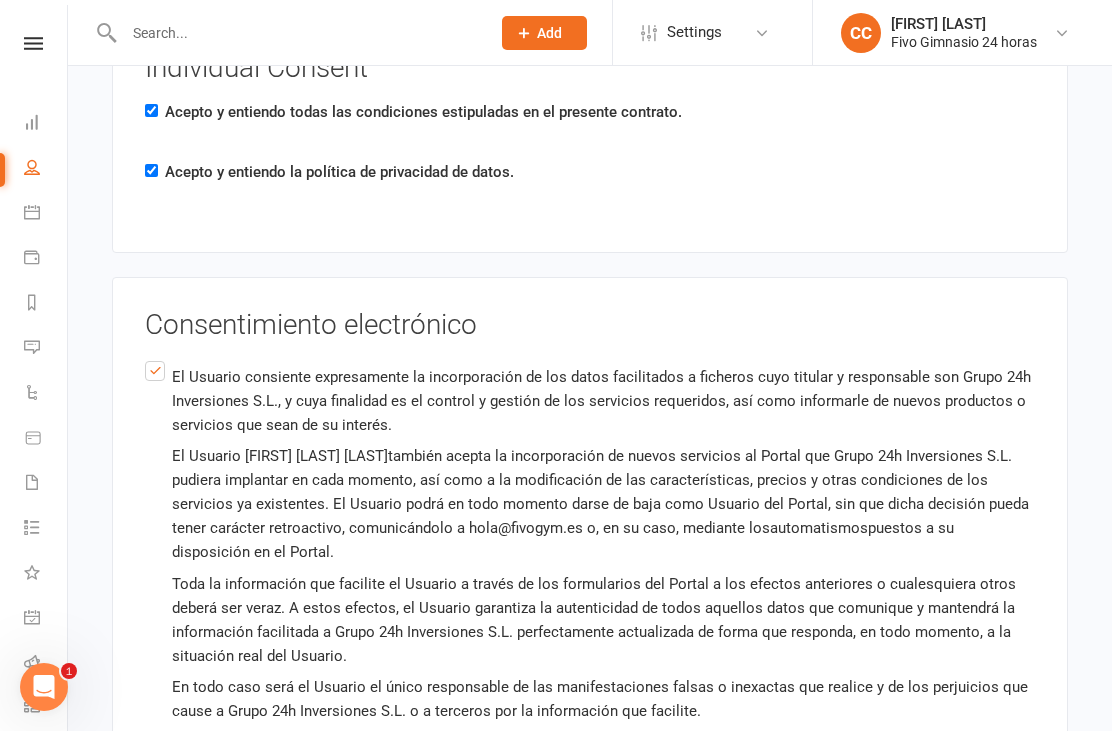 scroll, scrollTop: 3251, scrollLeft: 0, axis: vertical 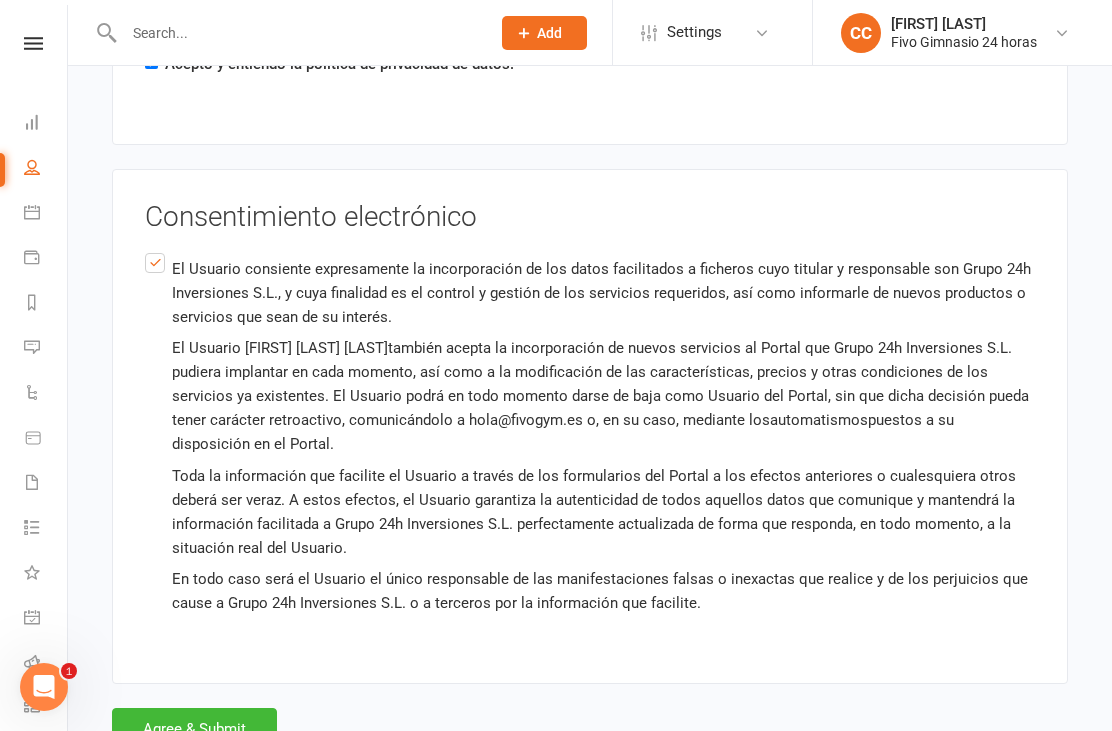 click on "Agree & Submit" at bounding box center [194, 729] 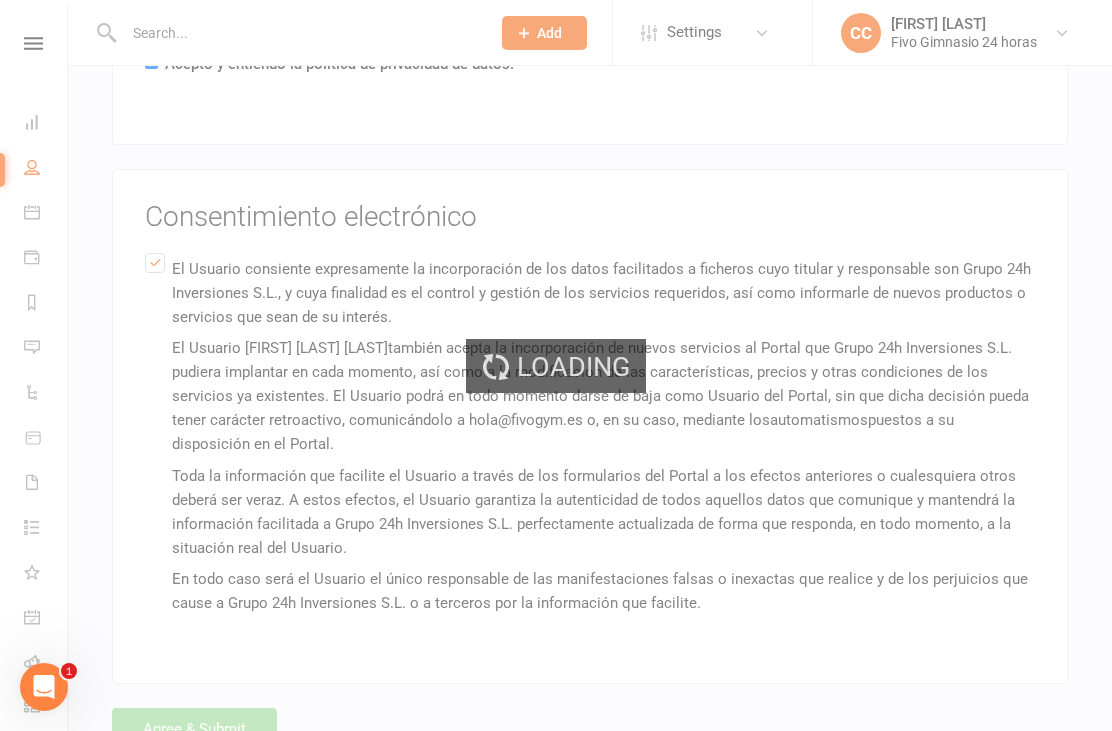 click on "Loading" at bounding box center [556, 365] 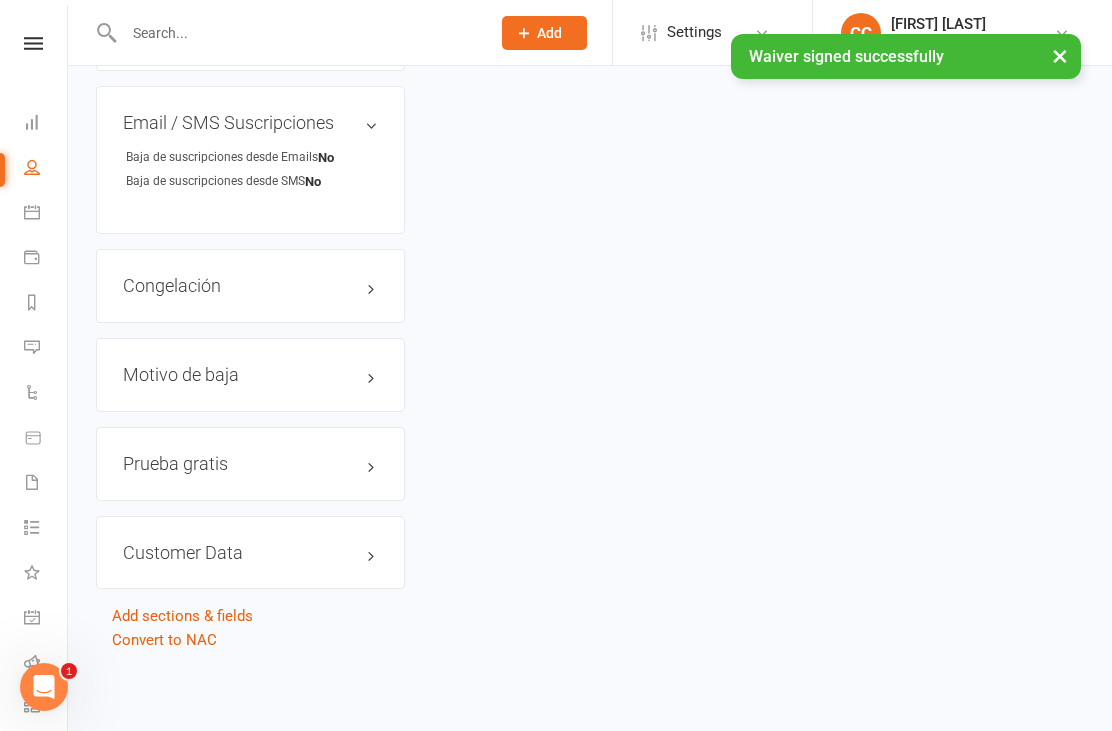 scroll, scrollTop: 0, scrollLeft: 0, axis: both 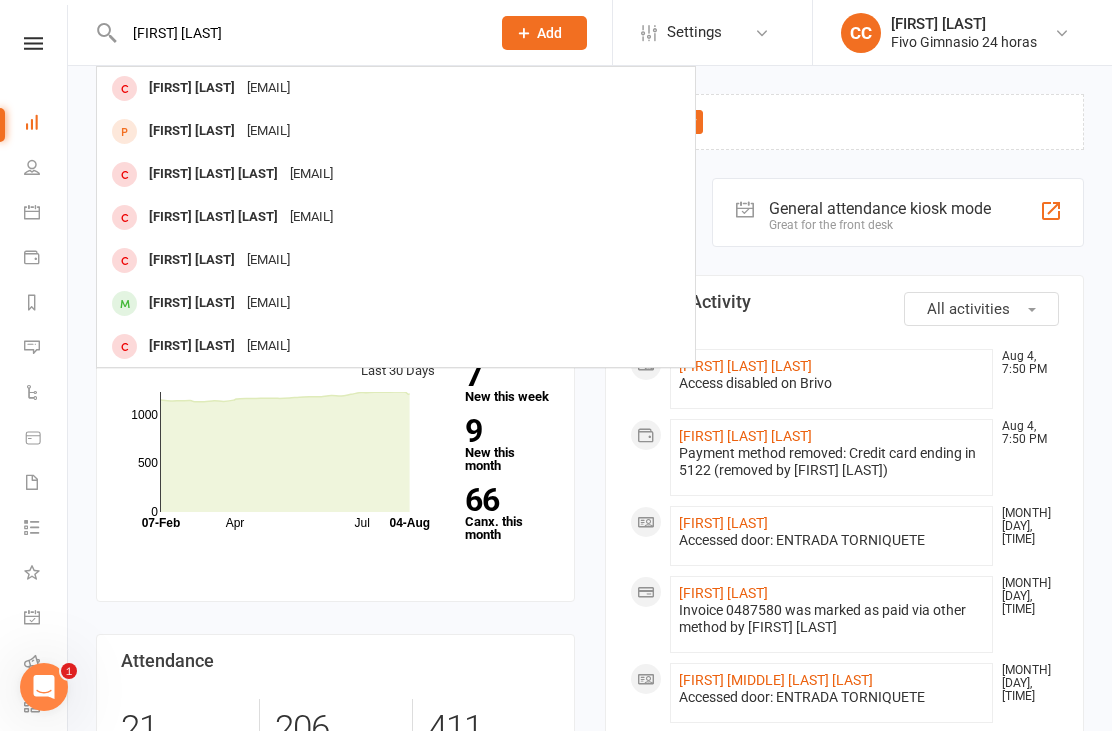 type on "Saúl calderin" 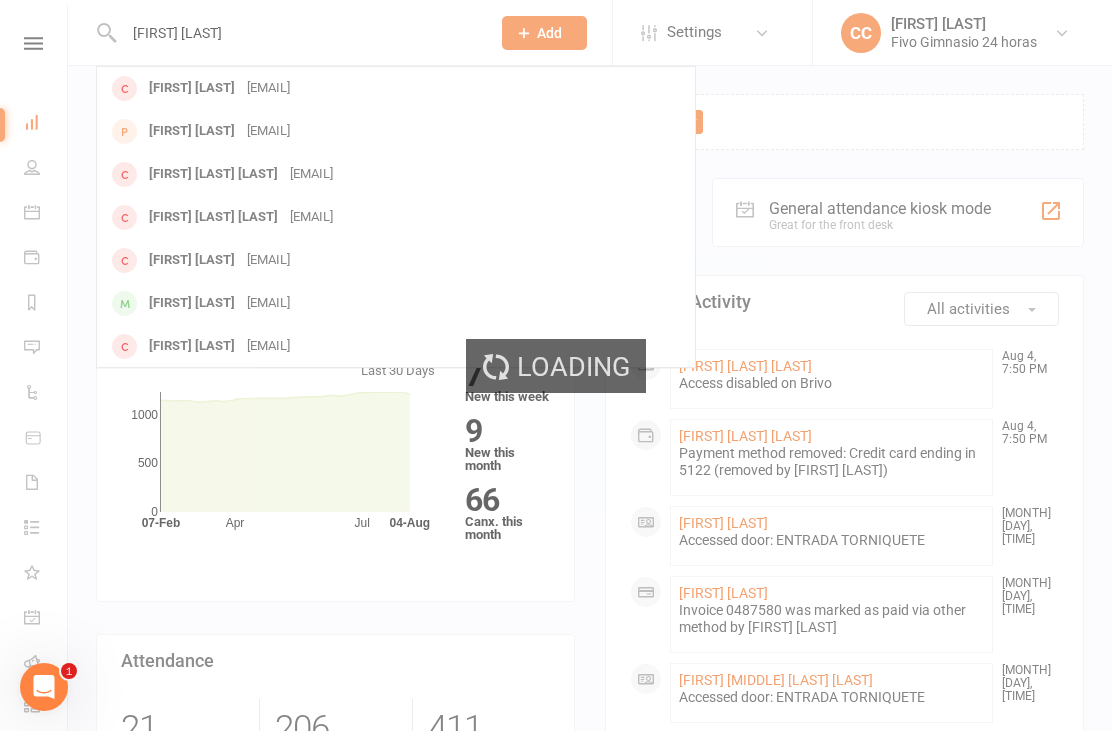 type 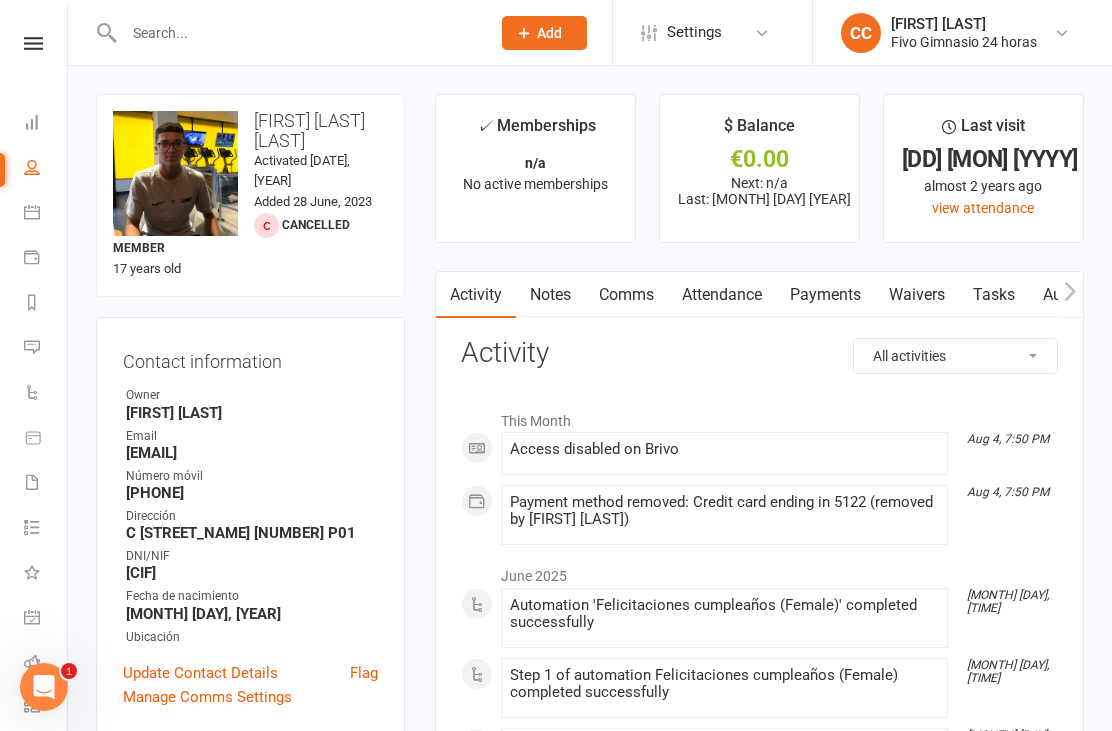 click on "Waivers" at bounding box center (917, 295) 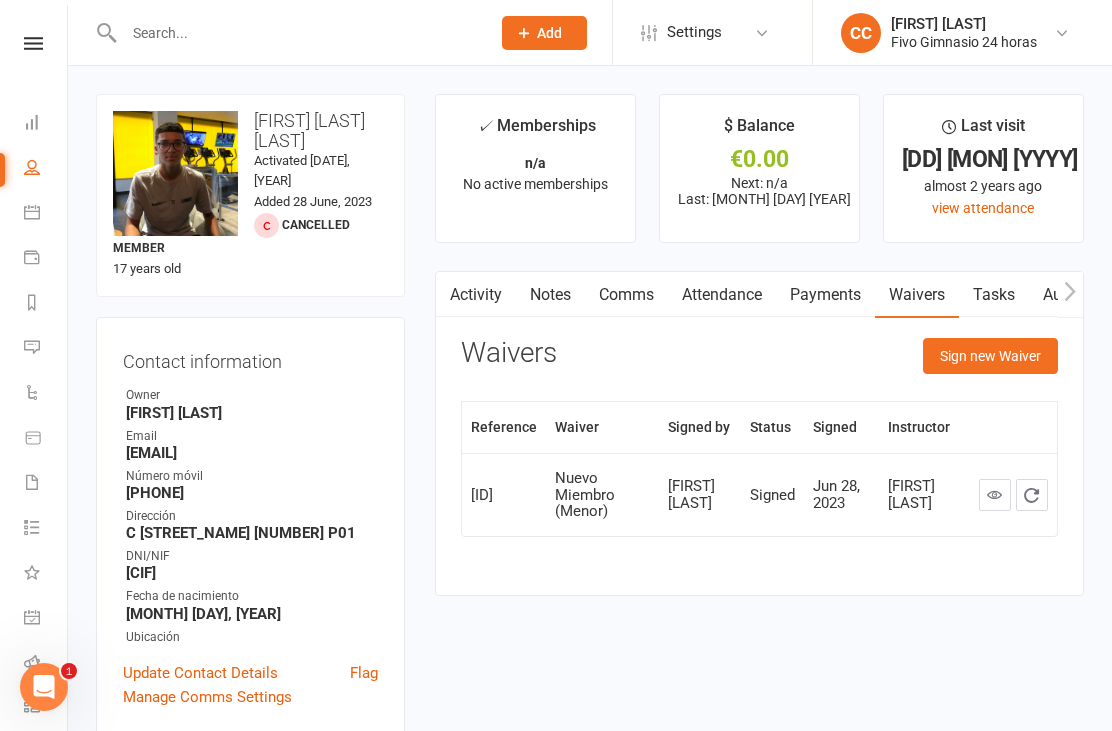 click on "Sign new Waiver" at bounding box center [990, 356] 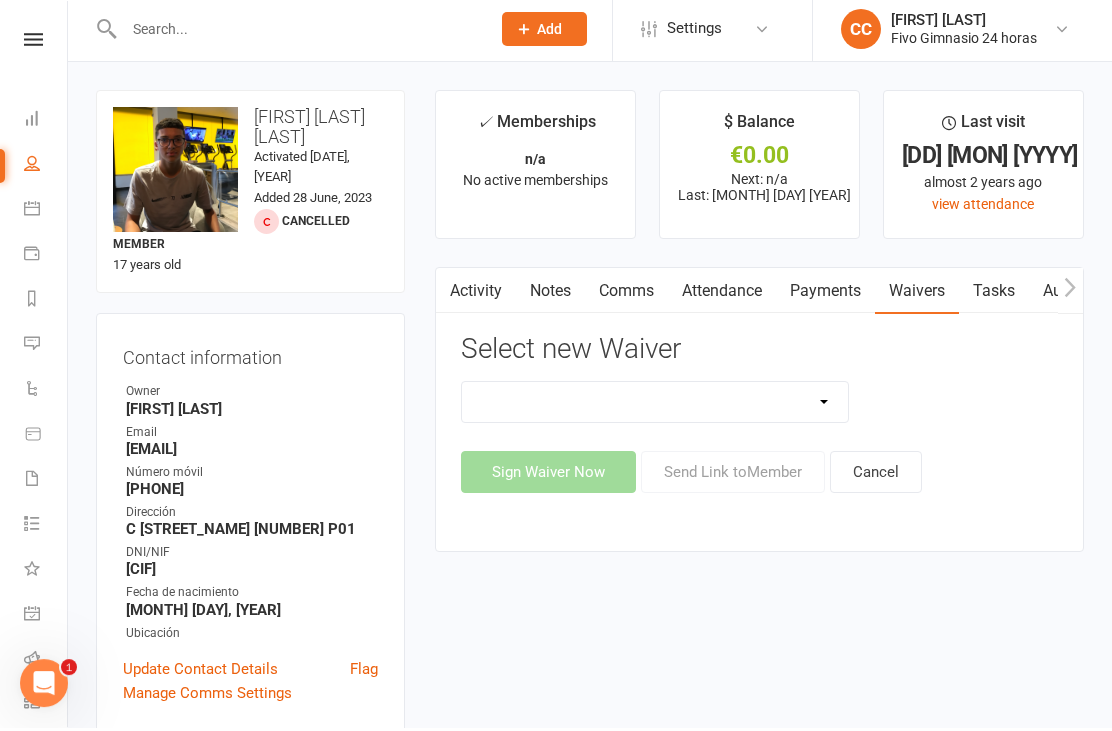 scroll, scrollTop: 520, scrollLeft: 0, axis: vertical 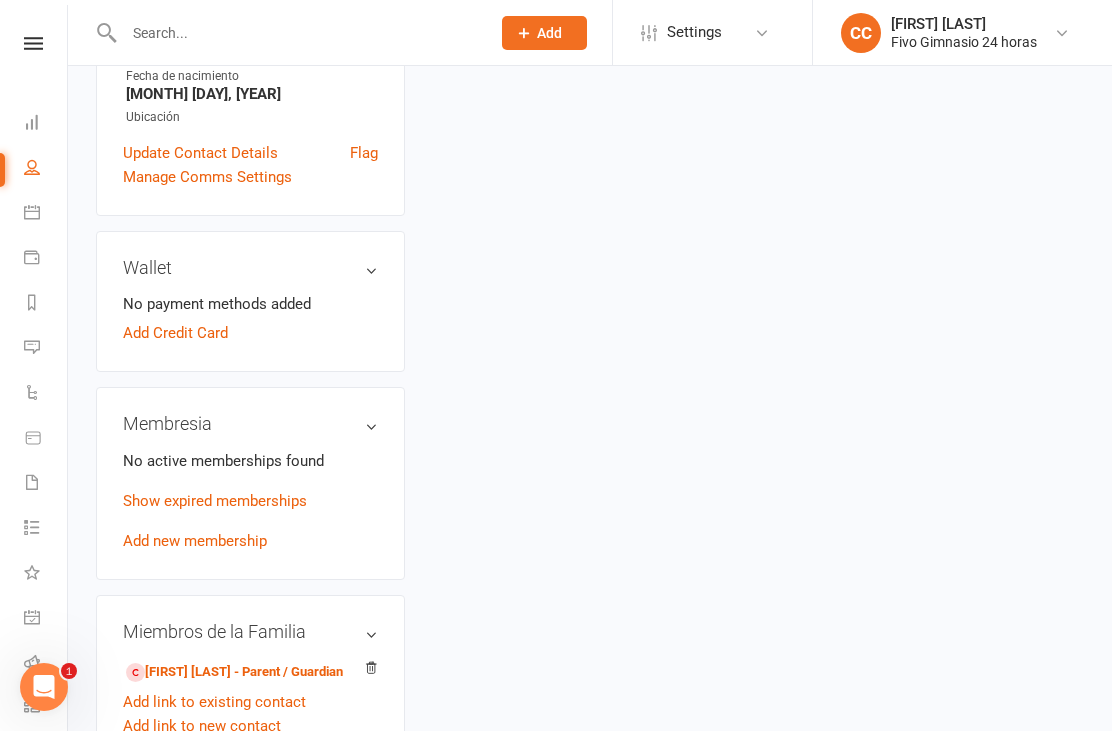 click on "[FIRST] [MIDDLE] [LAST] [LAST] - Parent / Guardian" at bounding box center (234, 672) 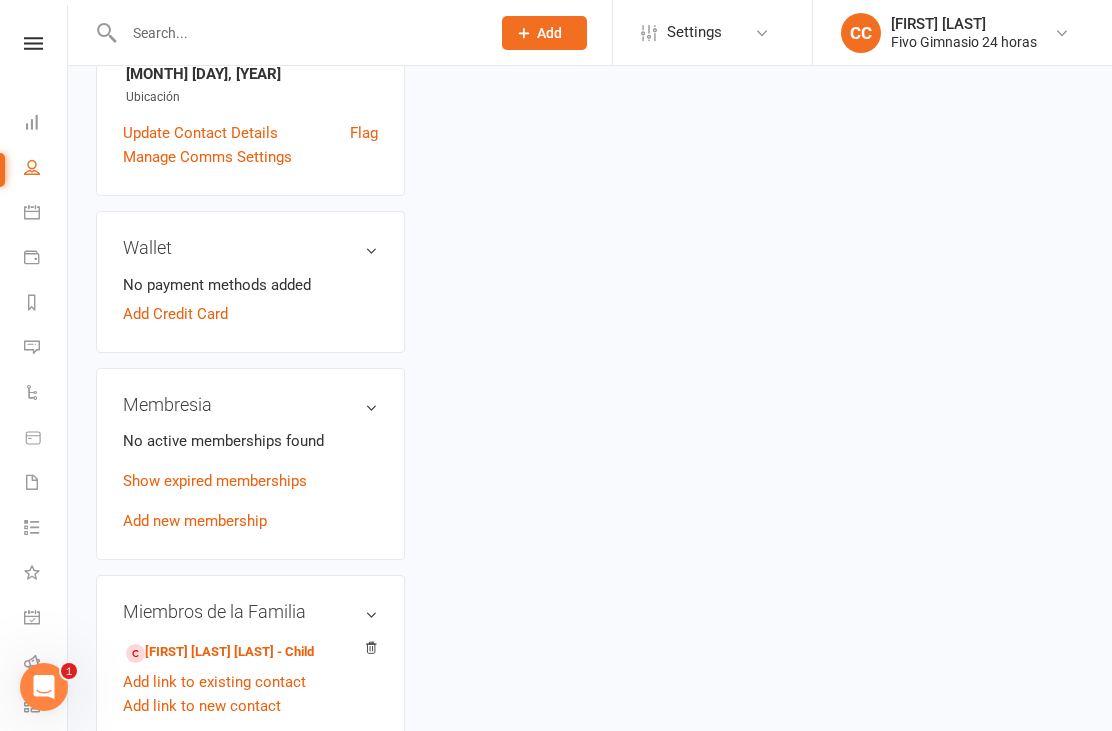 scroll, scrollTop: 0, scrollLeft: 0, axis: both 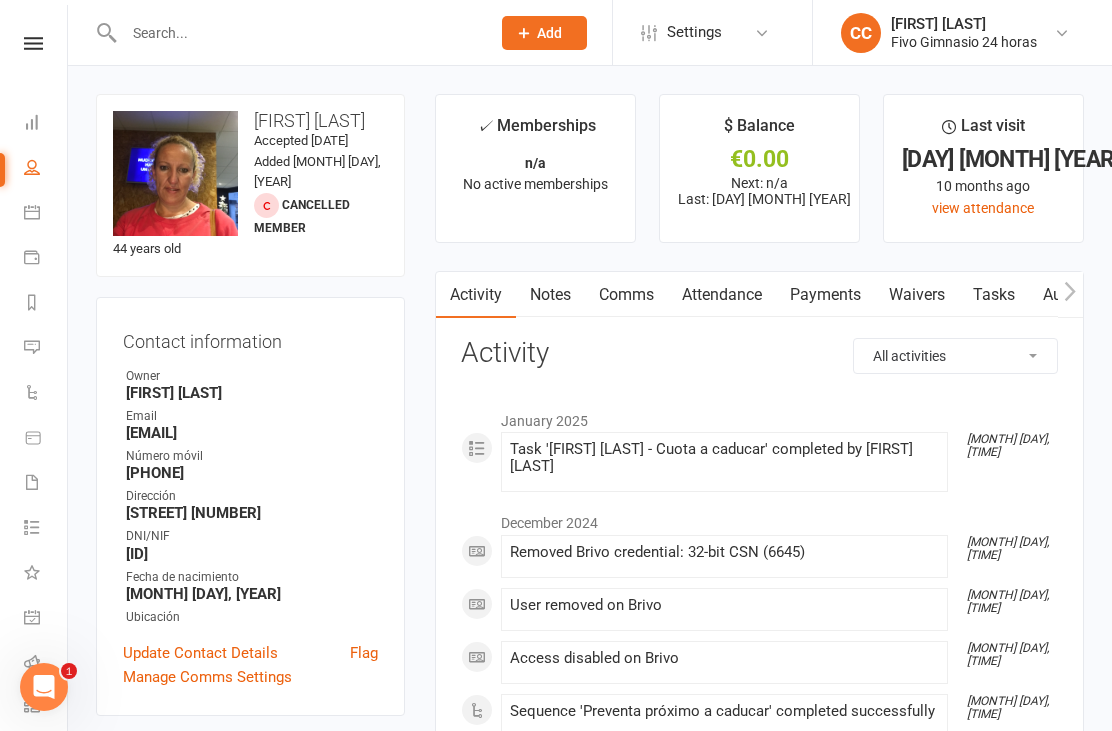 click on "Waivers" at bounding box center [917, 295] 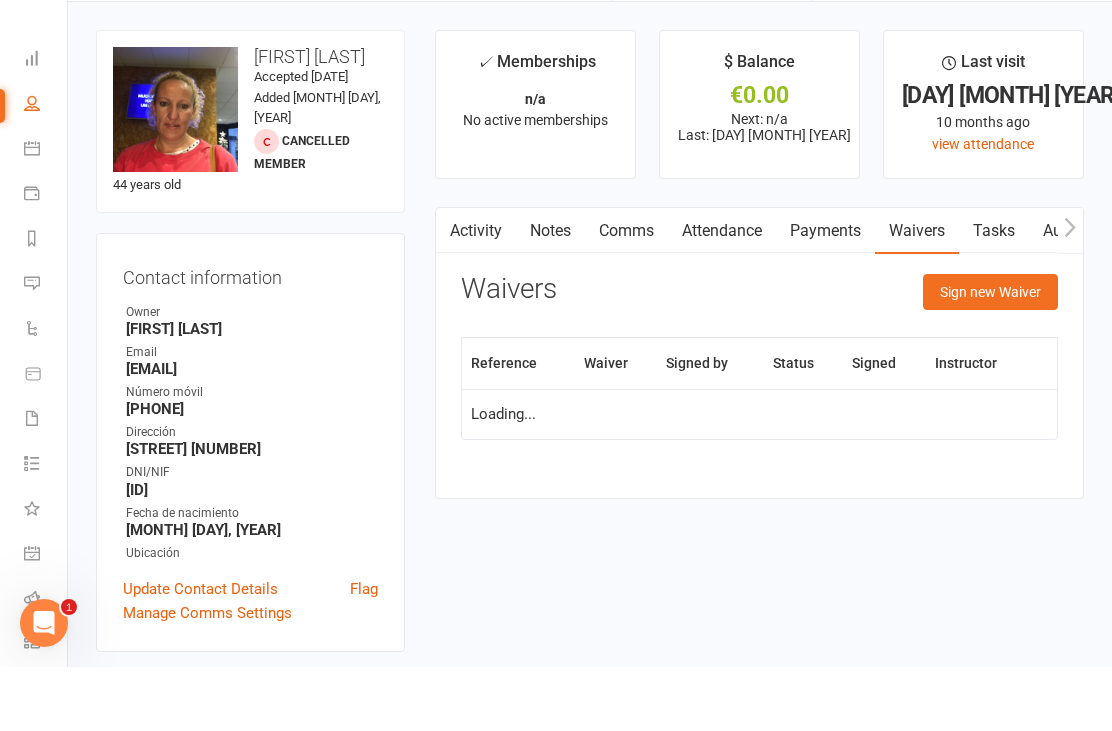 scroll, scrollTop: 64, scrollLeft: 0, axis: vertical 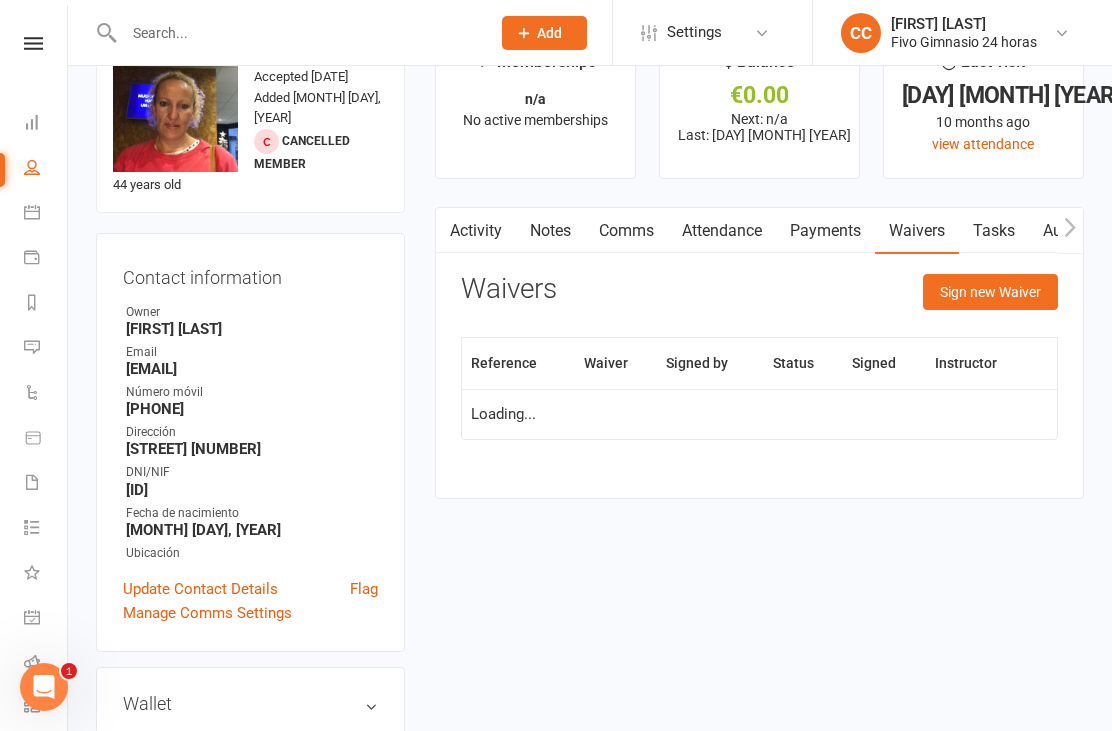 click on "Sign new Waiver" at bounding box center (990, 292) 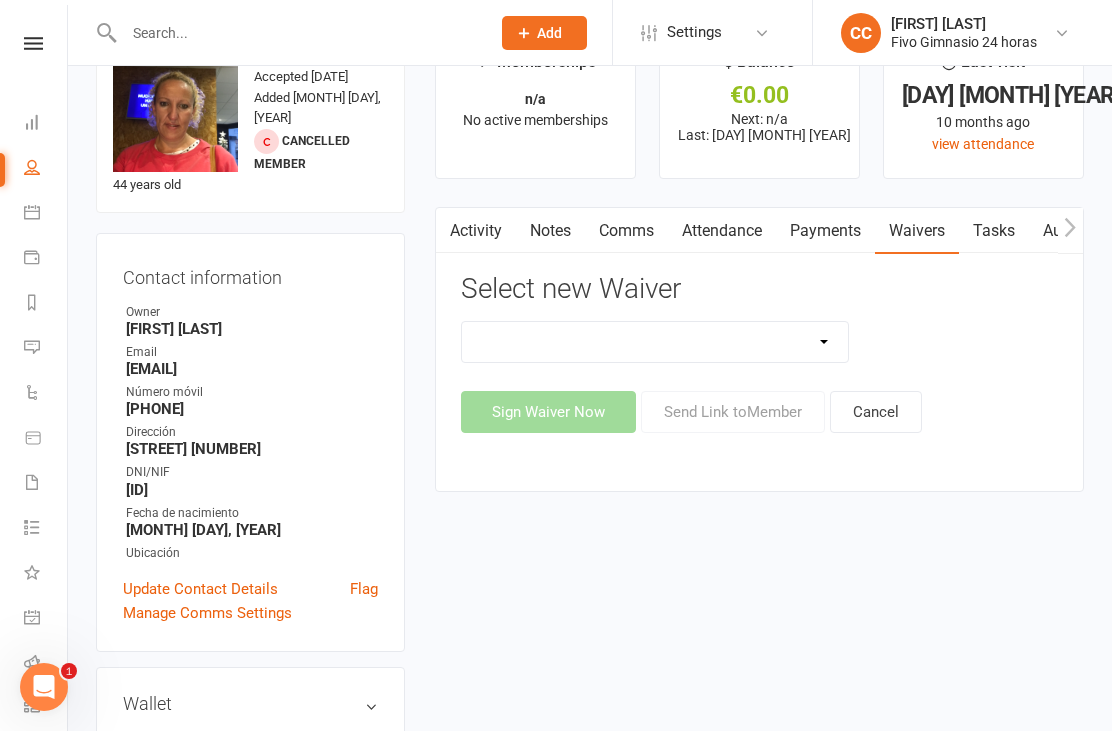 click on "Actualización De Datos De Pago Alta Online Certificación Finalización Contrato Certificación Finalización Contrato Y Devolución Entrenamiento Personal Influencer Contrato De Colaboración Lgpd Candidatos Monitor Lgpd Prospectos Nuevo Miembro (Adulto) Nuevo Miembro (Adulto Sin Wallet) Nuevo Miembro (Menor) Nuevo Miembro (Menor) (No usar) Nuevo Miembro (Menor sin Wallet) Reembolso De Membresia Reembolso De Membresia 44.90€" at bounding box center (655, 342) 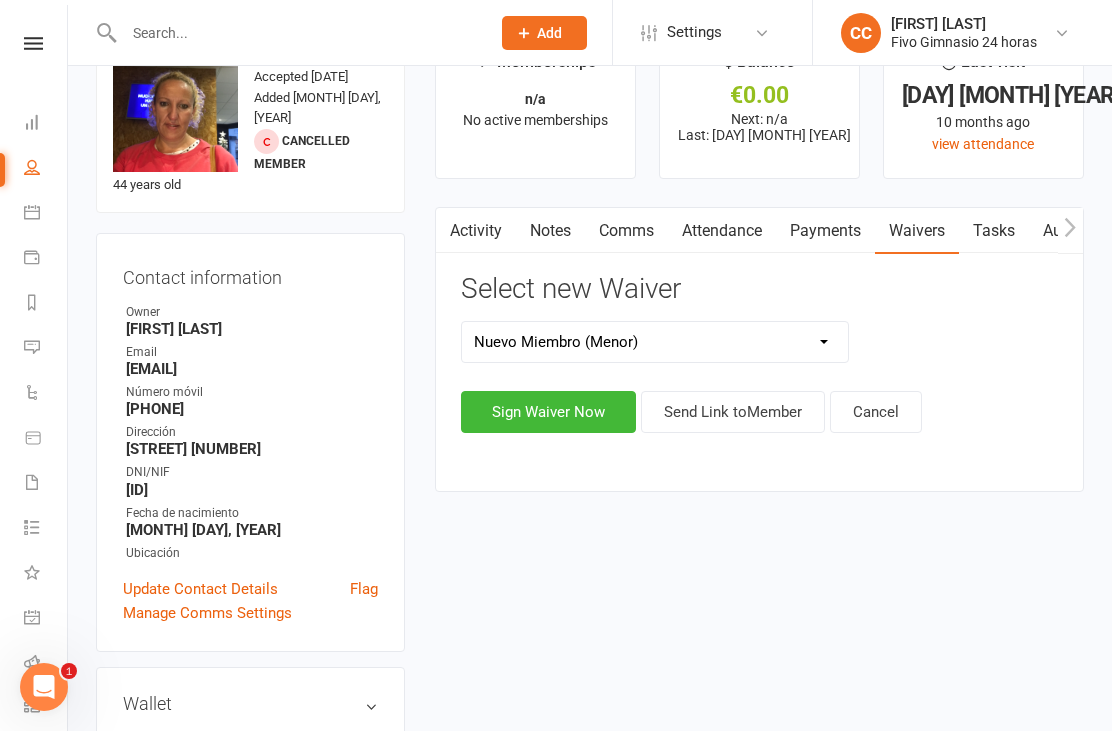 click on "Sign Waiver Now" at bounding box center (548, 412) 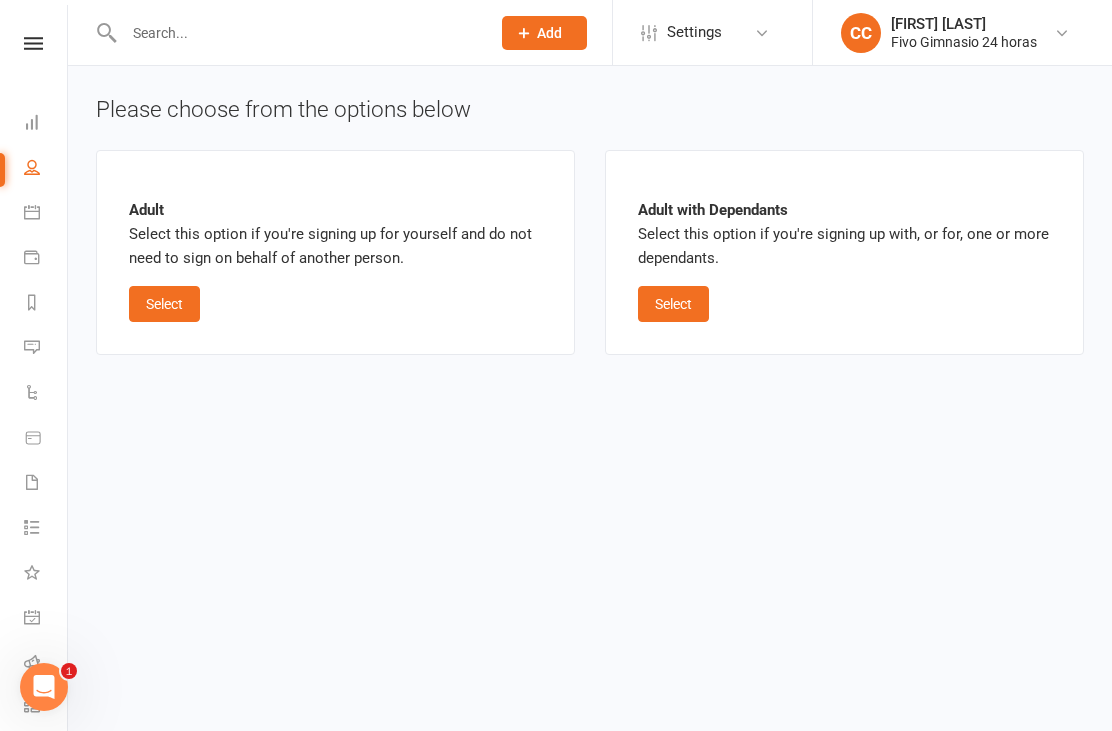 scroll, scrollTop: 0, scrollLeft: 0, axis: both 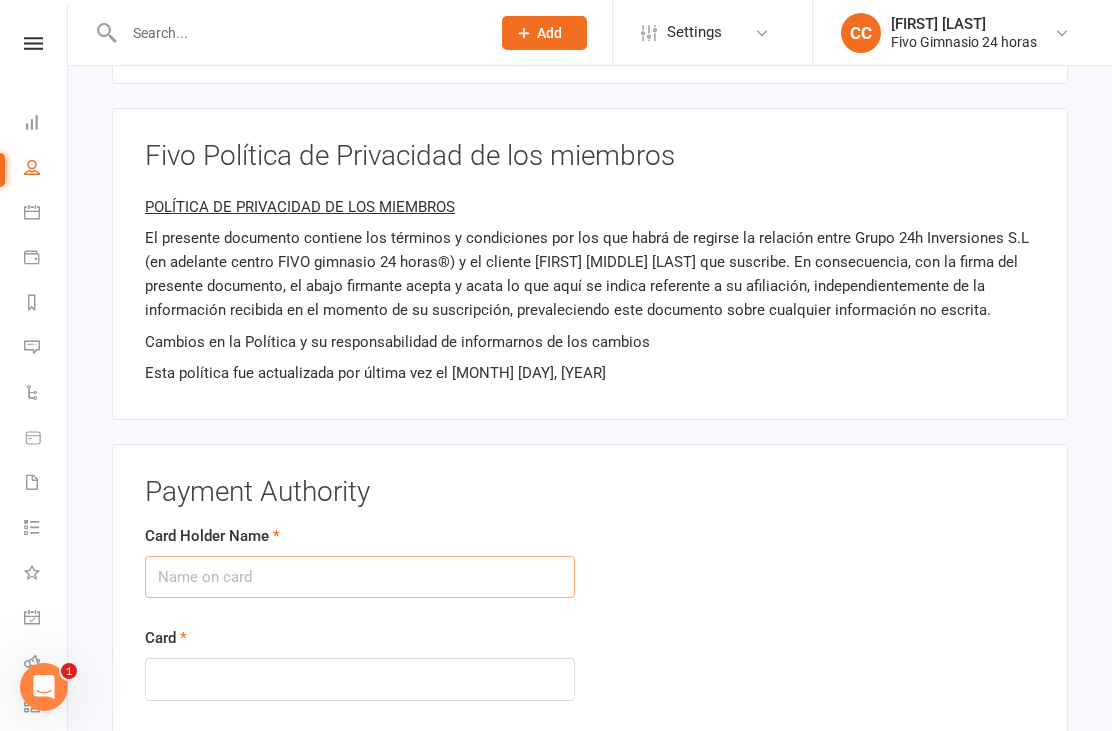 click on "Card Holder Name" at bounding box center (360, 577) 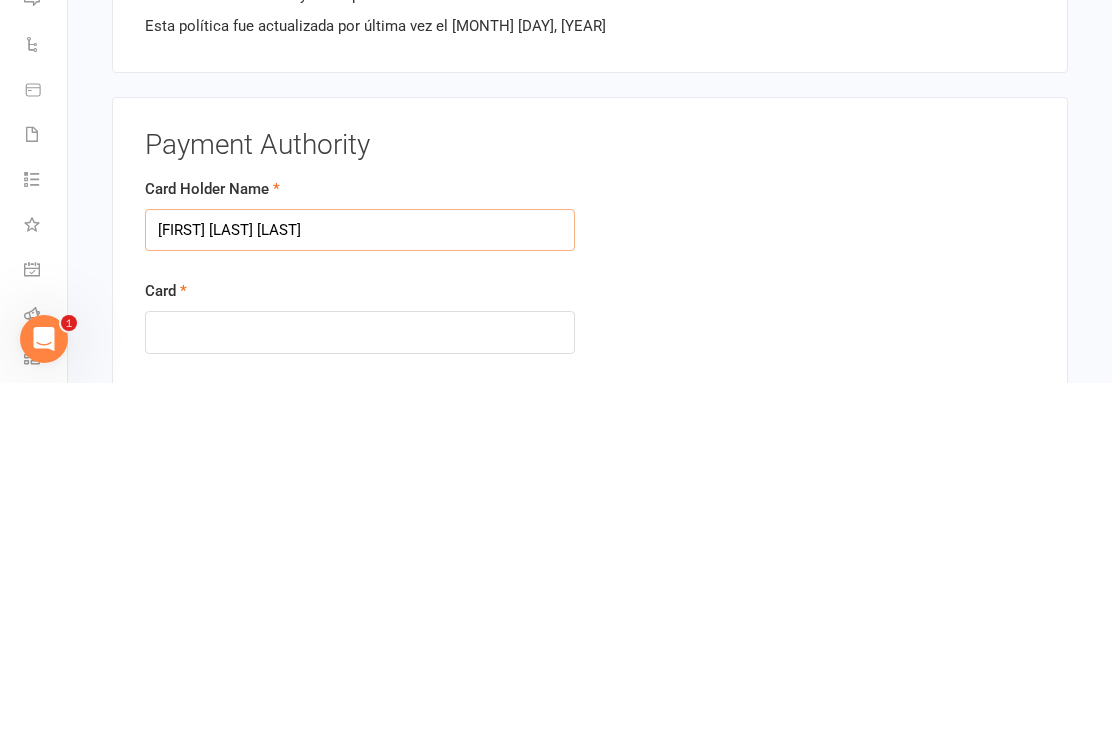 type on "Noelia Benitez peñate" 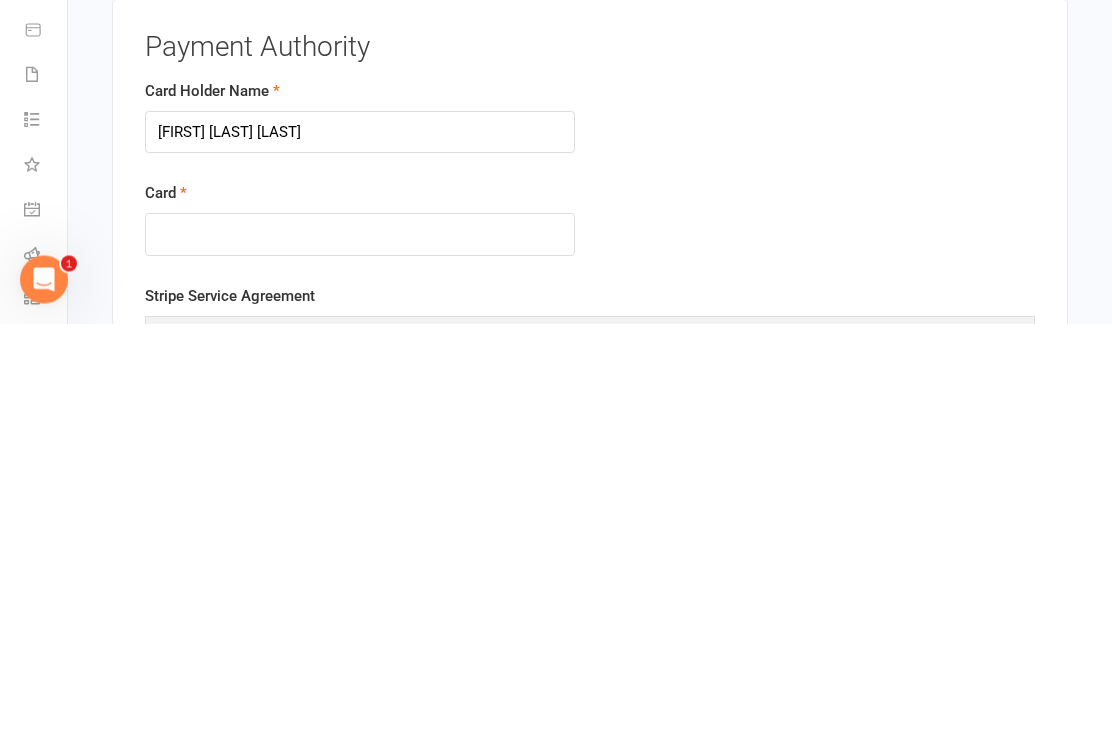 click on "Card Holder Name Noelia Benitez peñate Card" at bounding box center (590, 589) 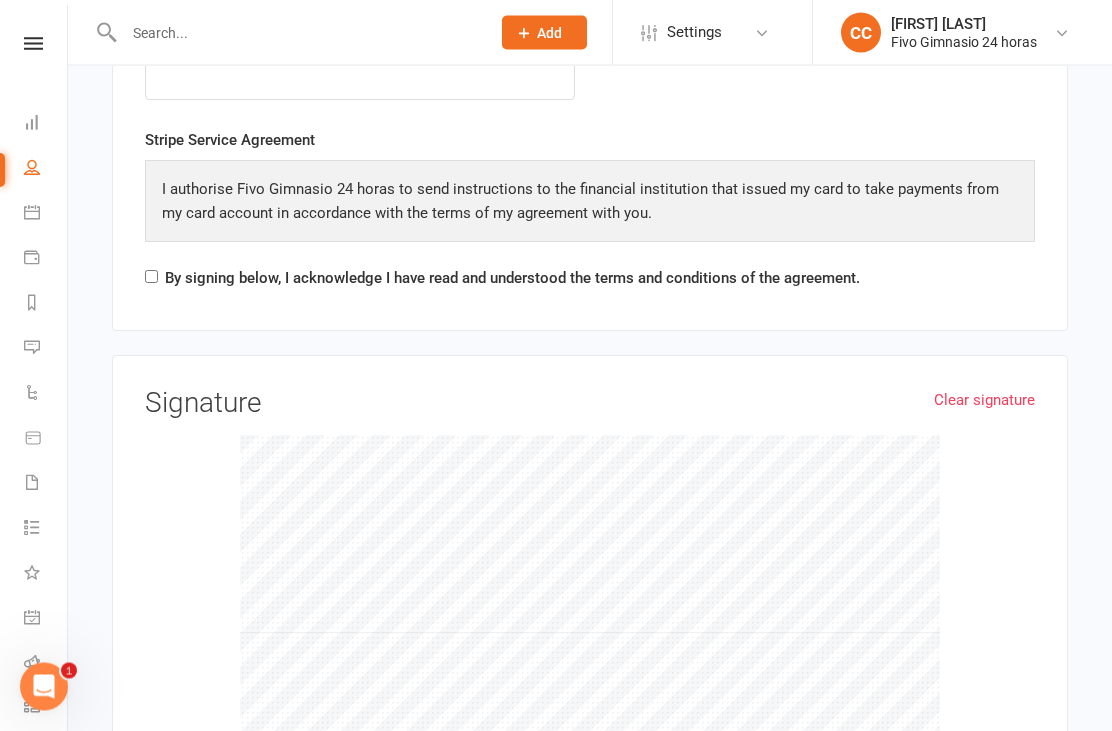 scroll, scrollTop: 3436, scrollLeft: 0, axis: vertical 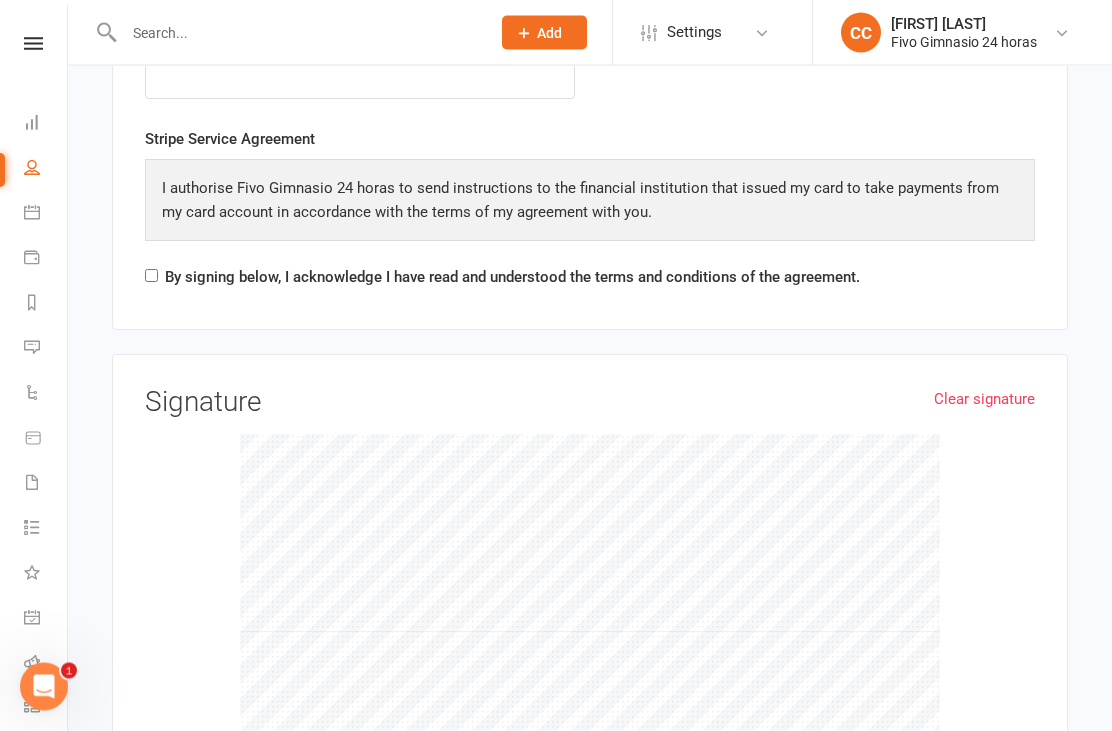 click on "Payment Authority Card Holder Name Noelia Benitez peñate Card Stripe Service Agreement I authorise Fivo Gimnasio 24 horas to send instructions to the financial institution that issued my card to take payments from my card account in accordance with the terms of my agreement with you.
By signing below, I acknowledge I have read and understood the terms and conditions of the agreement." at bounding box center [590, 87] 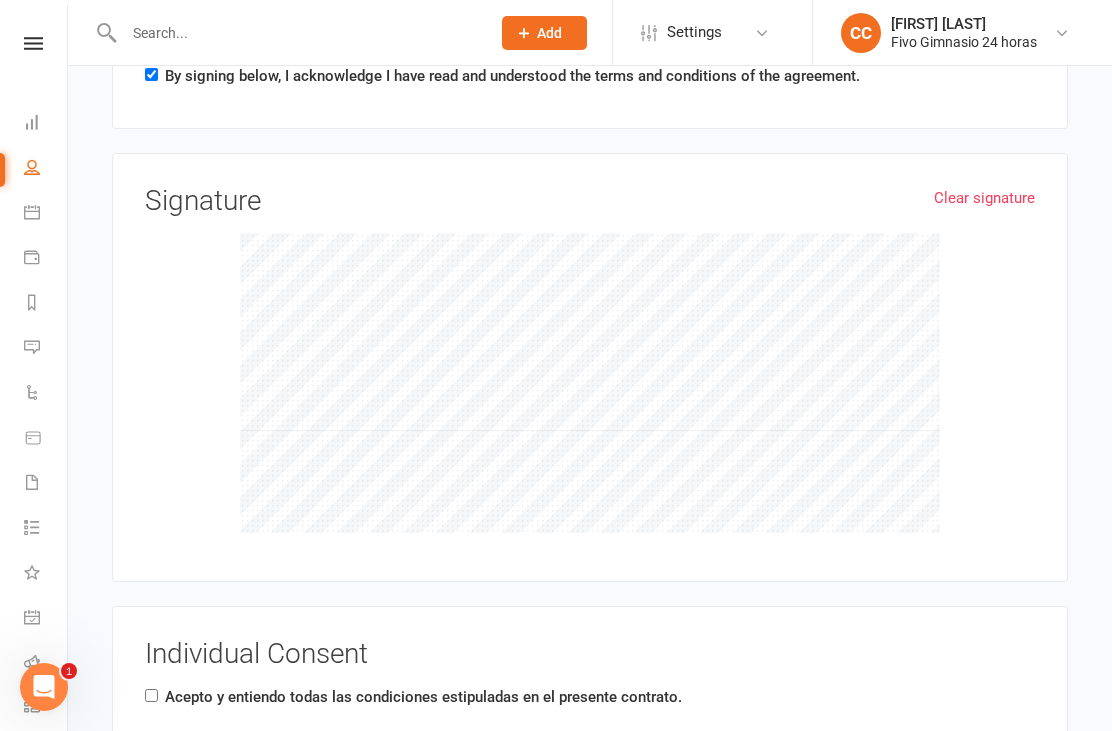scroll, scrollTop: 3789, scrollLeft: 0, axis: vertical 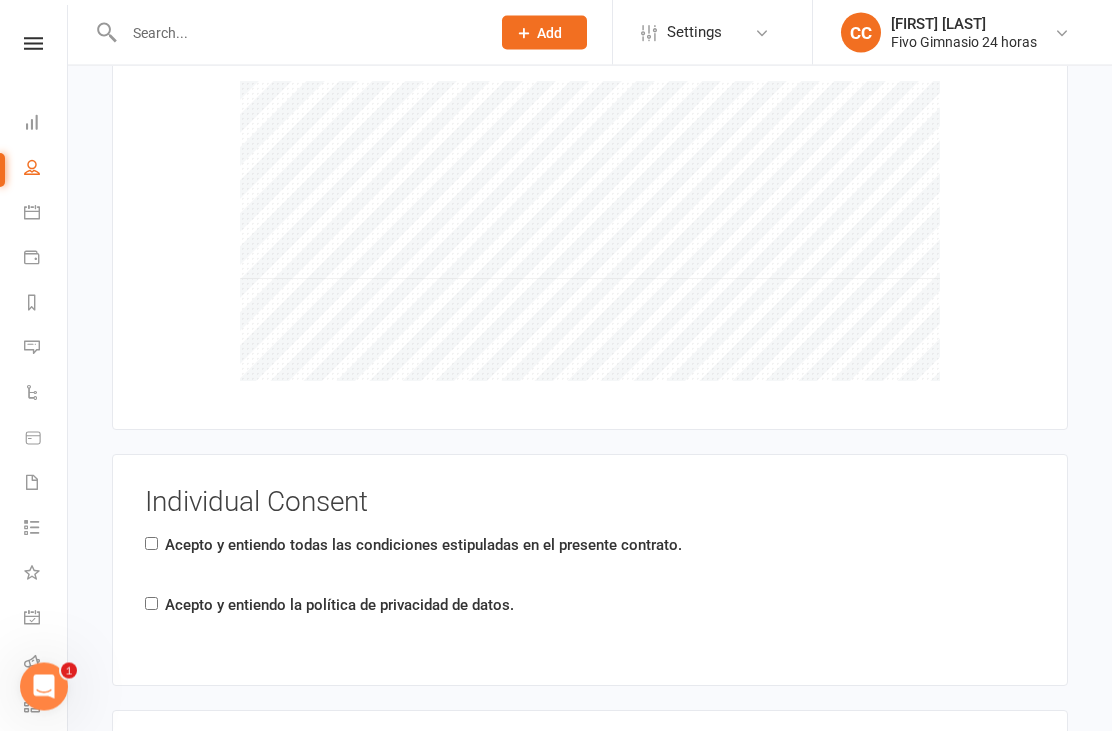 click on "Acepto y entiendo todas las condiciones estipuladas en el presente contrato." at bounding box center [151, 544] 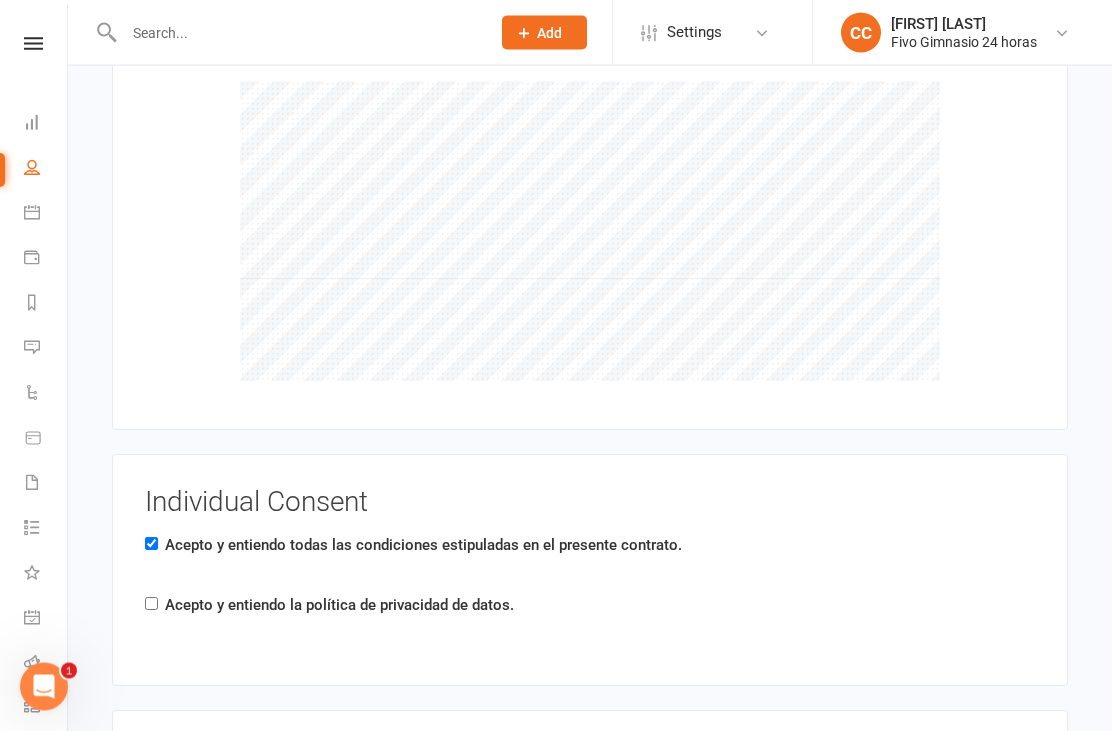 click on "Acepto y entiendo la política de privacidad de datos." at bounding box center [339, 606] 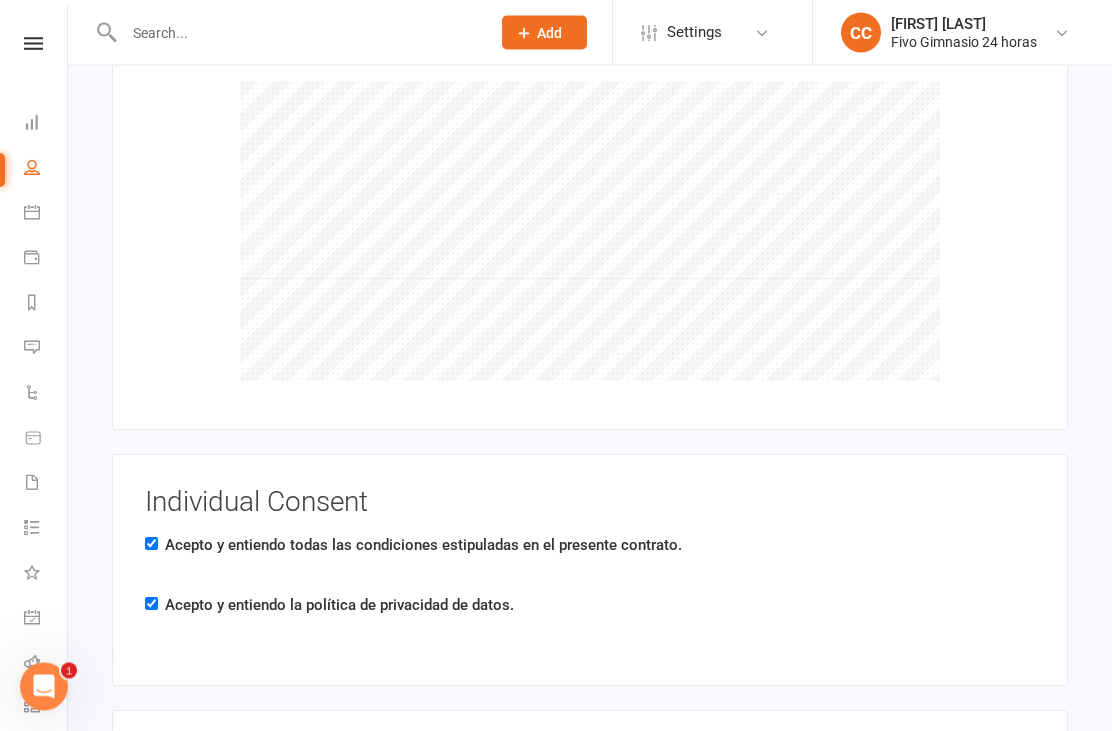click on "El Usuario consiente expresamente la incorporación de los datos facilitados a ficheros cuyo titular y responsable son Grupo 24h Inversiones S.L., y cuya finalidad es el control y gestión de los servicios requeridos, así como informarle de nuevos productos o servicios que sean de su interés.  El Usuario Noelia del Carmen Benítez Peñate   también acepta la incorporación de nuevos servicios al Portal que Grupo 24h Inversiones S.L. pudiera implantar en cada momento, así como a la modificación de las características, precios y otras condiciones de los servicios ya existentes. El Usuario podrá en todo momento darse de baja como Usuario del Portal, sin que dicha decisión pueda tener carácter retroactivo, comunicándolo a hola@fivogym.es o, en su caso, mediante los  automatismos  puestos a su disposición en el Portal." at bounding box center (590, 978) 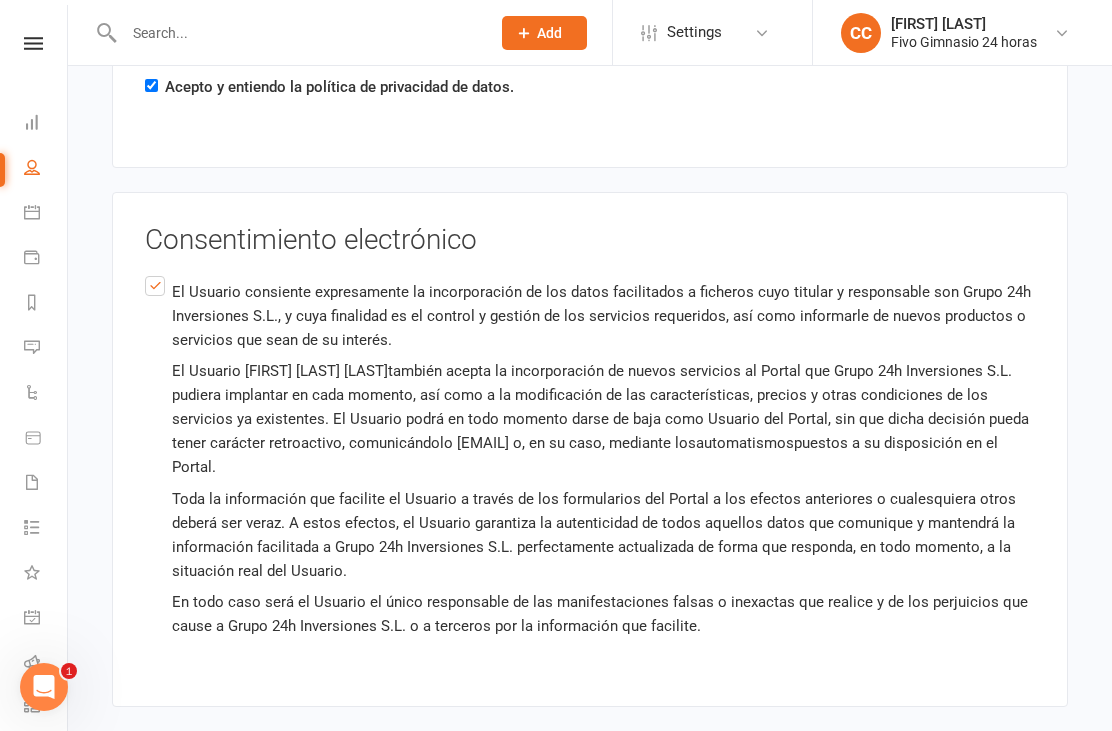 scroll, scrollTop: 4326, scrollLeft: 0, axis: vertical 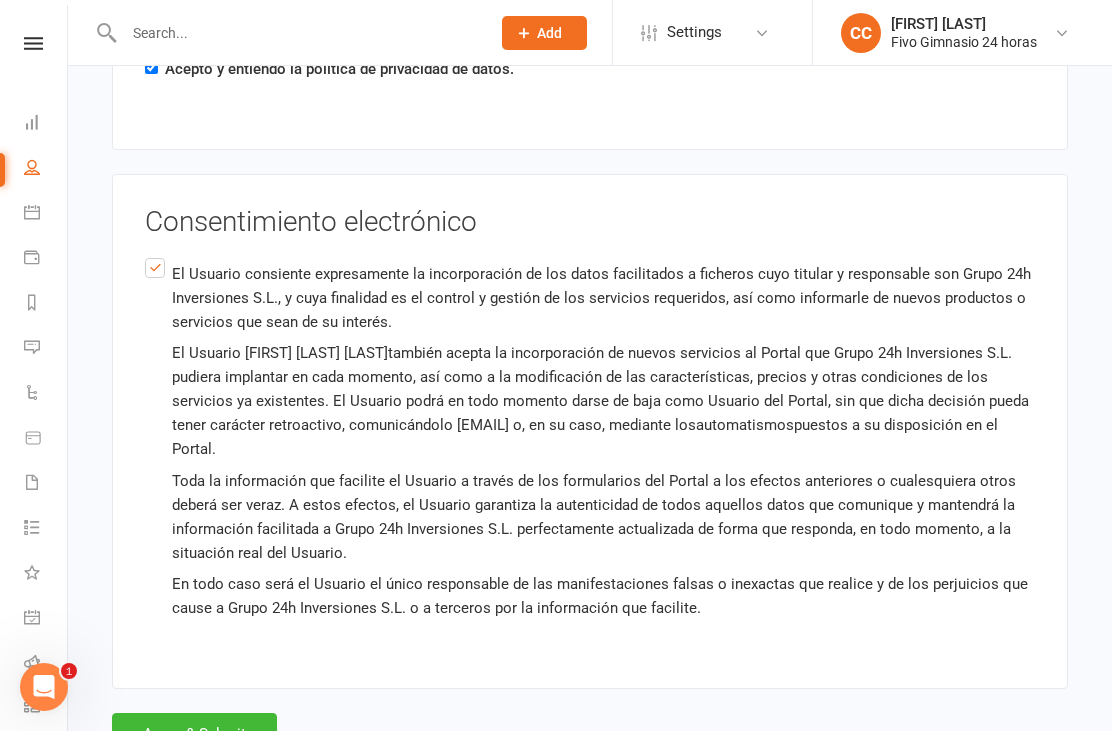 click on "Agree & Submit" at bounding box center [194, 734] 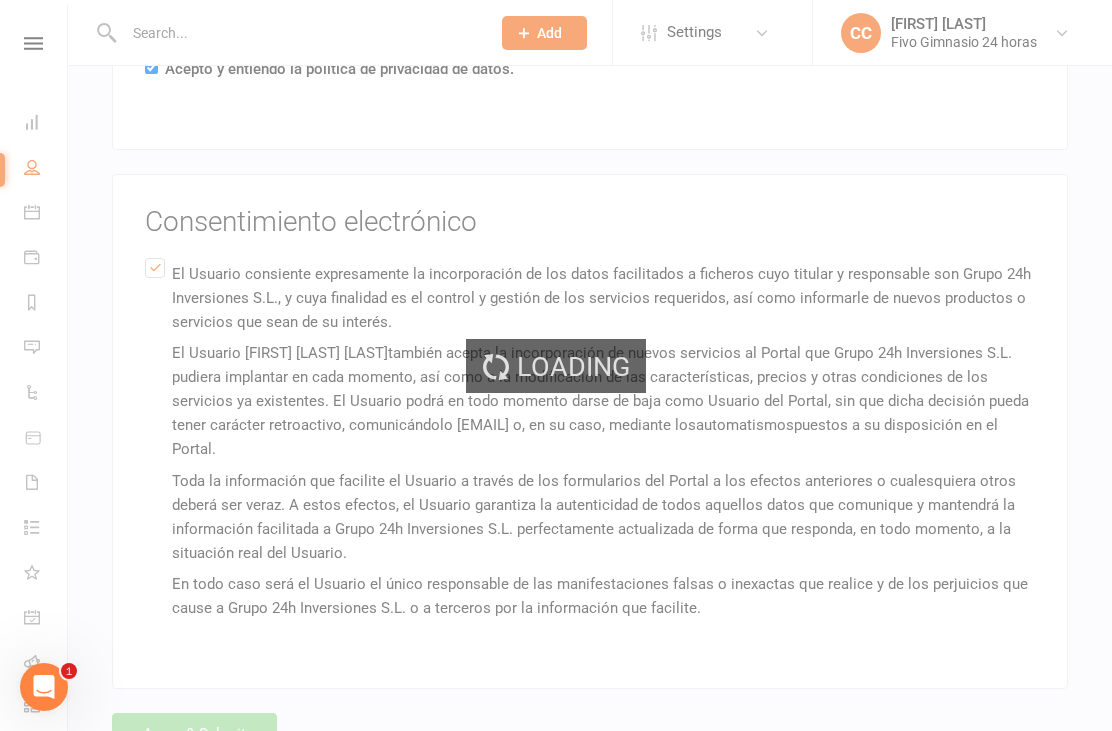 click on "Loading" at bounding box center [556, 365] 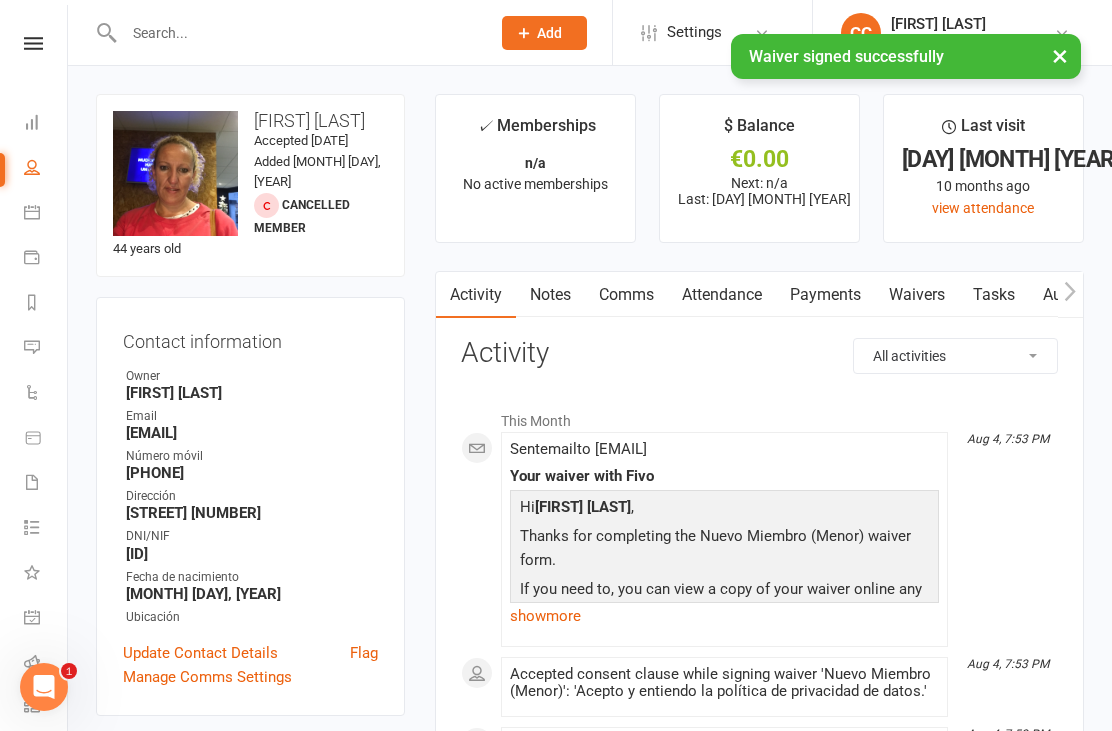 click on "Payments" at bounding box center [825, 295] 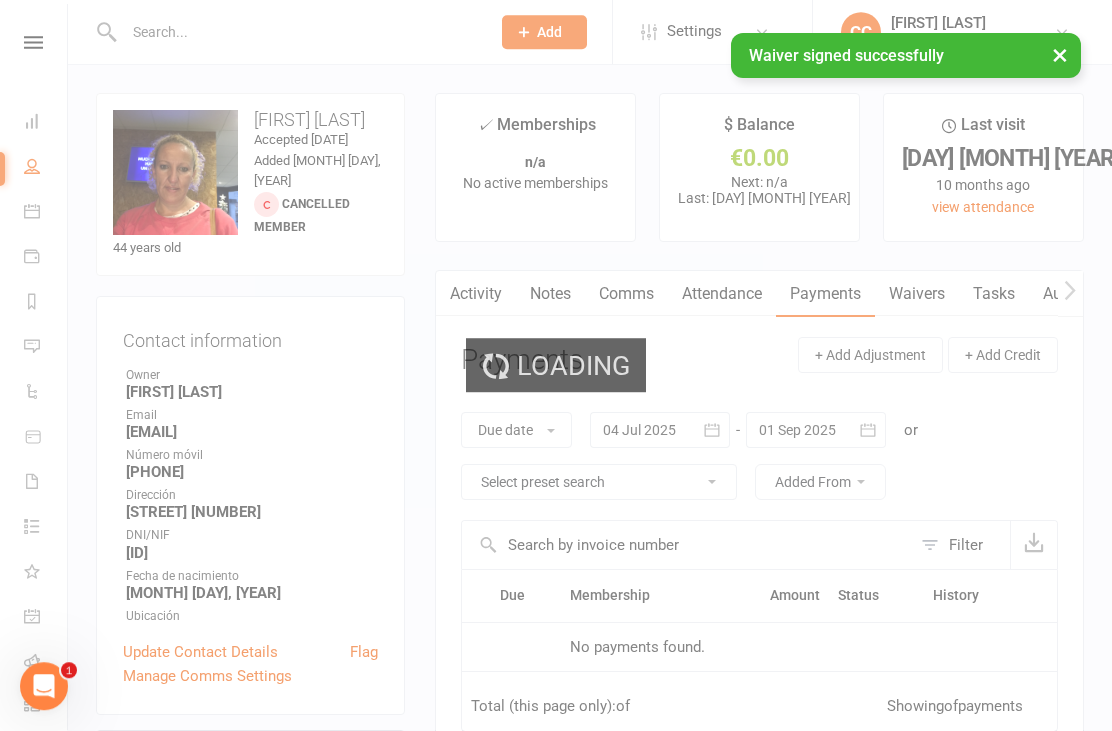 scroll, scrollTop: 64, scrollLeft: 0, axis: vertical 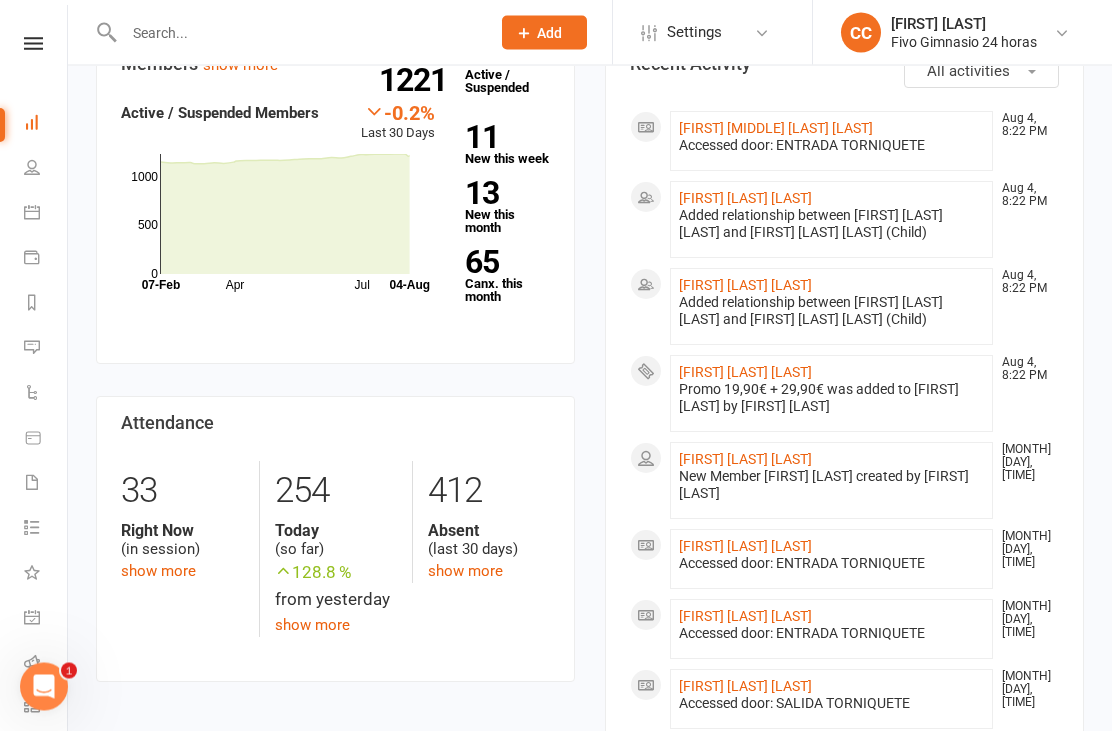 click on "[FIRST] [LAST]" 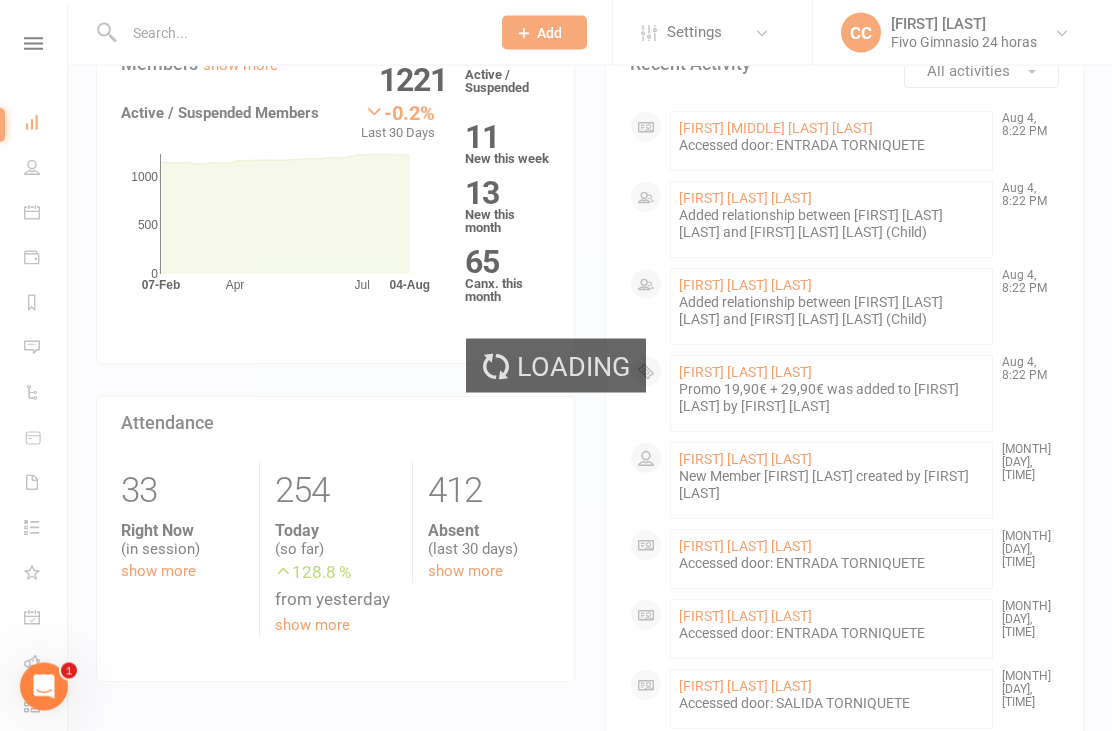 scroll, scrollTop: 238, scrollLeft: 0, axis: vertical 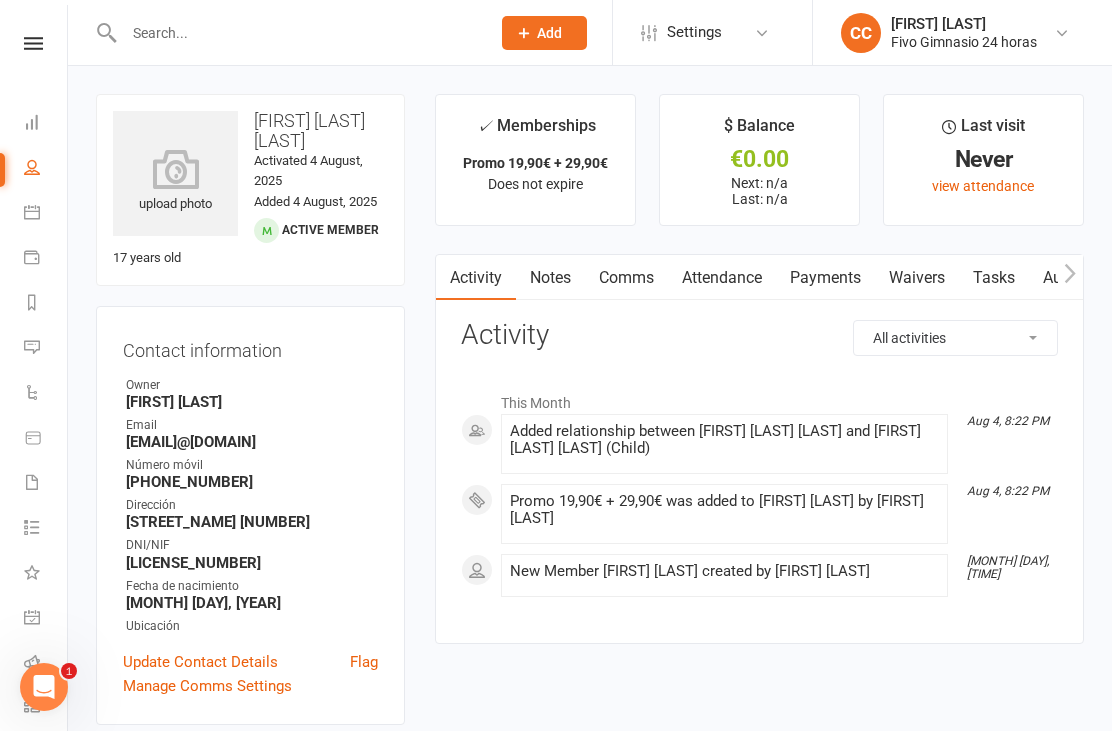 click at bounding box center [175, 169] 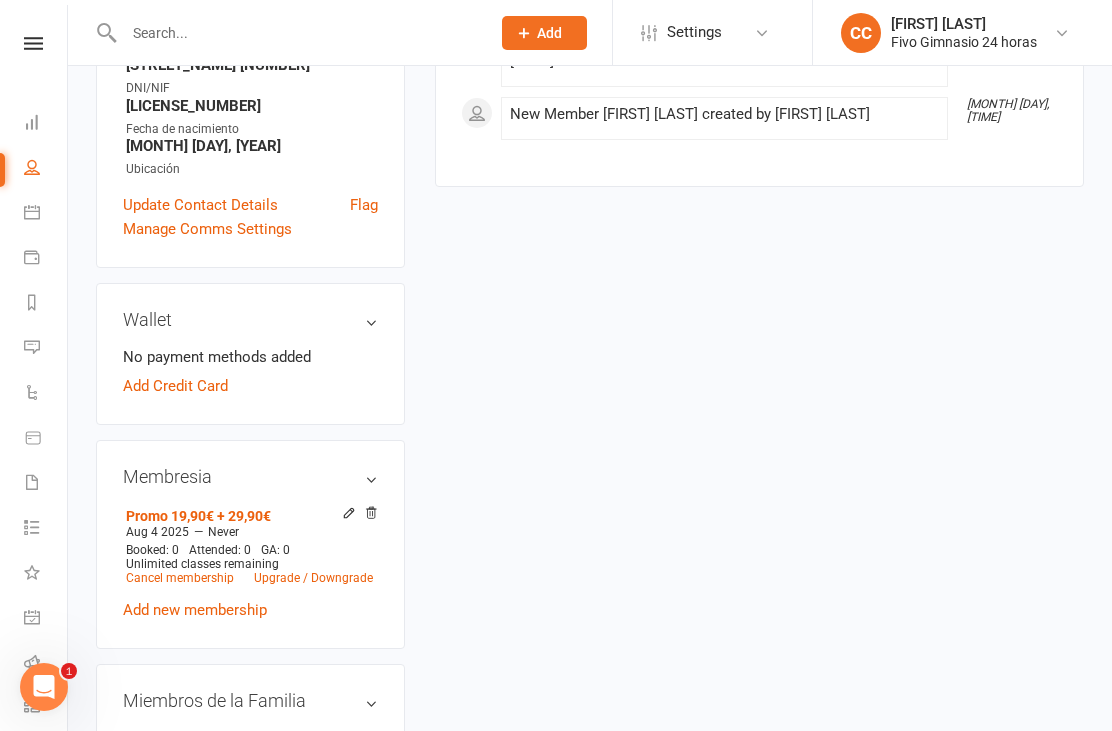scroll, scrollTop: 0, scrollLeft: 0, axis: both 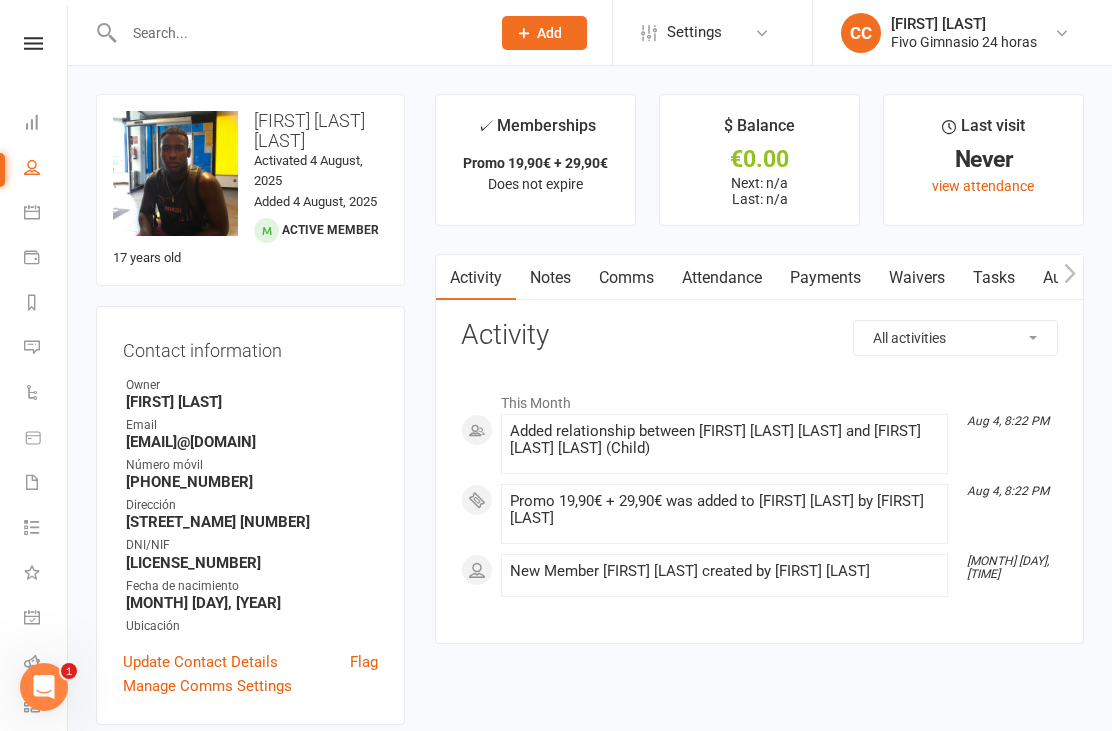 click on "Dashboard" at bounding box center (46, 124) 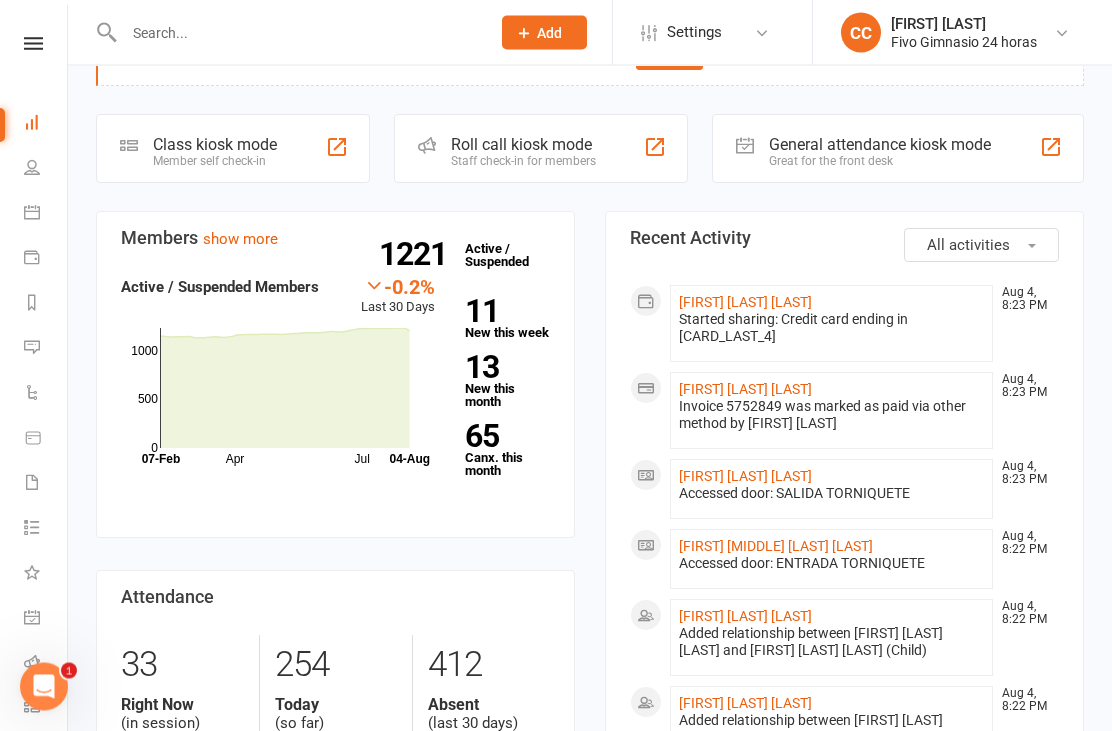 click on "Saul Calderin Benitez" 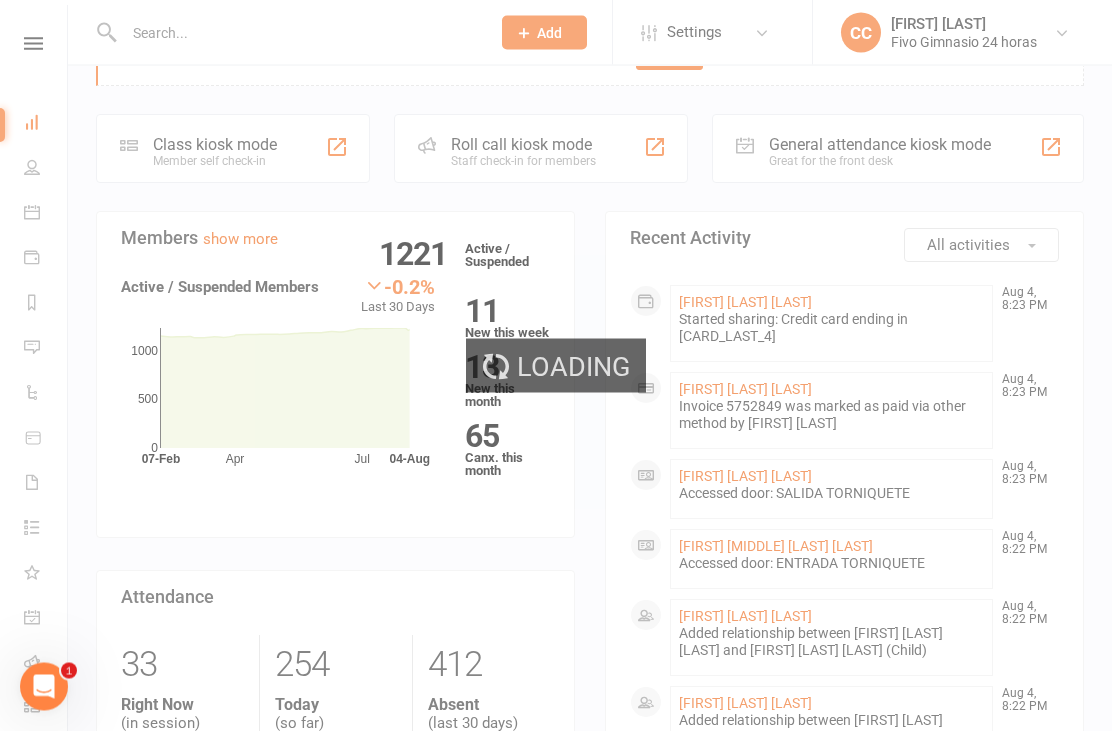 scroll, scrollTop: 64, scrollLeft: 0, axis: vertical 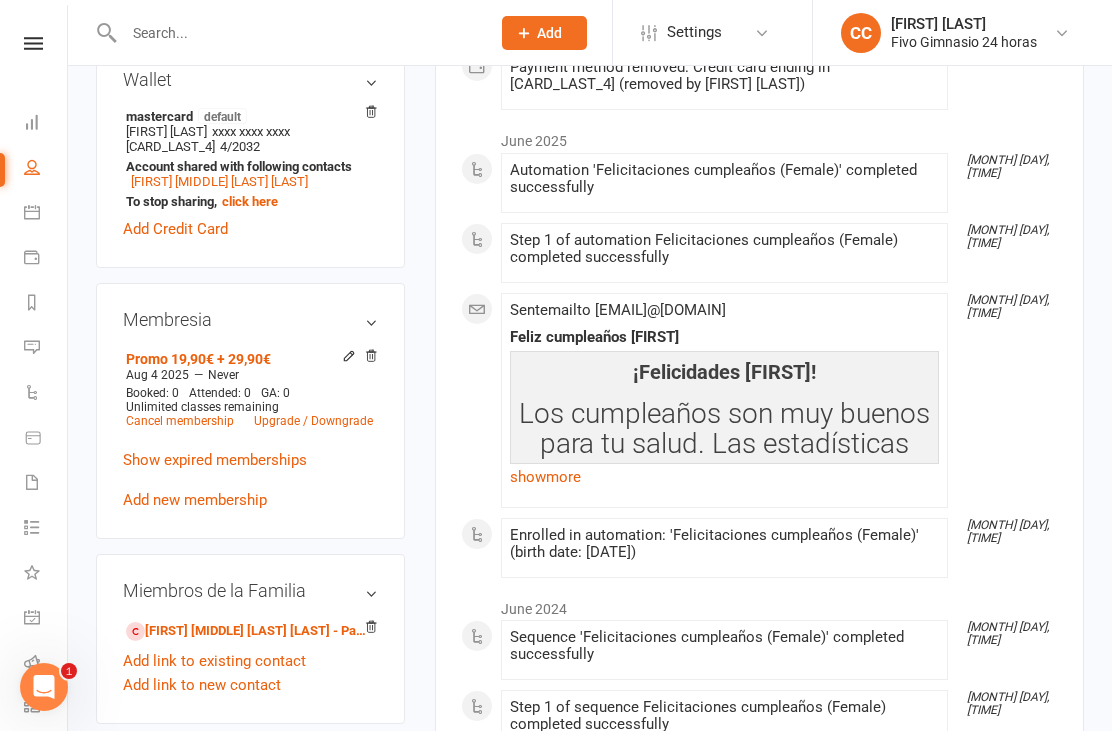 click on "Noelia del Carmen Benítez Peñate - Parent / Guardian" at bounding box center [247, 631] 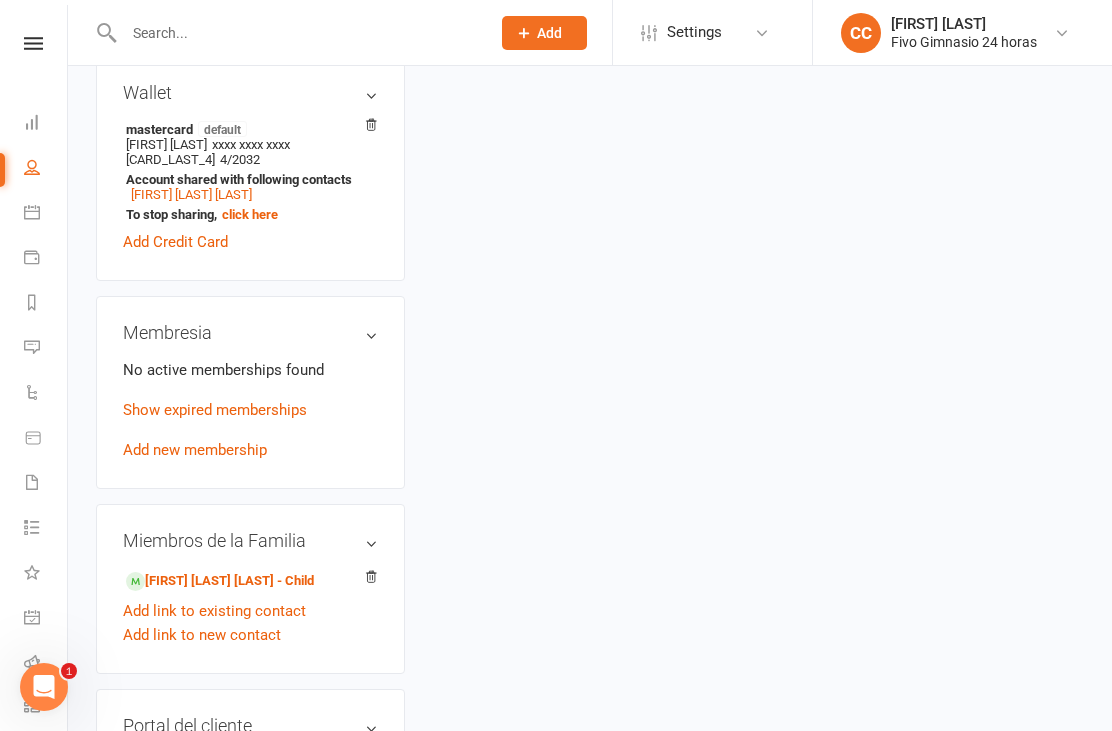 scroll, scrollTop: 0, scrollLeft: 0, axis: both 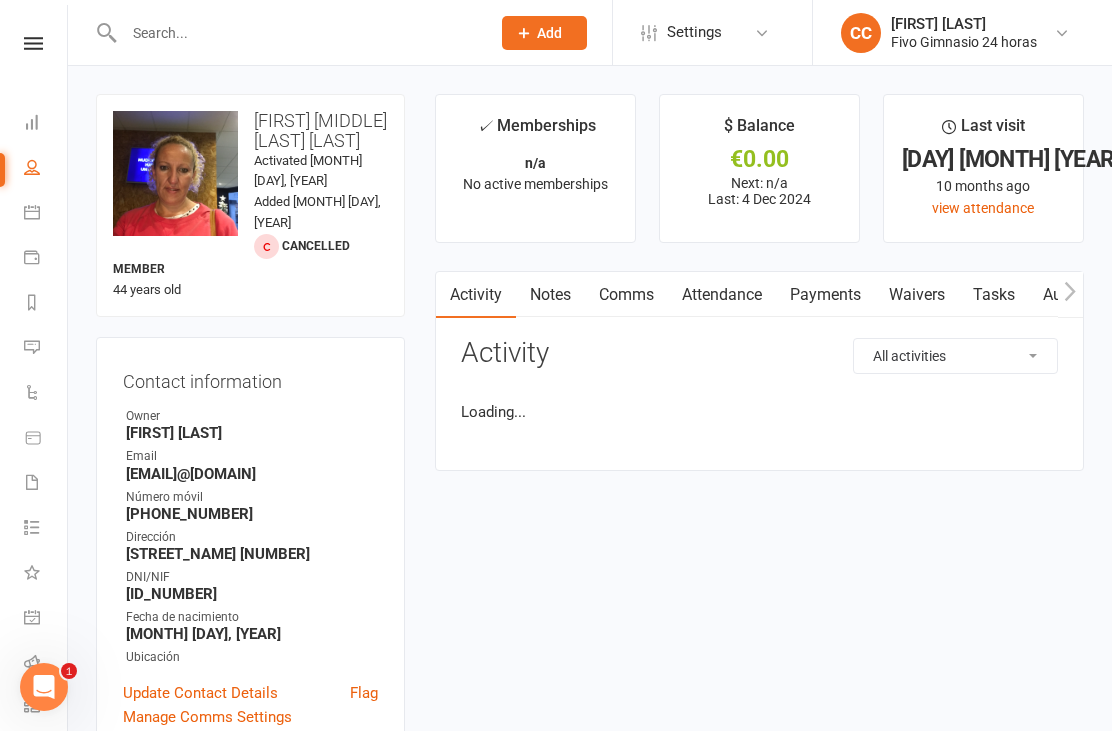 click on "Dashboard" at bounding box center (46, 124) 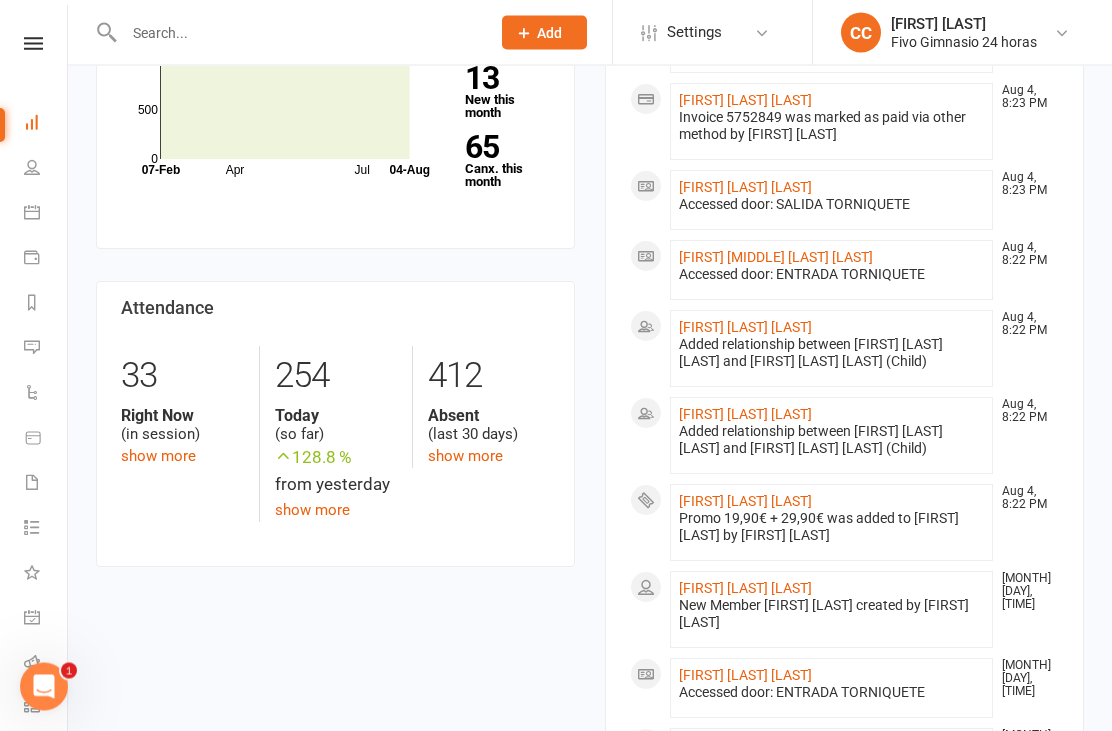 click on "Rosalba Sanchez Marine" 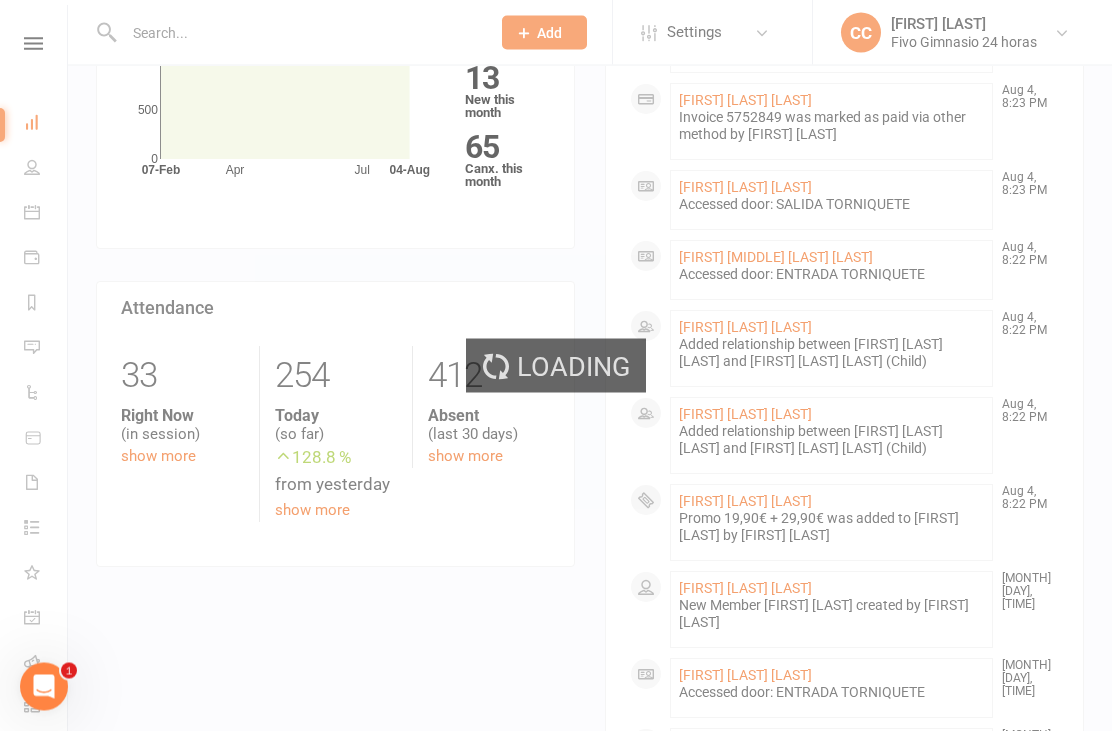 scroll, scrollTop: 353, scrollLeft: 0, axis: vertical 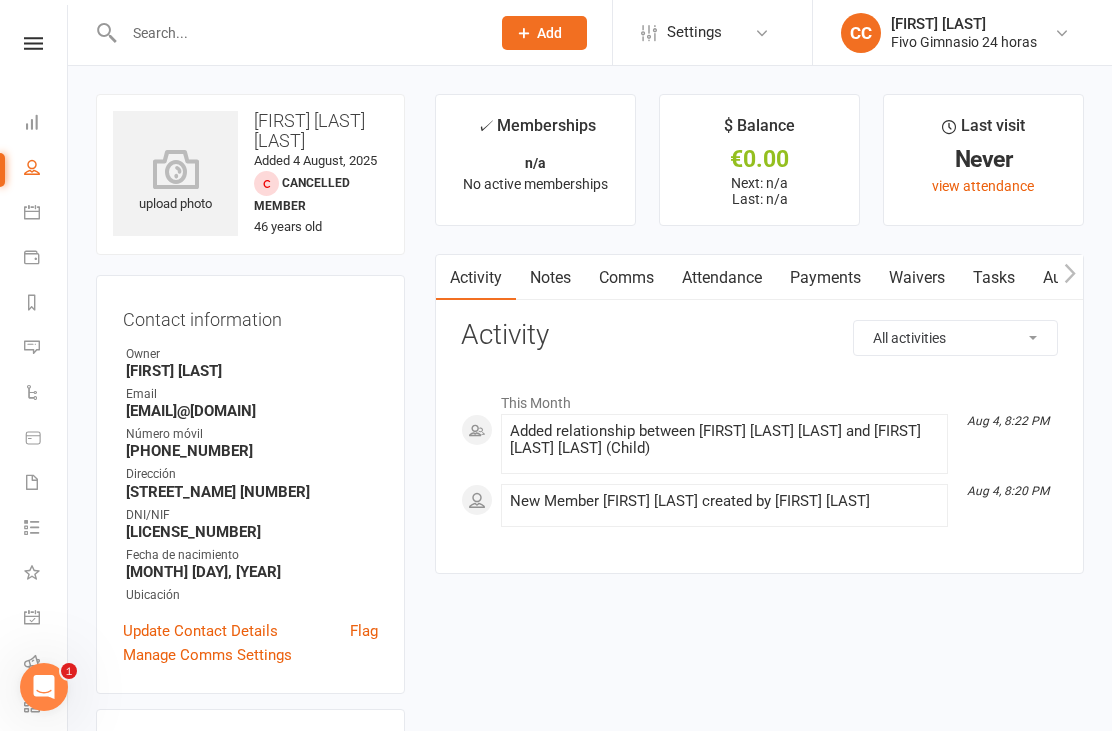 click on "Waivers" at bounding box center [917, 278] 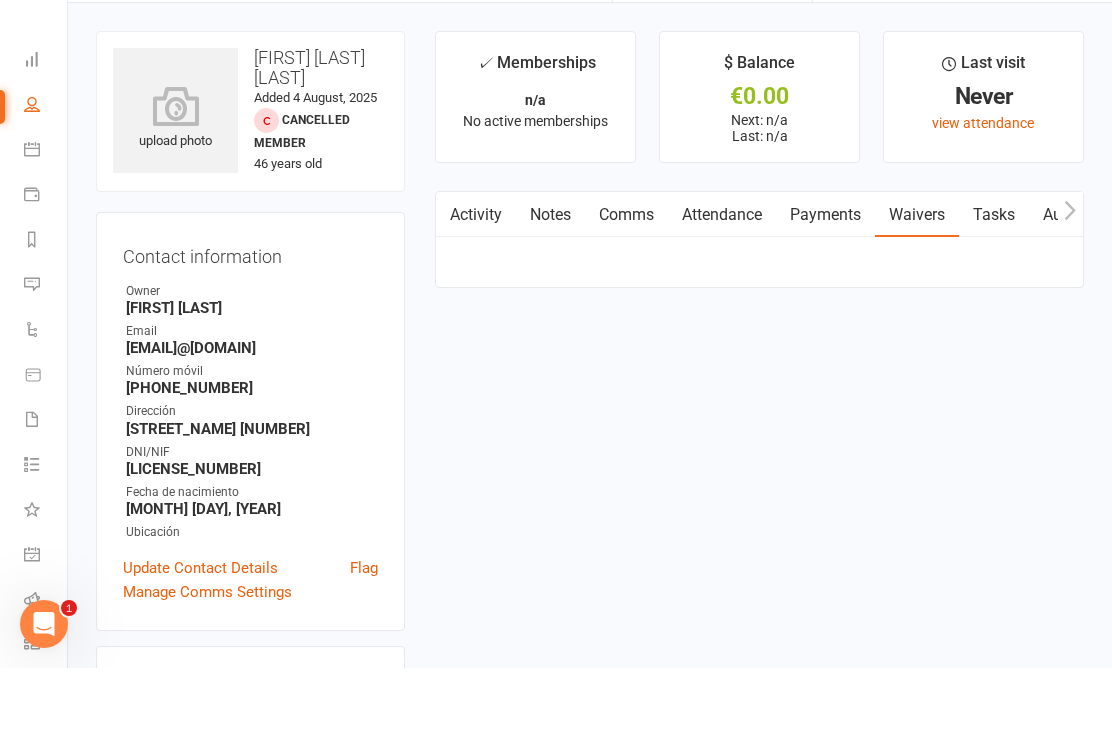 scroll, scrollTop: 64, scrollLeft: 0, axis: vertical 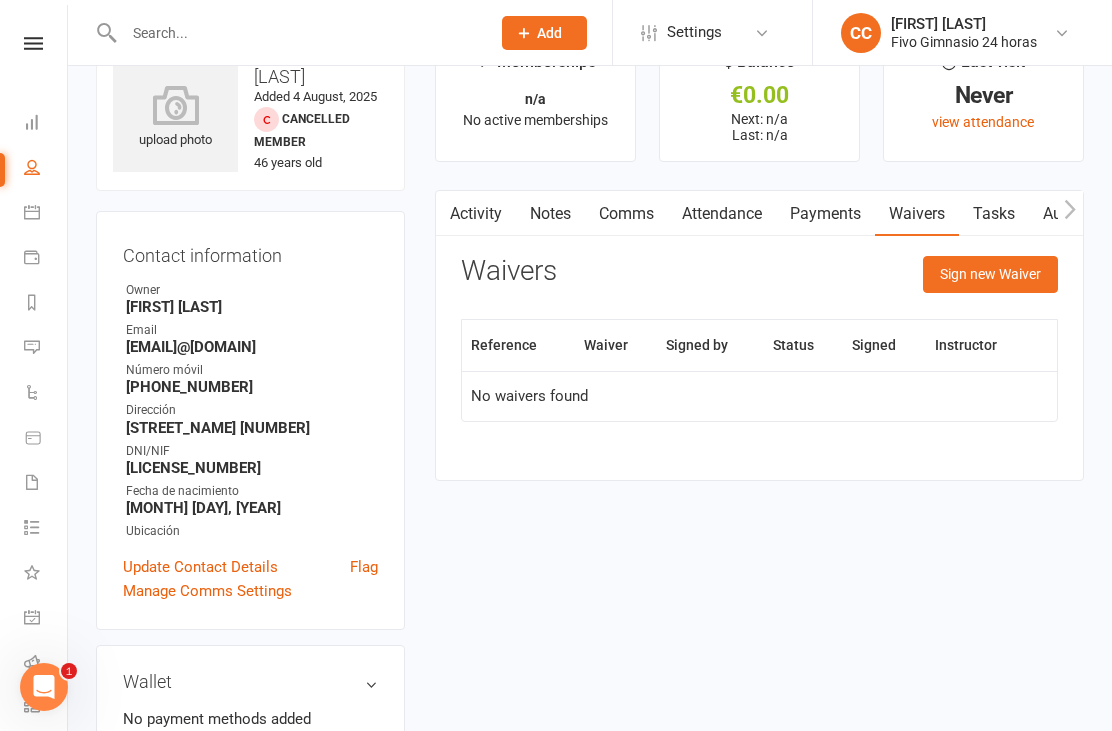 click on "Sign new Waiver" at bounding box center [990, 274] 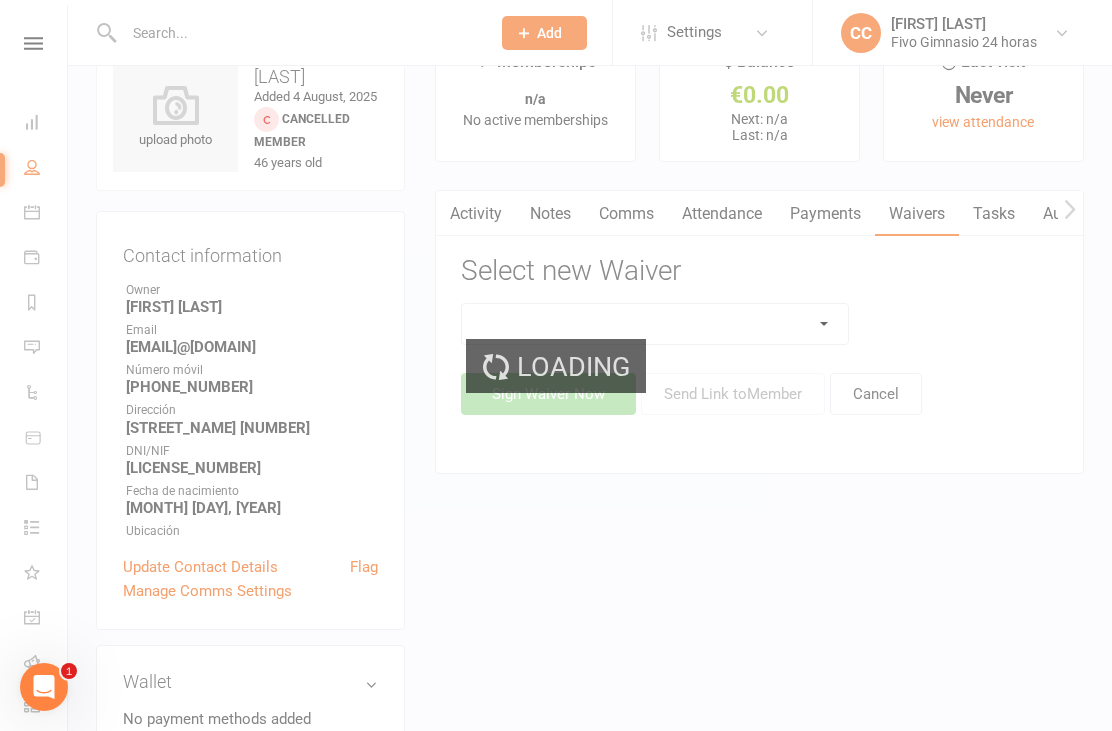 scroll, scrollTop: 0, scrollLeft: 0, axis: both 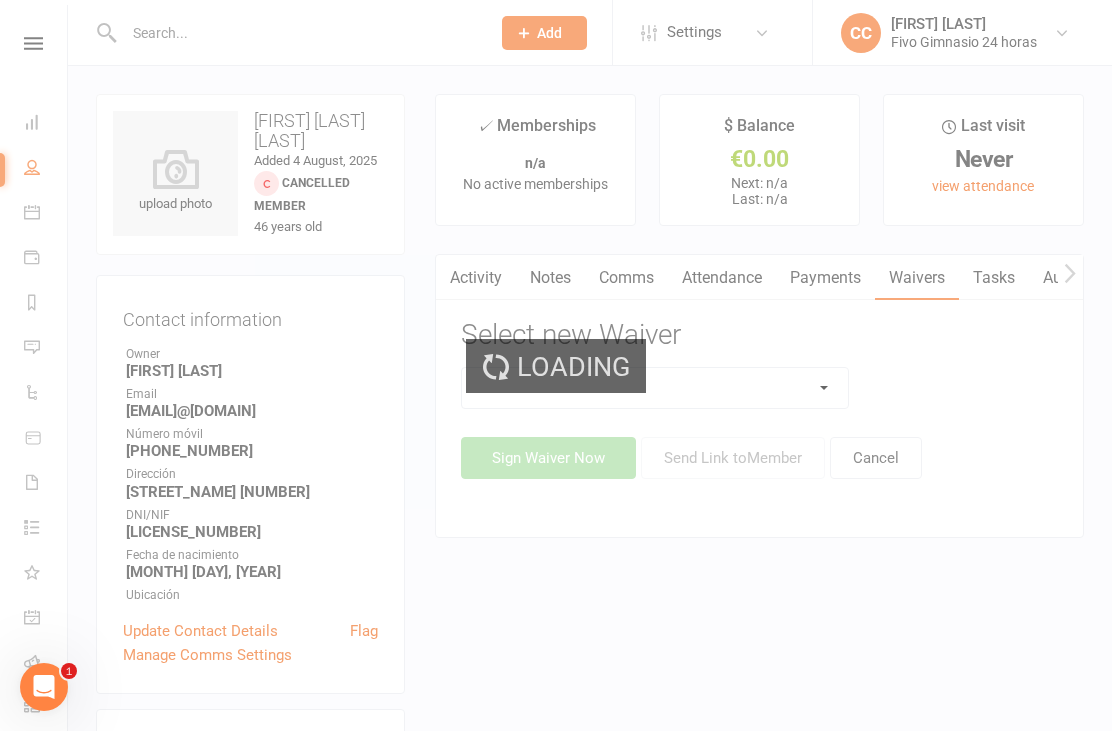 click on "Loading" at bounding box center [556, 365] 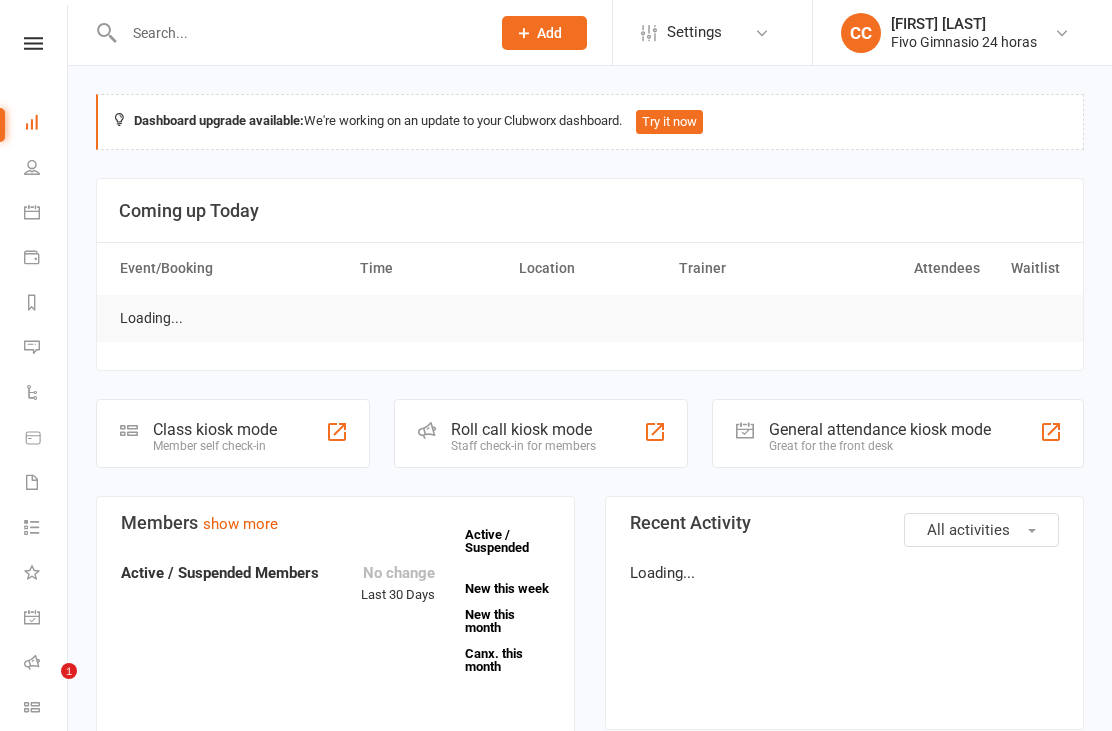 scroll, scrollTop: 0, scrollLeft: 0, axis: both 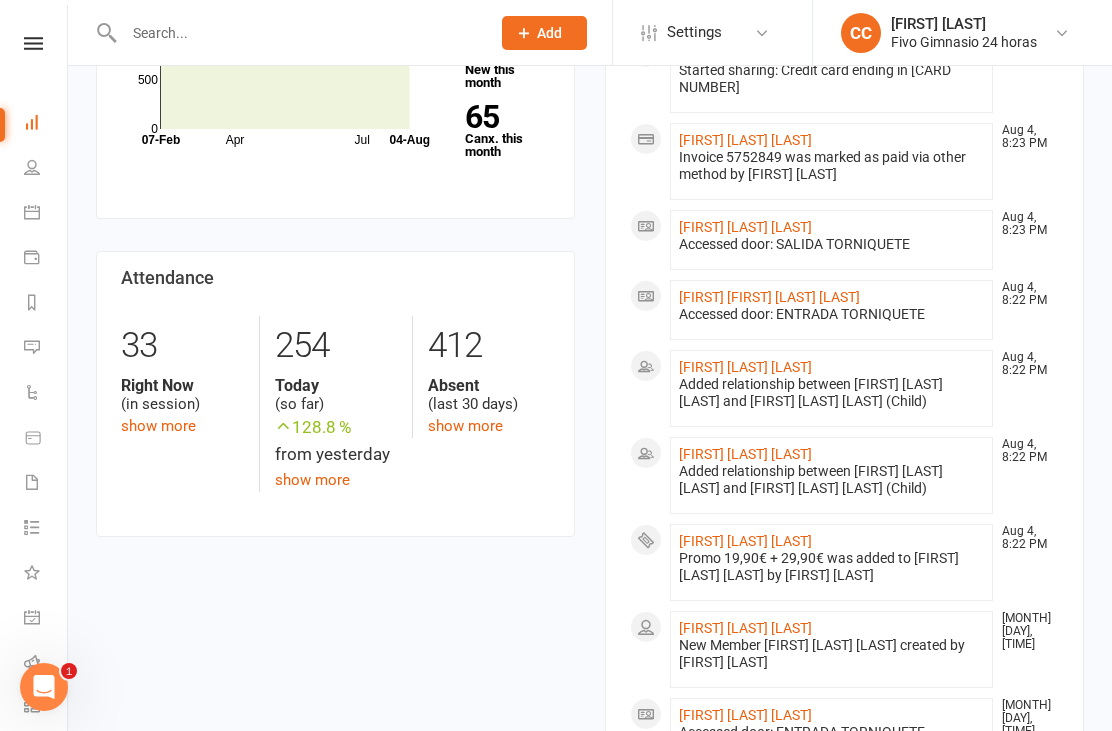 click on "[FIRST] [LAST] [LAST]" 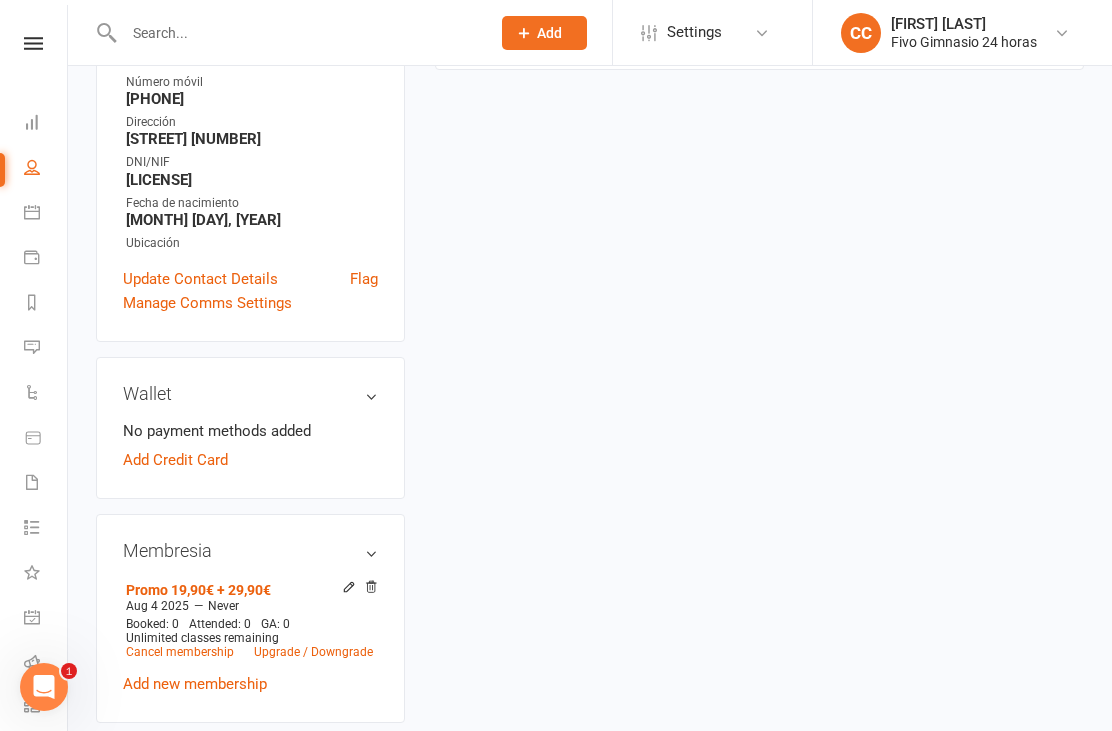 scroll, scrollTop: 0, scrollLeft: 0, axis: both 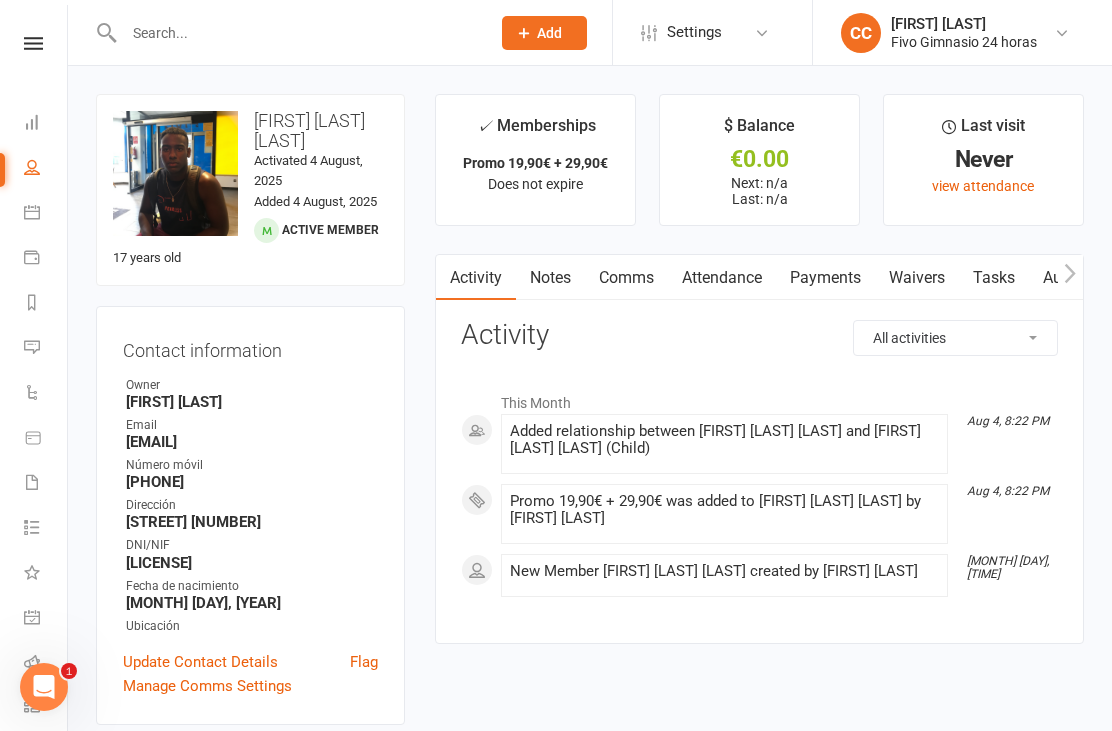 click on "Waivers" at bounding box center [917, 278] 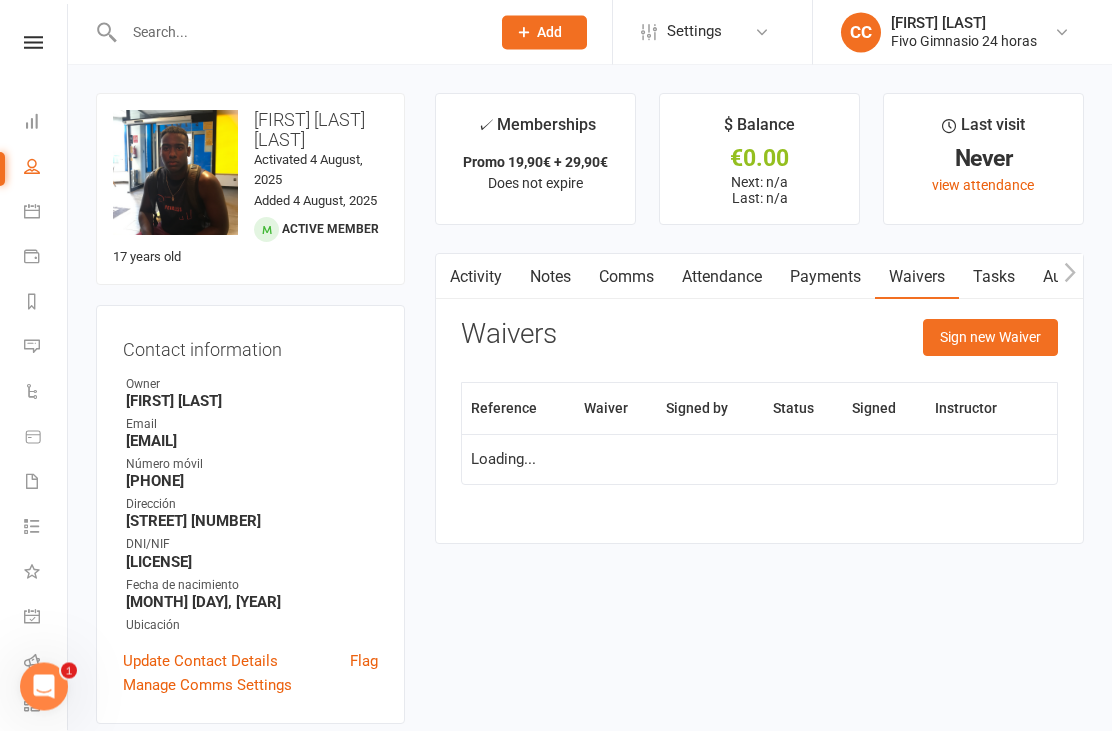 scroll, scrollTop: 64, scrollLeft: 0, axis: vertical 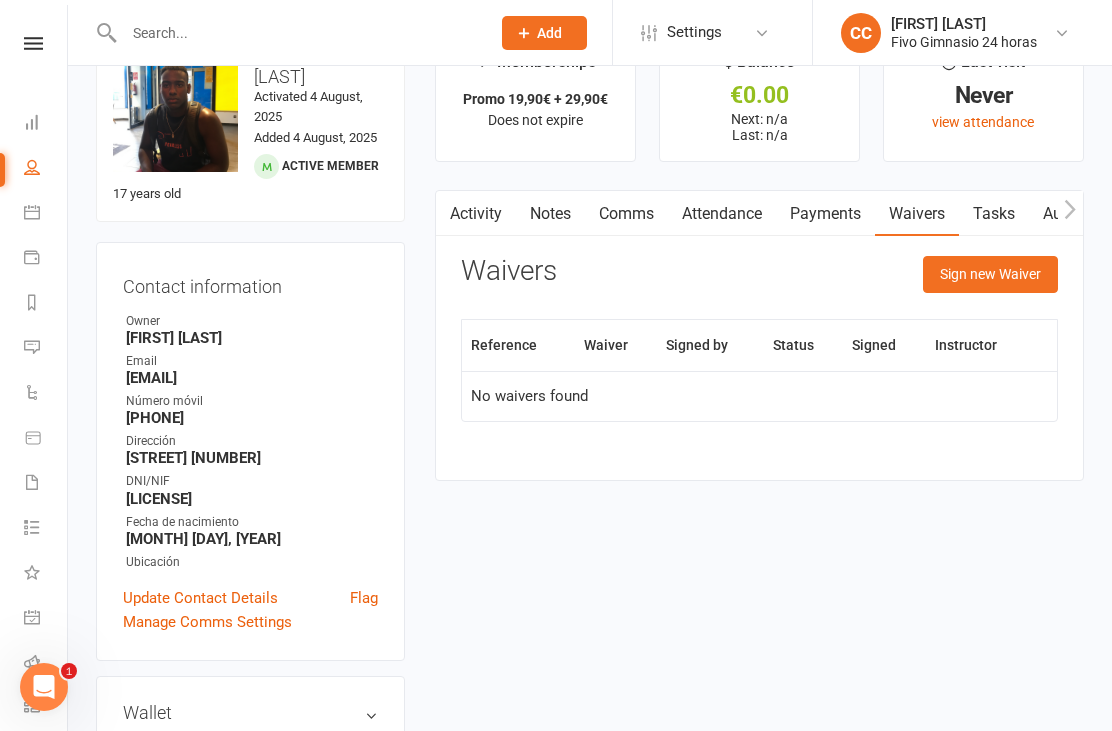 click on "Sign new Waiver" at bounding box center (990, 274) 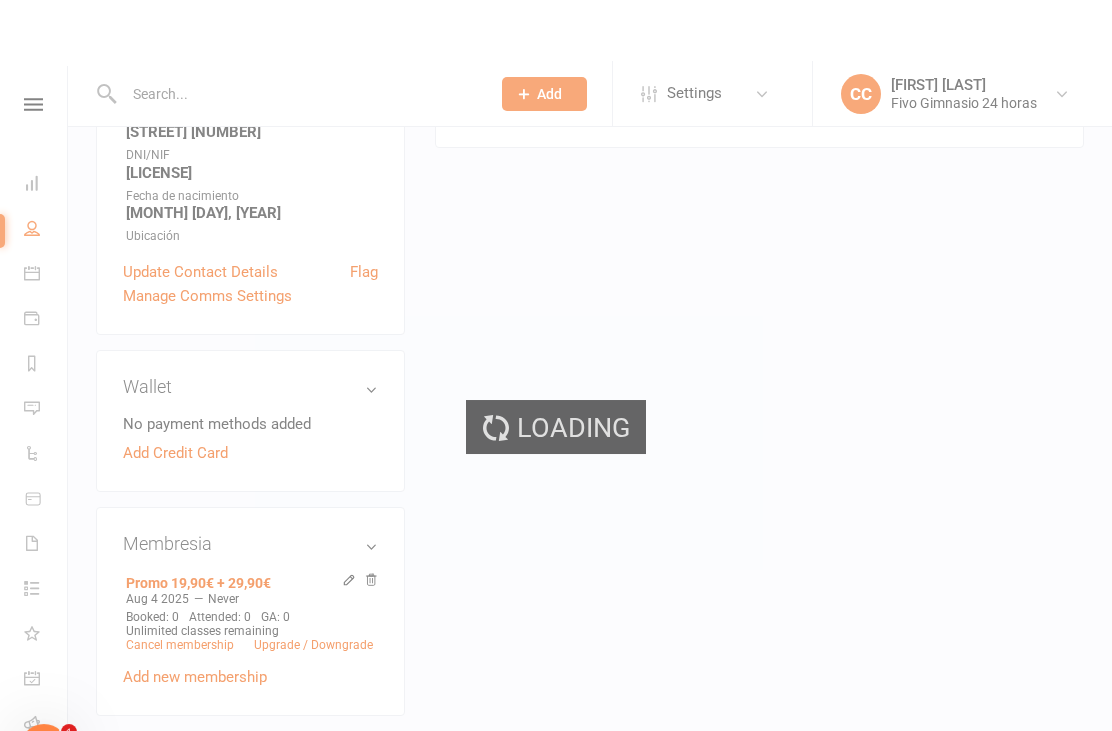 scroll, scrollTop: 0, scrollLeft: 0, axis: both 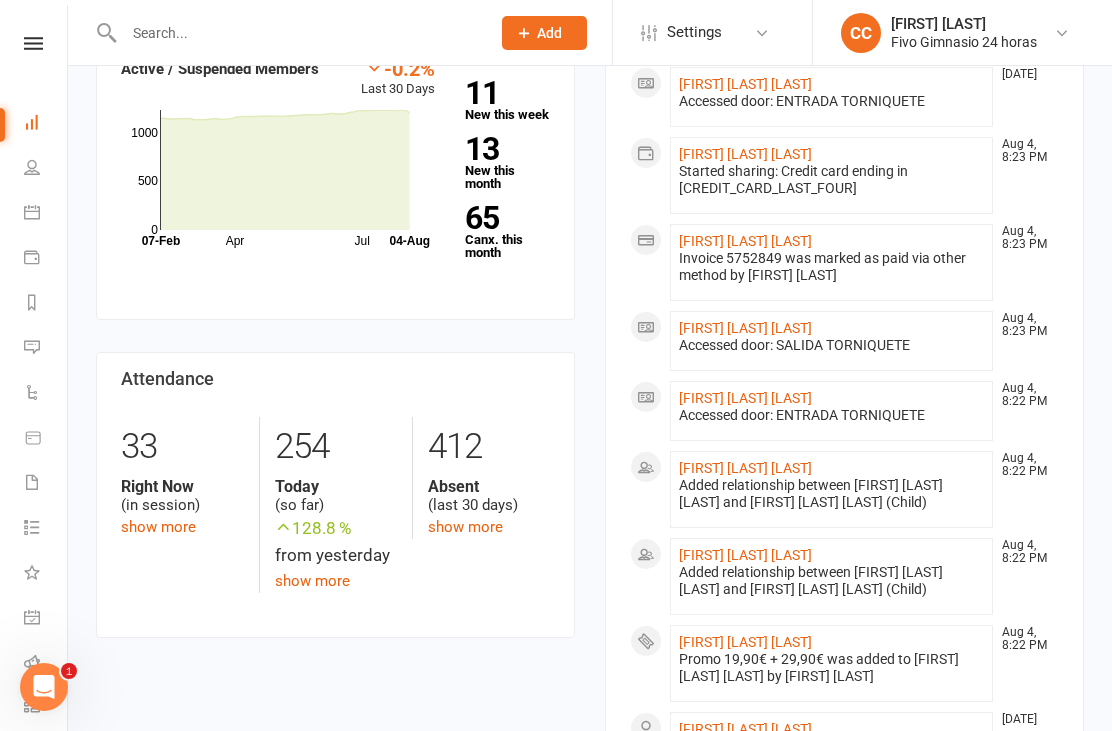 click on "[FIRST] [LAST] [LAST]" 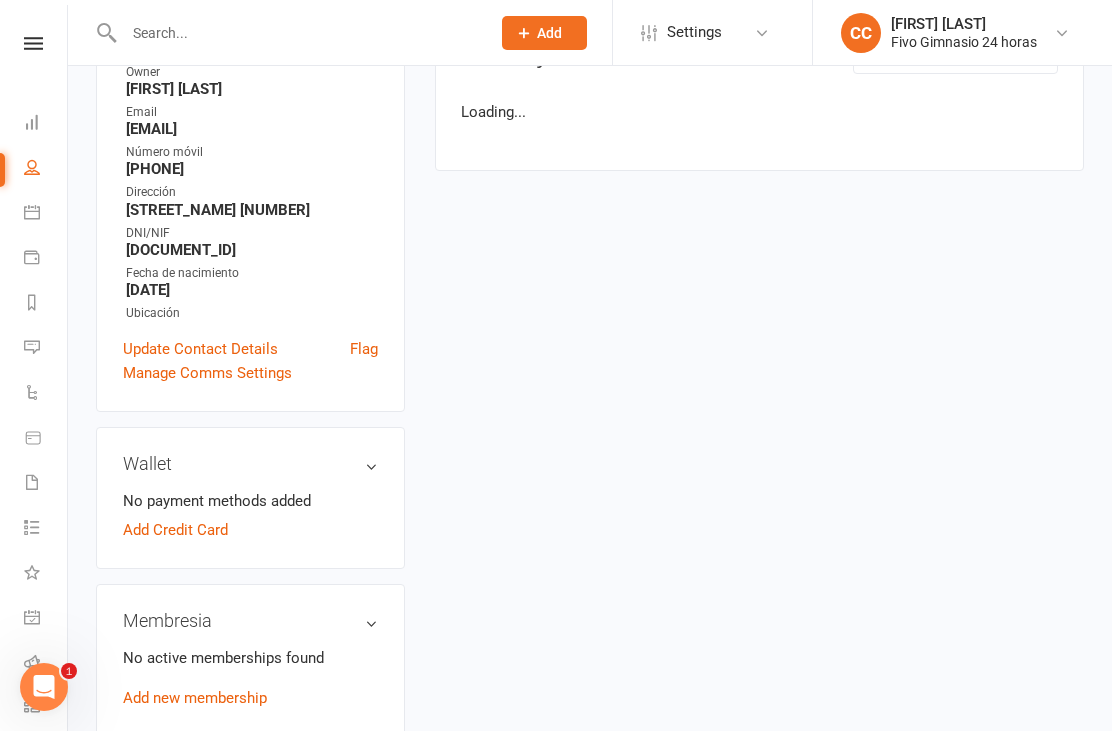 scroll, scrollTop: 0, scrollLeft: 0, axis: both 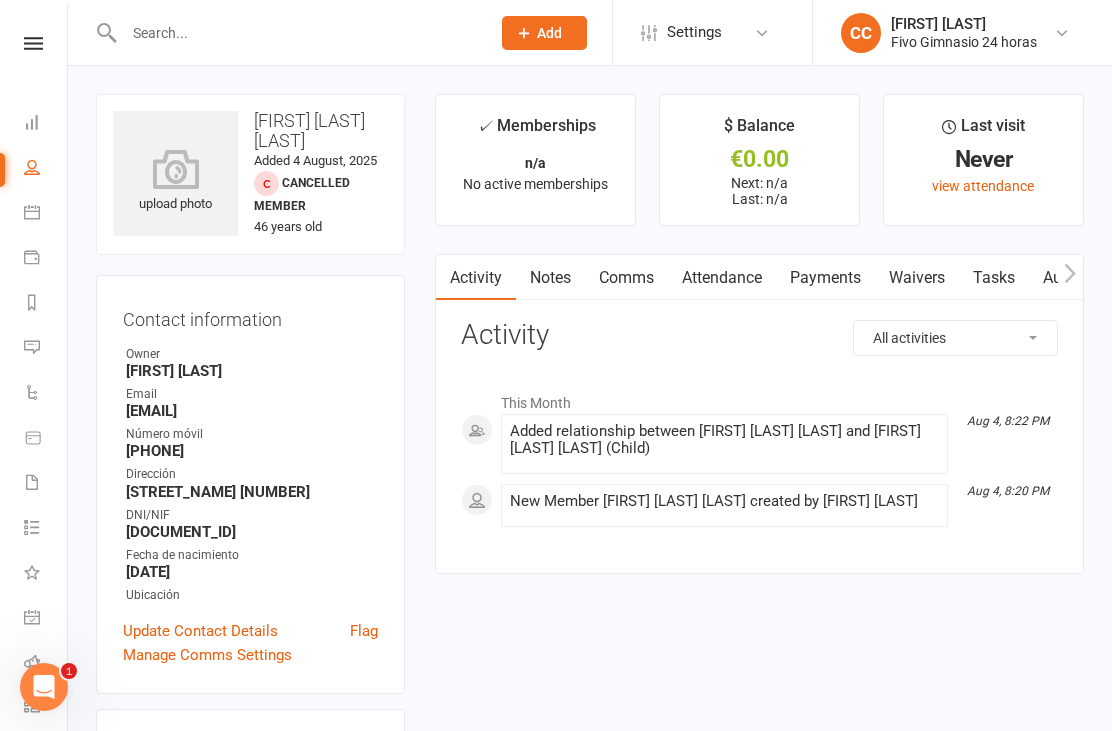 click on "Waivers" at bounding box center [917, 278] 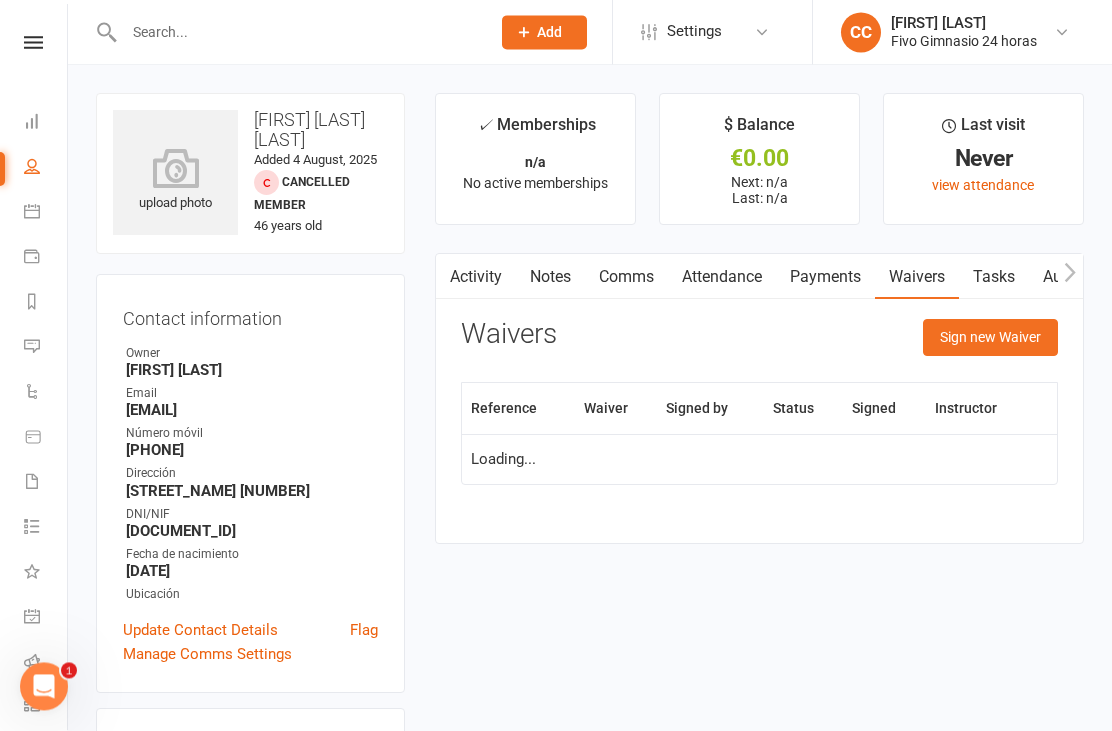scroll, scrollTop: 64, scrollLeft: 0, axis: vertical 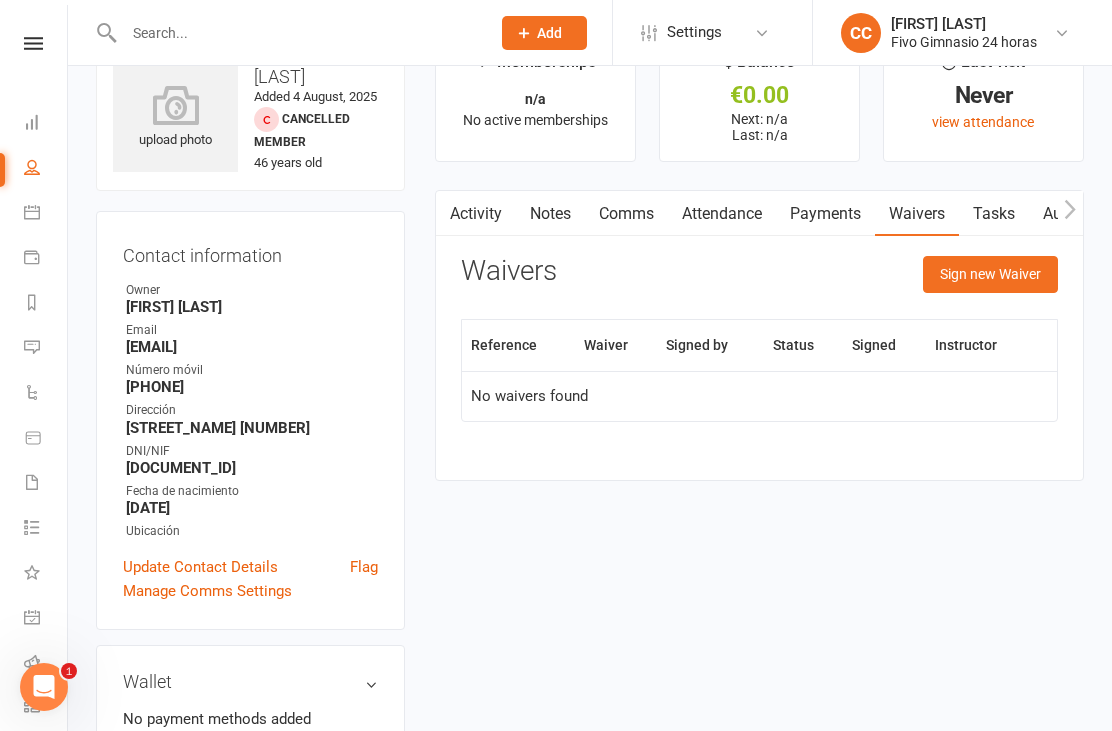 click on "Sign new Waiver" at bounding box center [990, 274] 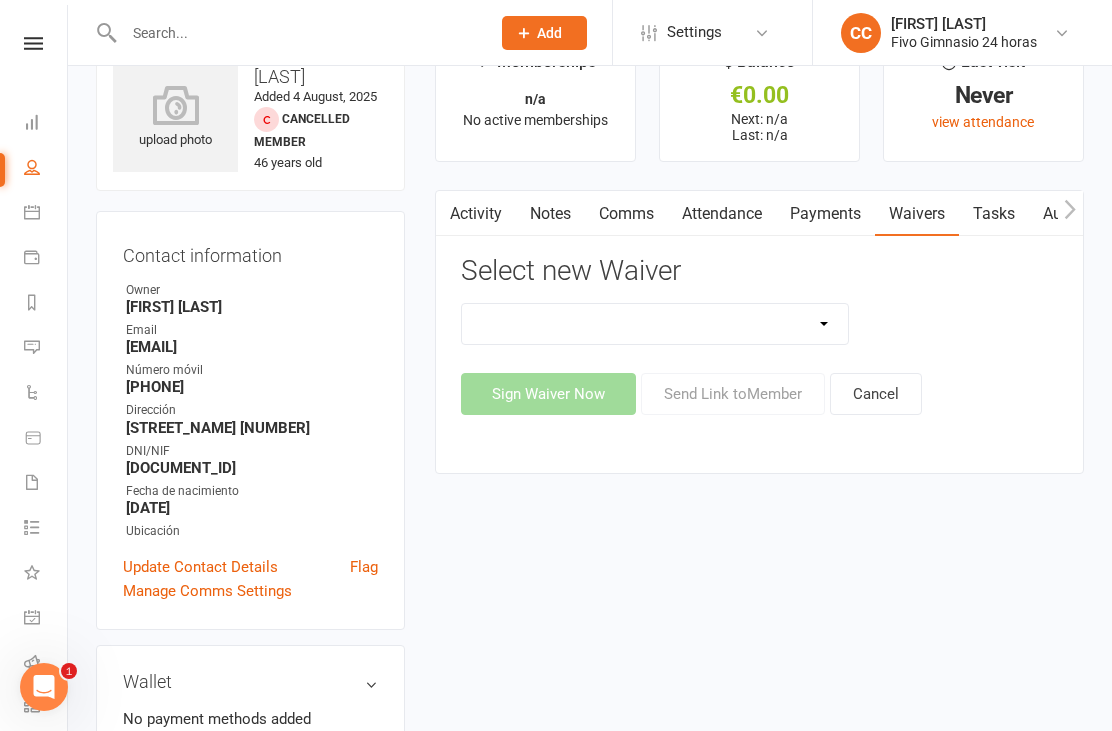 click on "Actualización De Datos De Pago Alta Online Certificación Finalización Contrato Certificación Finalización Contrato Y Devolución Entrenamiento Personal Influencer Contrato De Colaboración Lgpd Candidatos Monitor Lgpd Prospectos Nuevo Miembro (Adulto) Nuevo Miembro (Adulto Sin Wallet) Nuevo Miembro (Menor) Nuevo Miembro (Menor) (No usar) Nuevo Miembro (Menor sin Wallet) Reembolso De Membresia Reembolso De Membresia 44.90€" at bounding box center [655, 324] 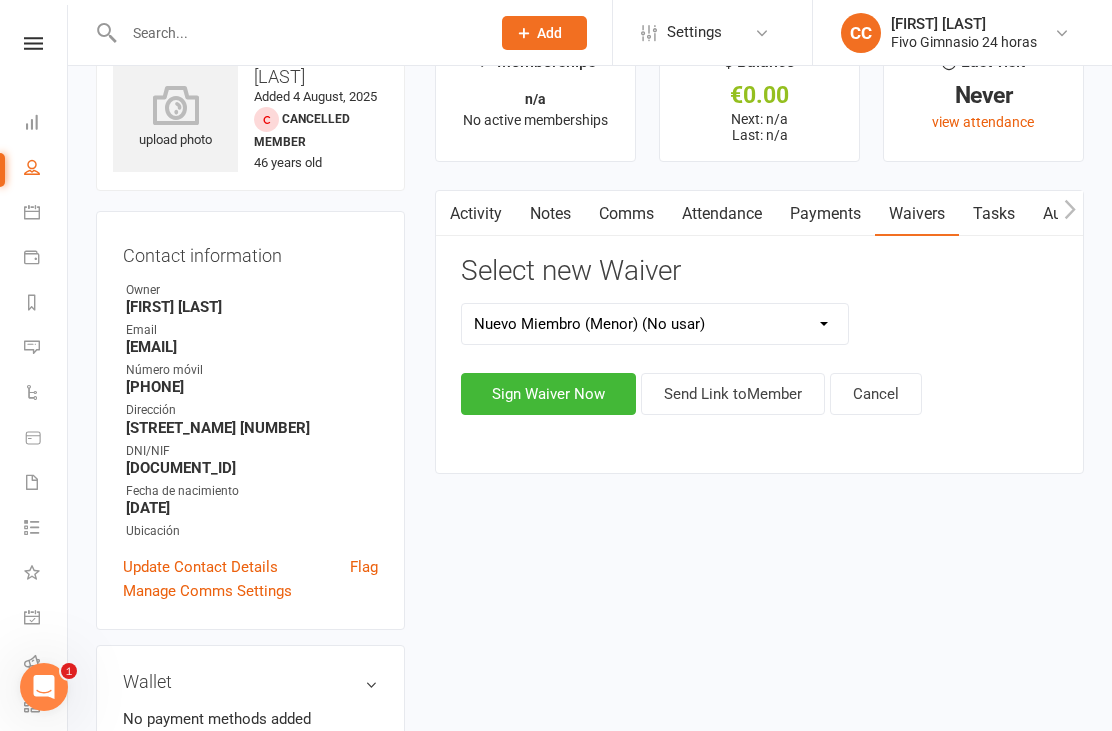 click on "Sign Waiver Now" at bounding box center (548, 394) 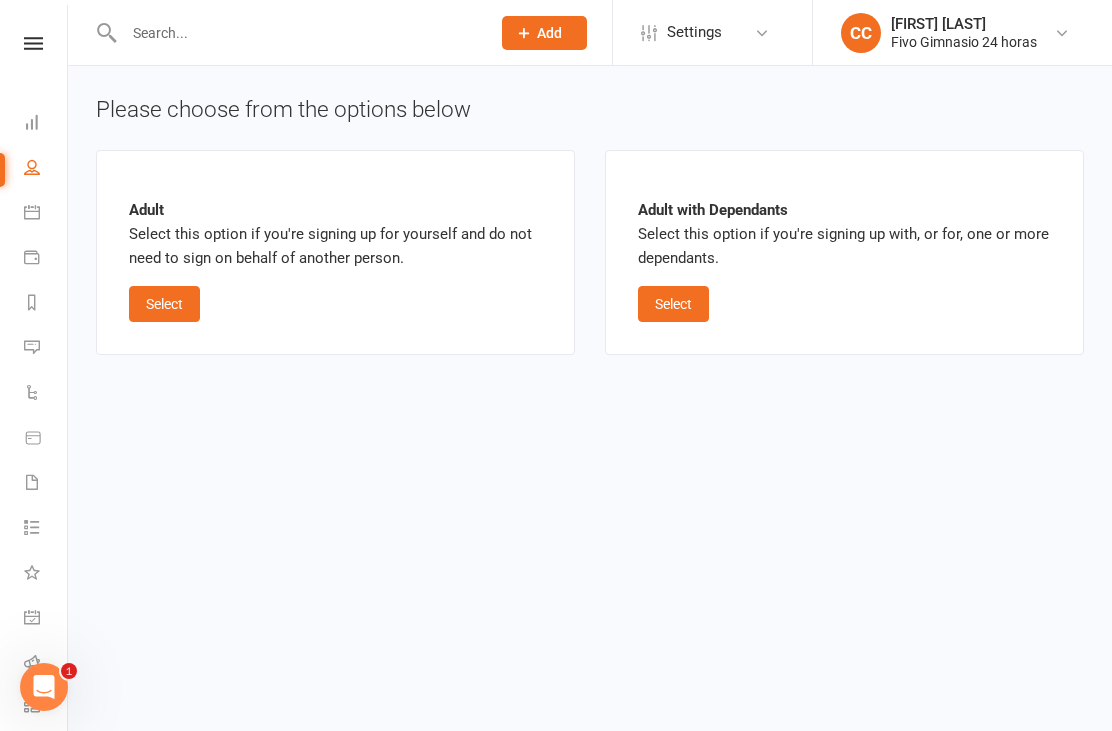 scroll, scrollTop: 0, scrollLeft: 0, axis: both 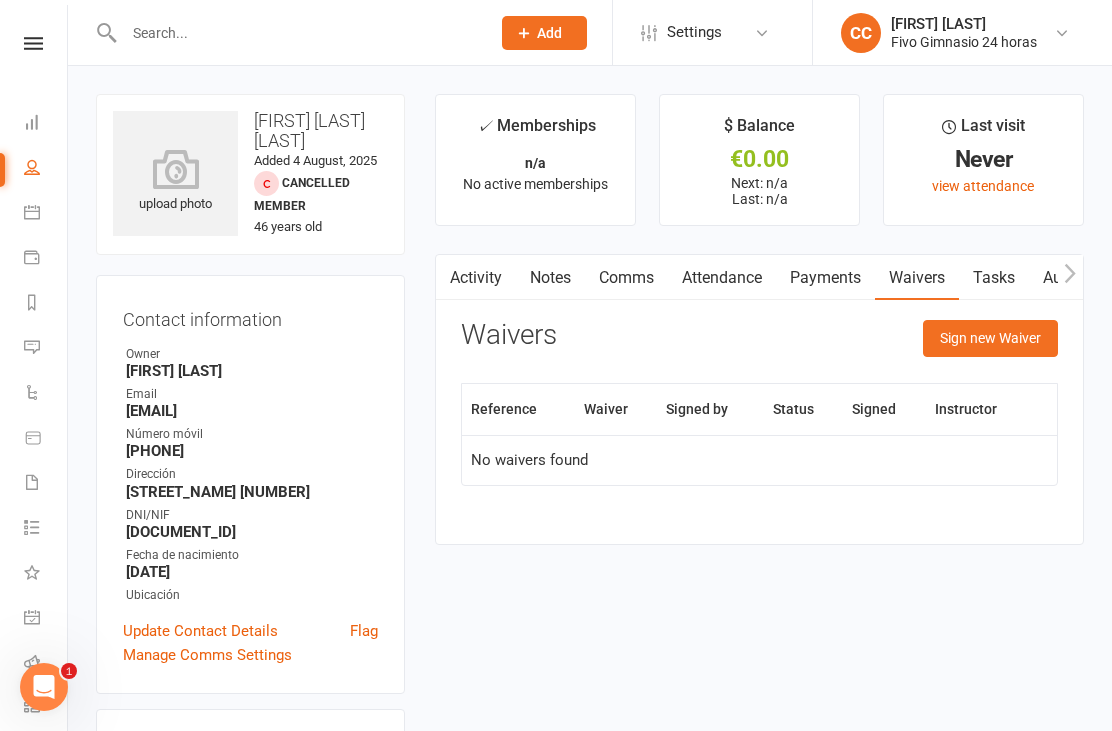 click on "Sign new Waiver" at bounding box center [990, 338] 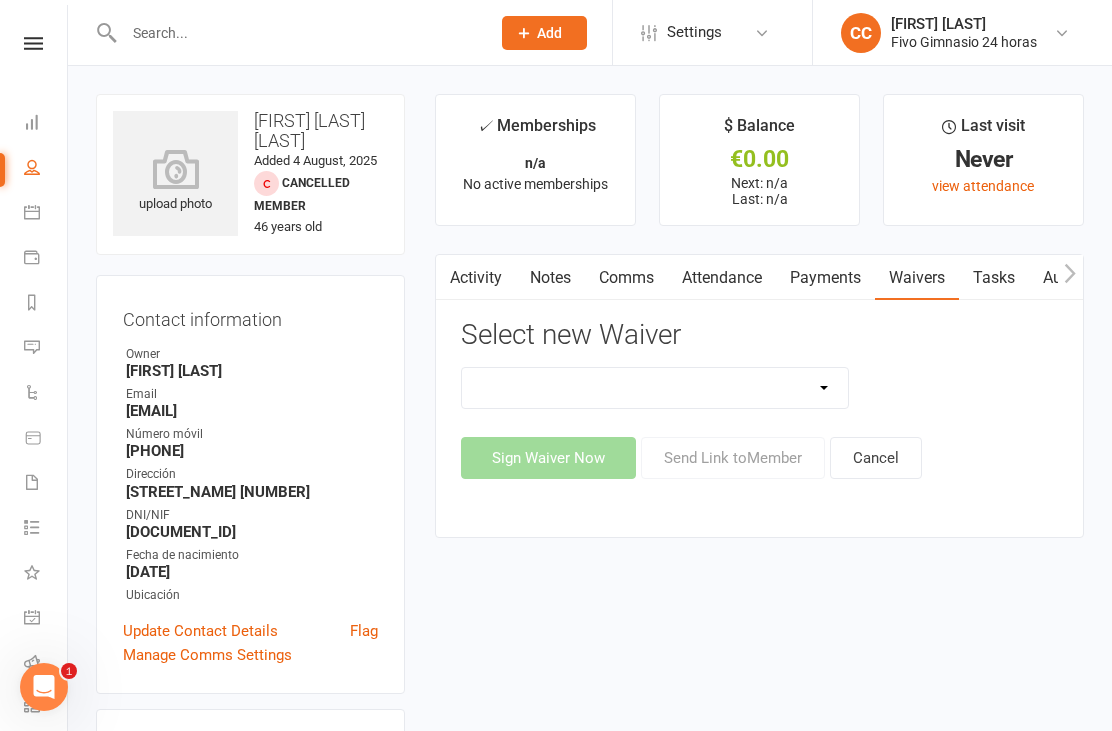 click on "Actualización De Datos De Pago Alta Online Certificación Finalización Contrato Certificación Finalización Contrato Y Devolución Entrenamiento Personal Influencer Contrato De Colaboración Lgpd Candidatos Monitor Lgpd Prospectos Nuevo Miembro (Adulto) Nuevo Miembro (Adulto Sin Wallet) Nuevo Miembro (Menor) Nuevo Miembro (Menor) (No usar) Nuevo Miembro (Menor sin Wallet) Reembolso De Membresia Reembolso De Membresia 44.90€" at bounding box center (655, 388) 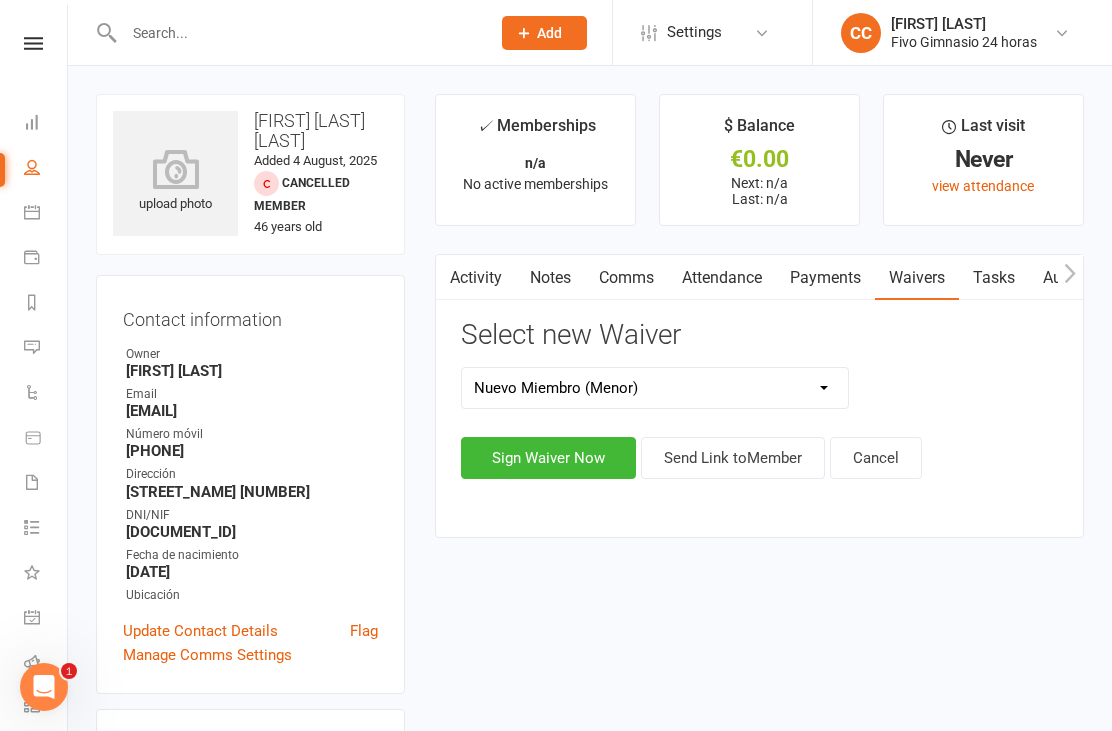 click on "Sign Waiver Now" at bounding box center [548, 458] 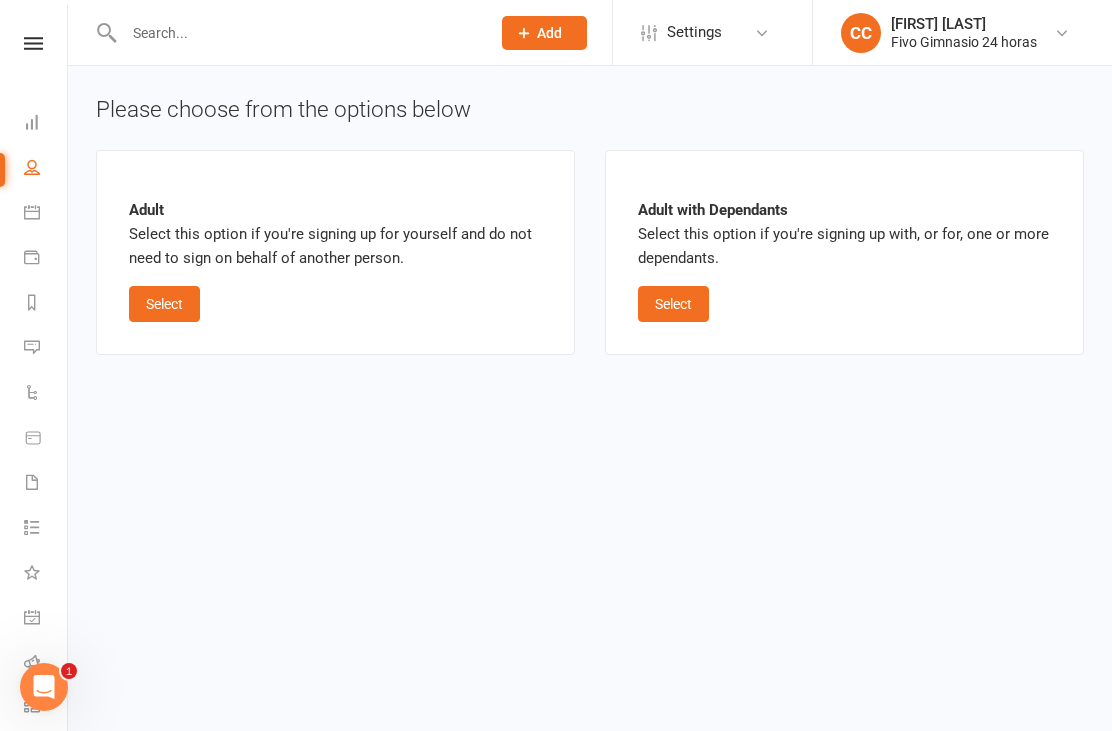 click on "Select" at bounding box center [673, 304] 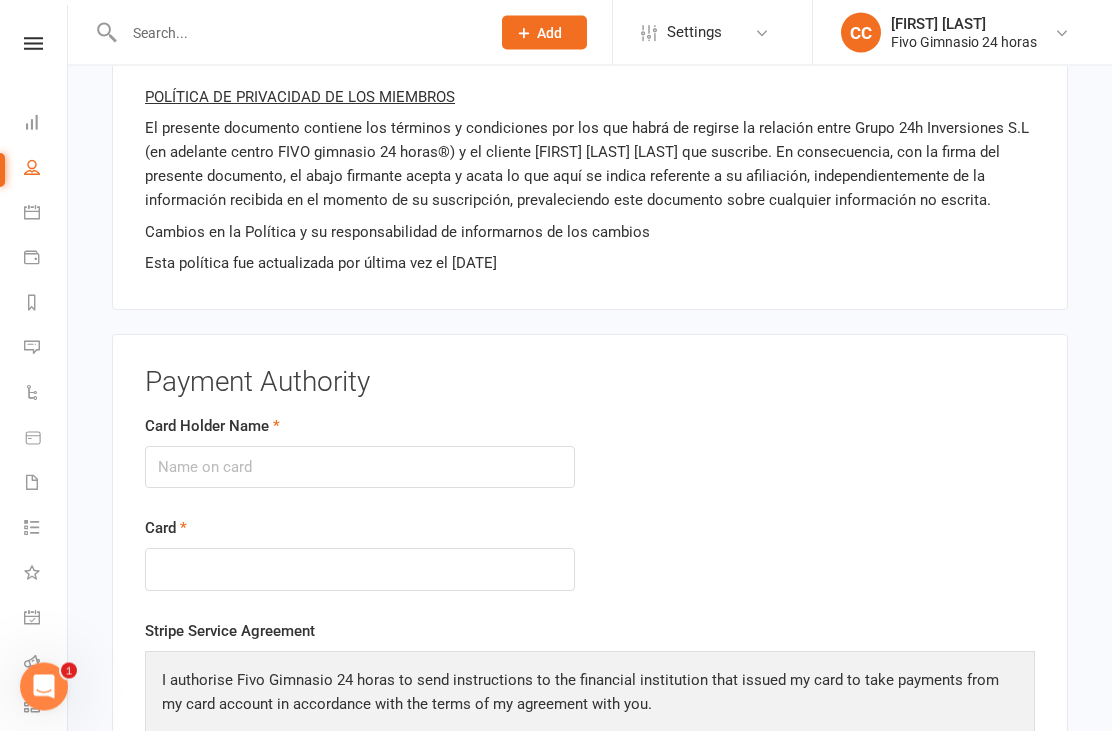 scroll, scrollTop: 2945, scrollLeft: 0, axis: vertical 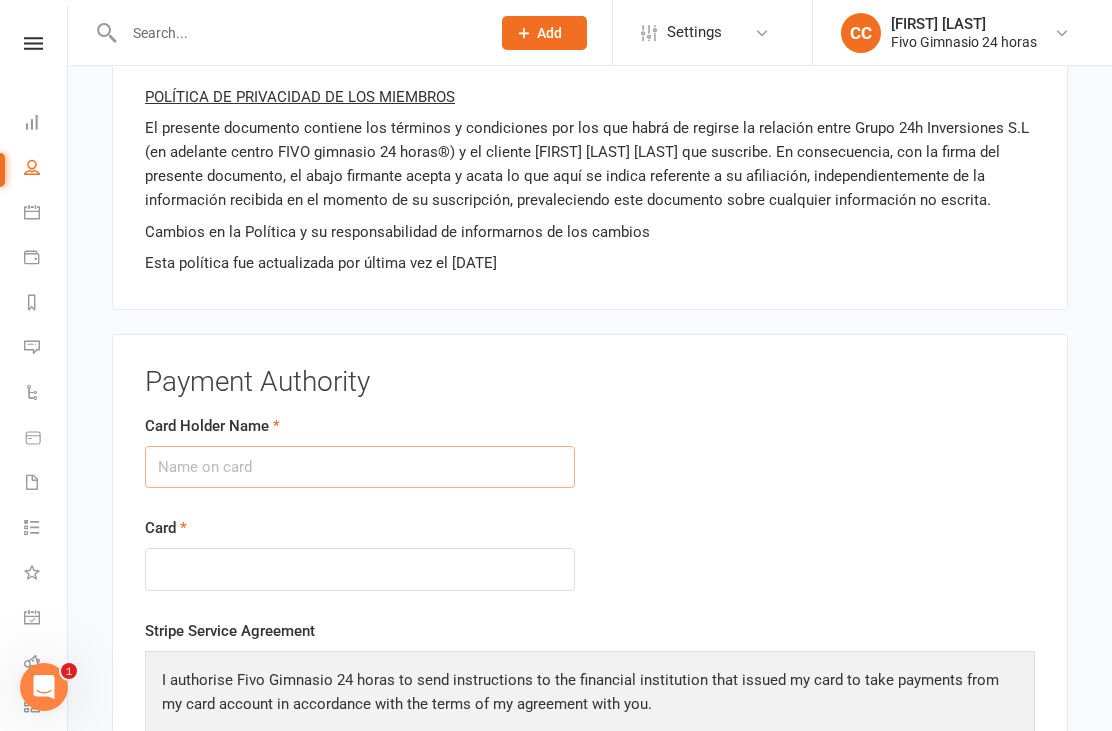 click on "Card Holder Name" at bounding box center [360, 467] 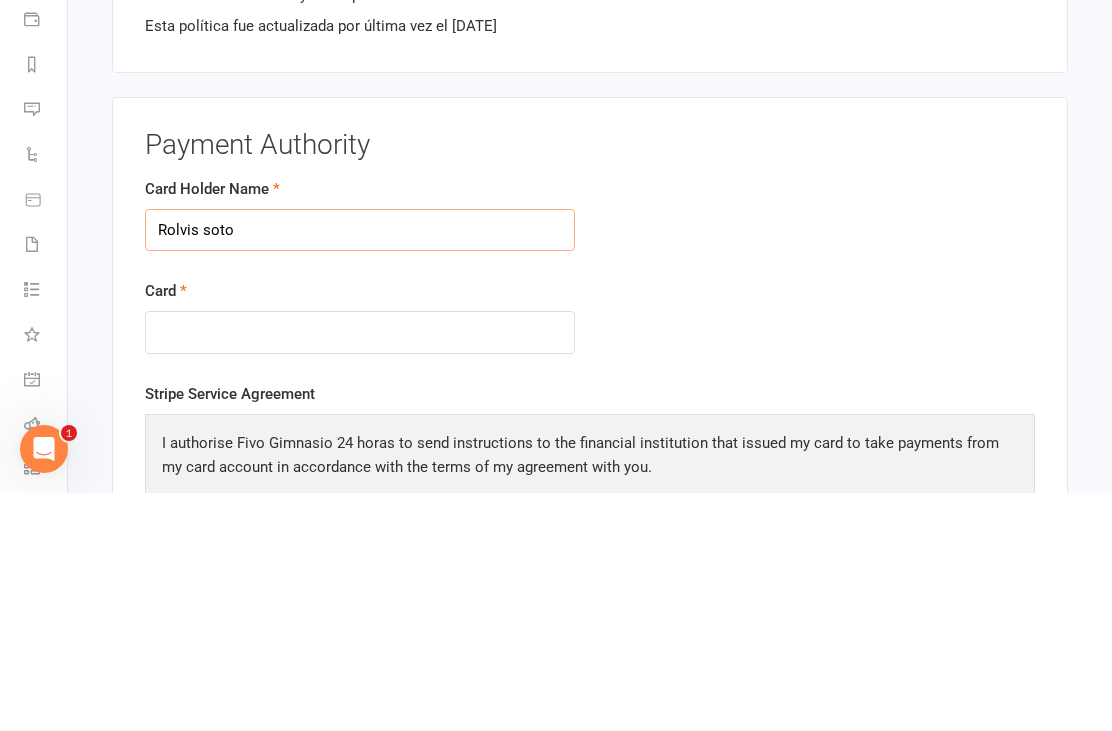 type on "Rolvis soto" 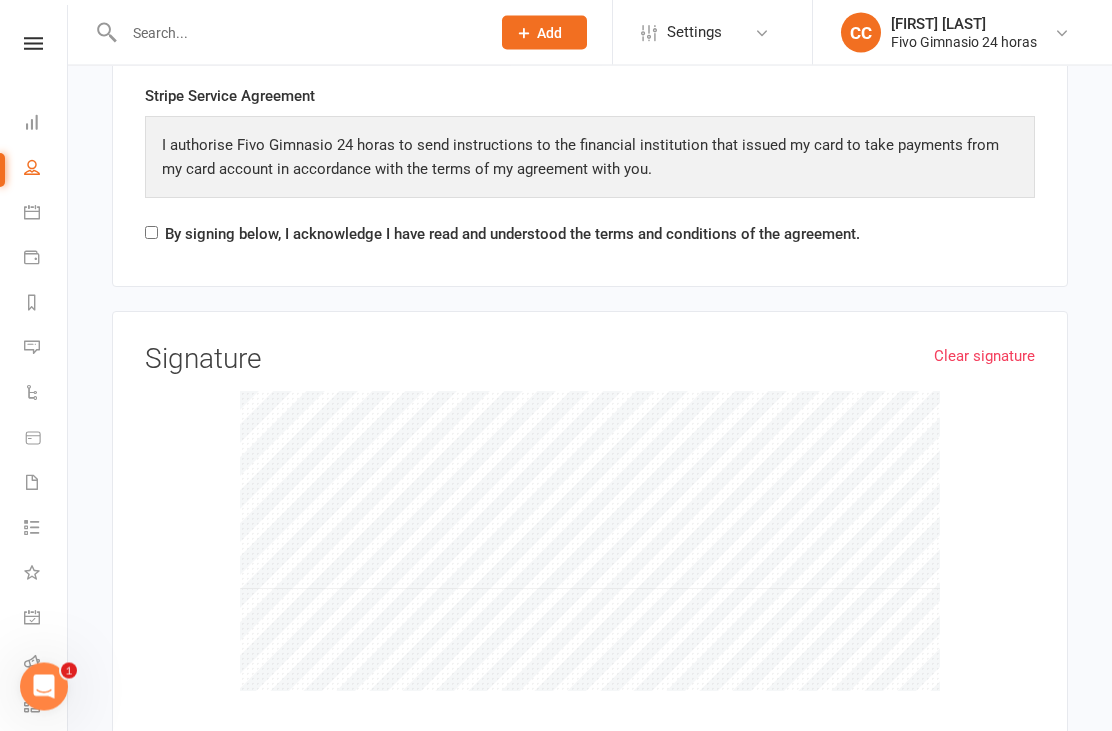 scroll, scrollTop: 3477, scrollLeft: 0, axis: vertical 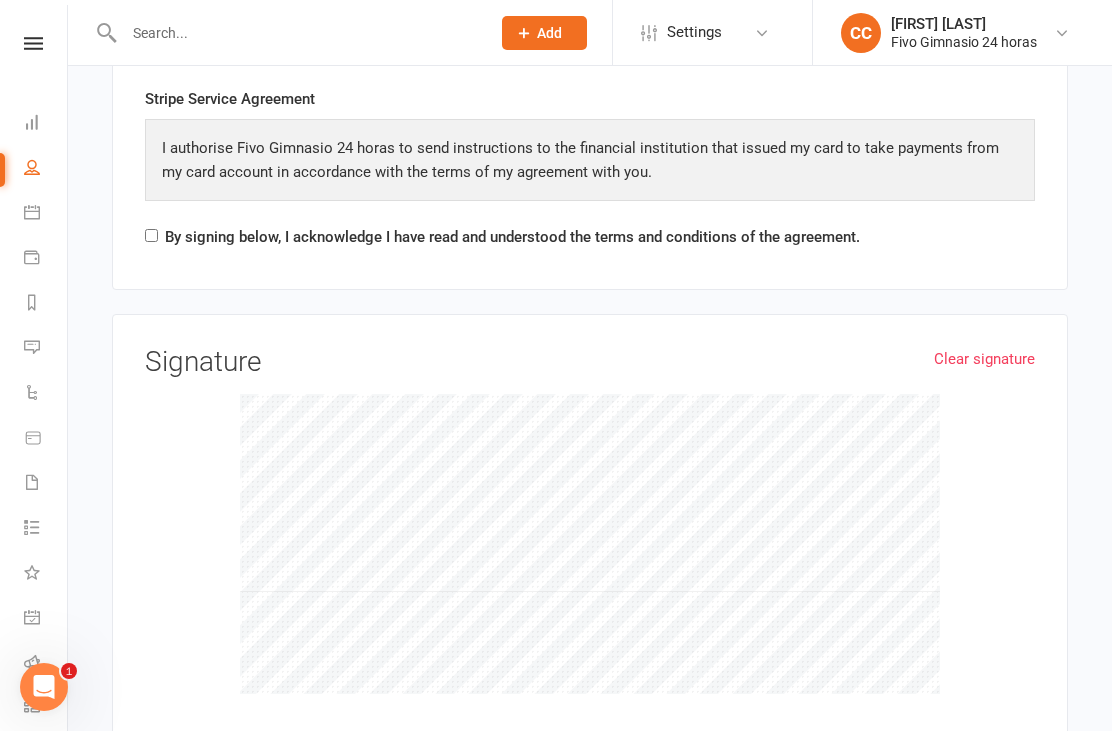 click on "By signing below, I acknowledge I have read and understood the terms and conditions of the agreement." at bounding box center [151, 235] 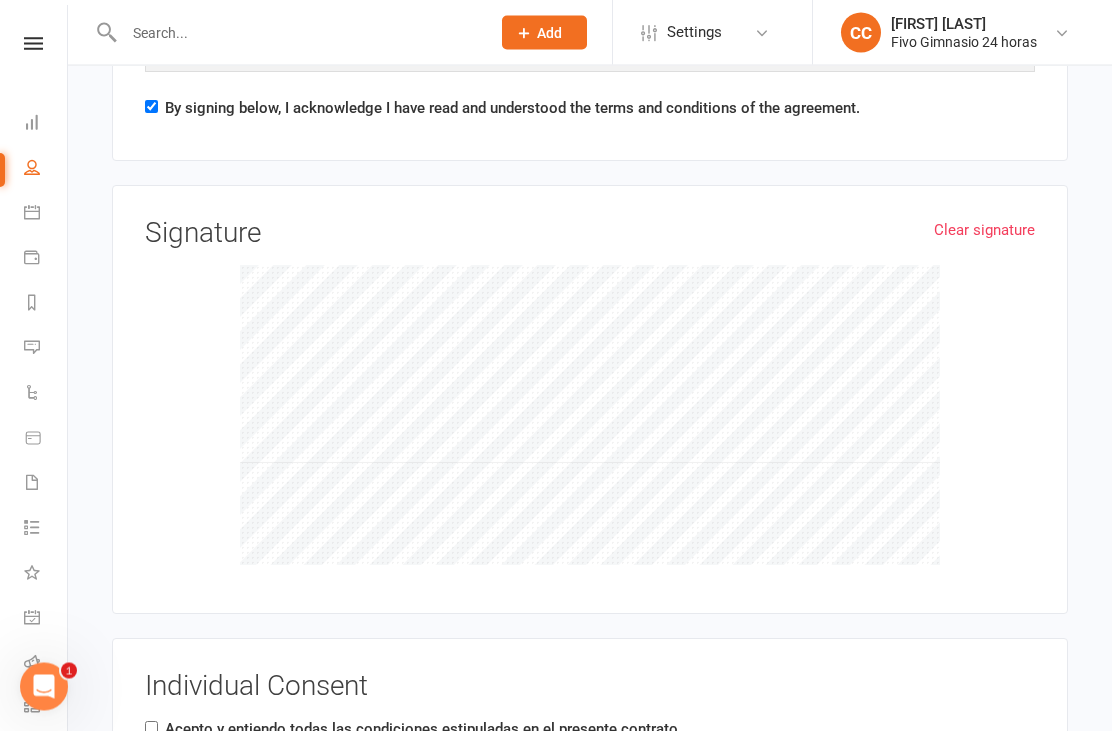 click on "Acepto y entiendo todas las condiciones estipuladas en el presente contrato." at bounding box center [151, 728] 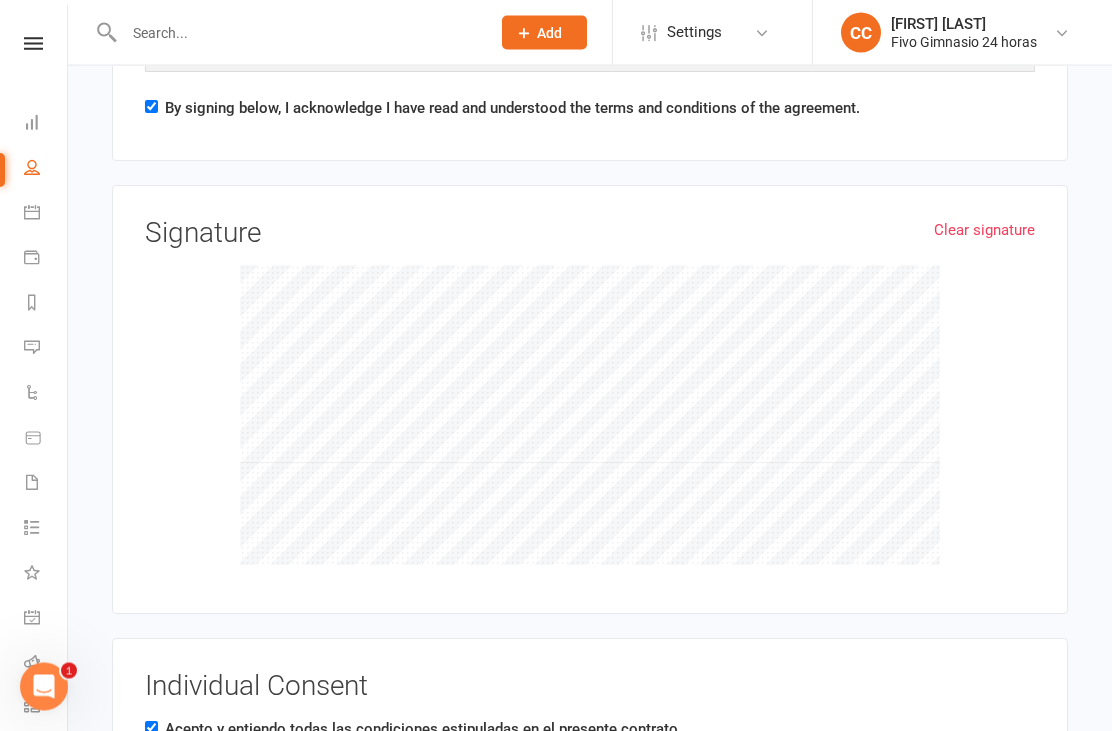 click on "Acepto y entiendo la política de privacidad de datos." at bounding box center [339, 790] 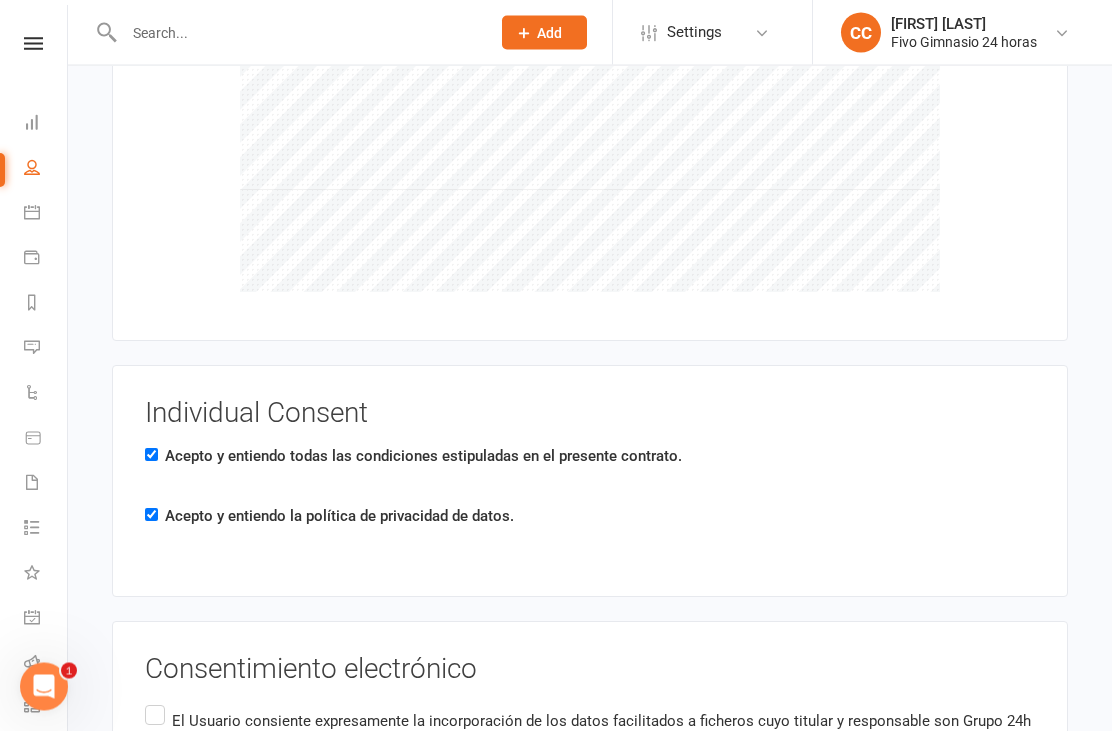 click on "El Usuario consiente expresamente la incorporación de los datos facilitados a ficheros cuyo titular y responsable son Grupo 24h Inversiones S.L., y cuya finalidad es el control y gestión de los servicios requeridos, así como informarle de nuevos productos o servicios que sean de su interés.  El Usuario Rosalba Sanchez Marine   también acepta la incorporación de nuevos servicios al Portal que Grupo 24h Inversiones S.L. pudiera implantar en cada momento, así como a la modificación de las características, precios y otras condiciones de los servicios ya existentes. El Usuario podrá en todo momento darse de baja como Usuario del Portal, sin que dicha decisión pueda tener carácter retroactivo, comunicándolo a hola@fivogym.es o, en su caso, mediante los  automatismos  puestos a su disposición en el Portal." at bounding box center (590, 889) 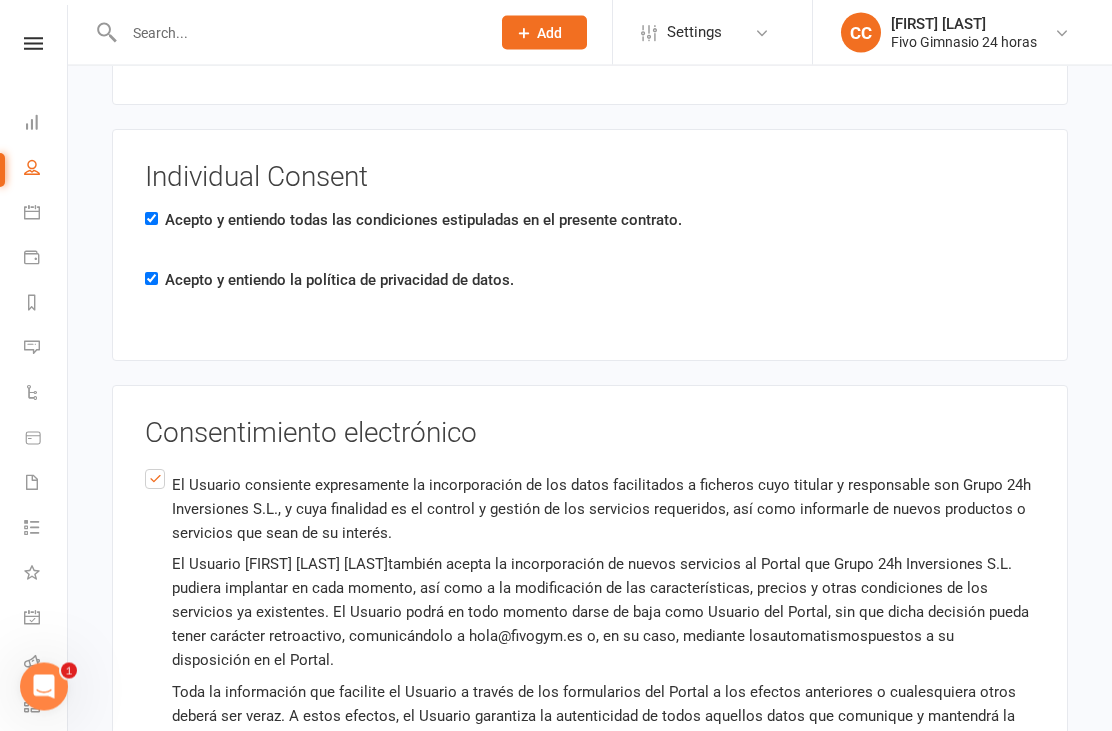 scroll, scrollTop: 4326, scrollLeft: 0, axis: vertical 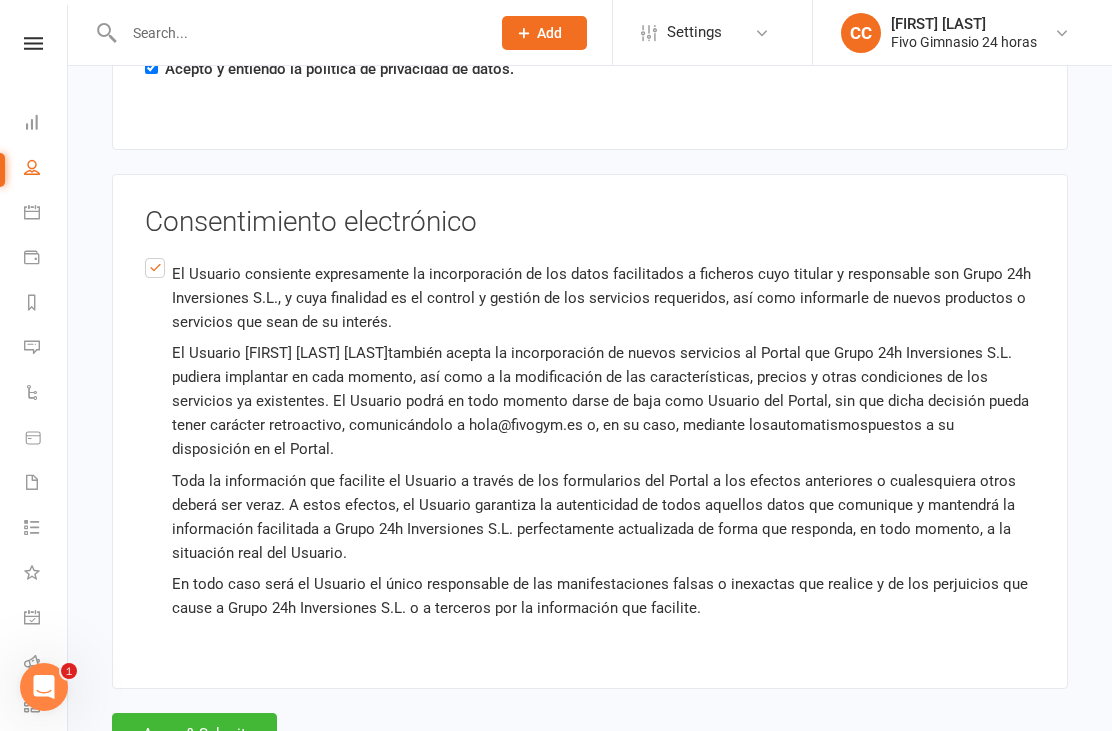 click on "Agree & Submit" at bounding box center (194, 734) 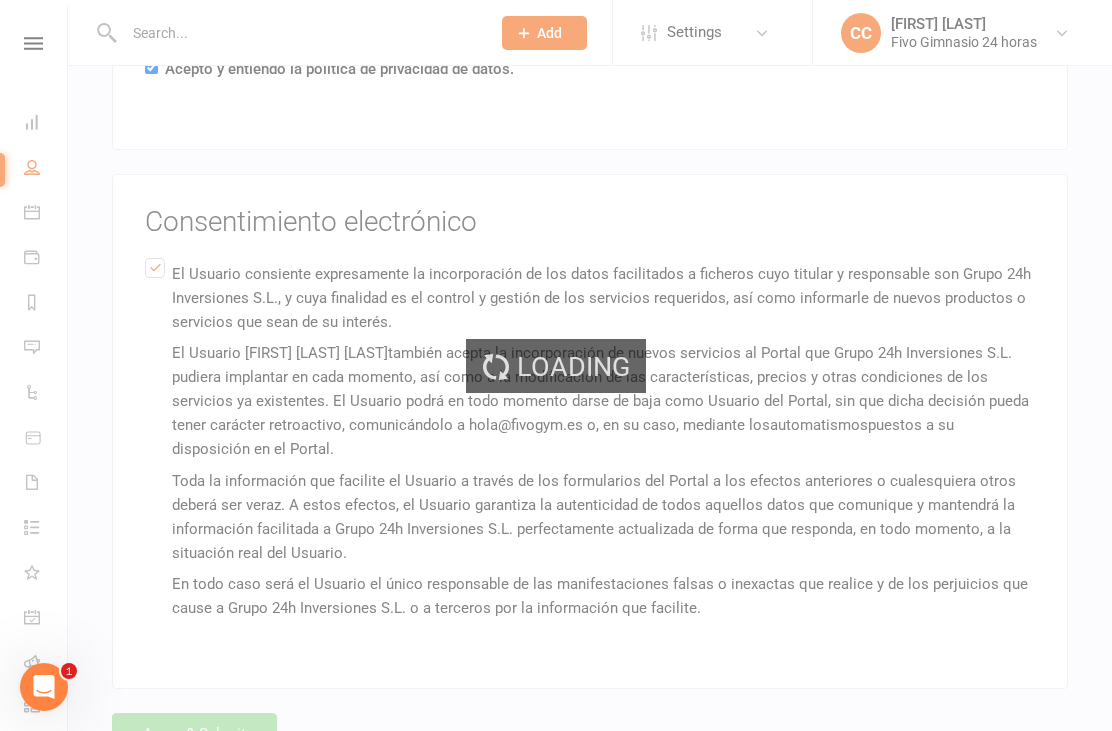 click on "Loading" at bounding box center [556, 365] 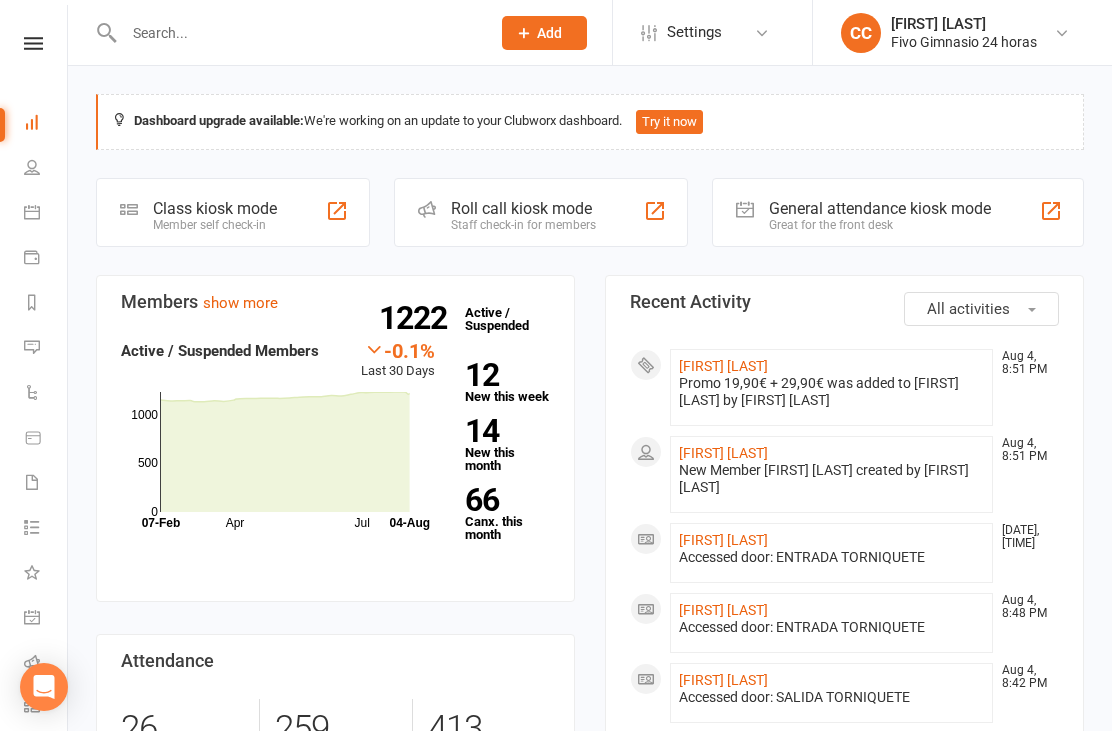 scroll, scrollTop: 0, scrollLeft: 0, axis: both 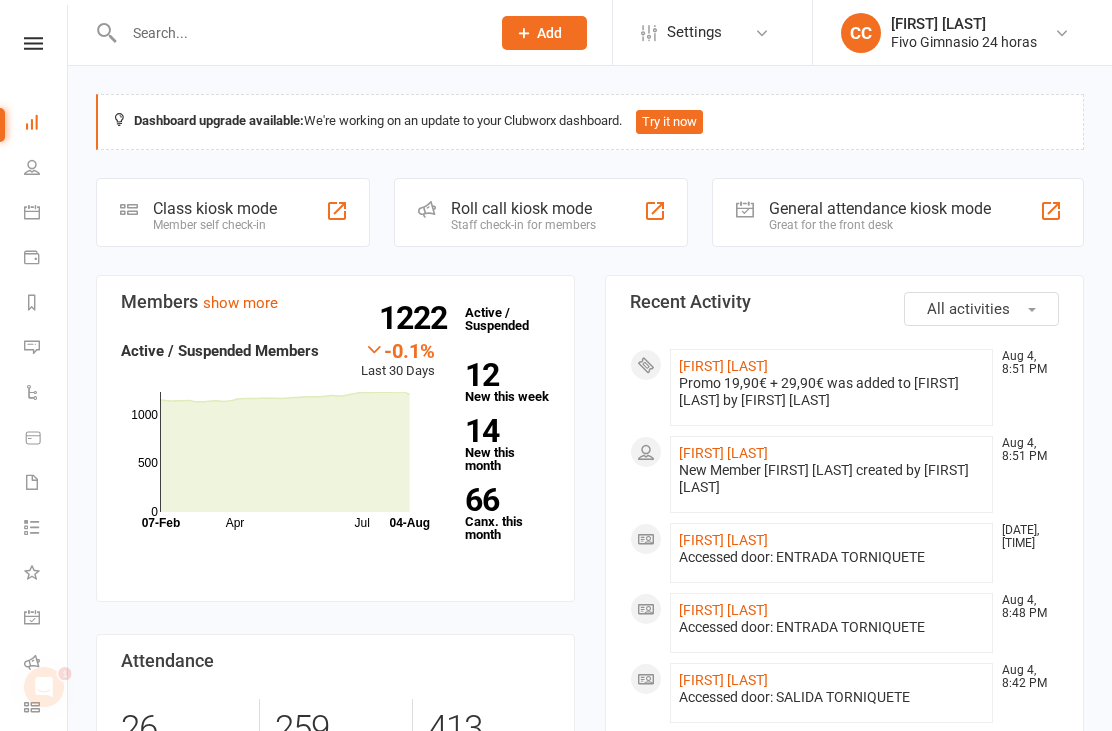 click on "[FIRST] [LAST]" 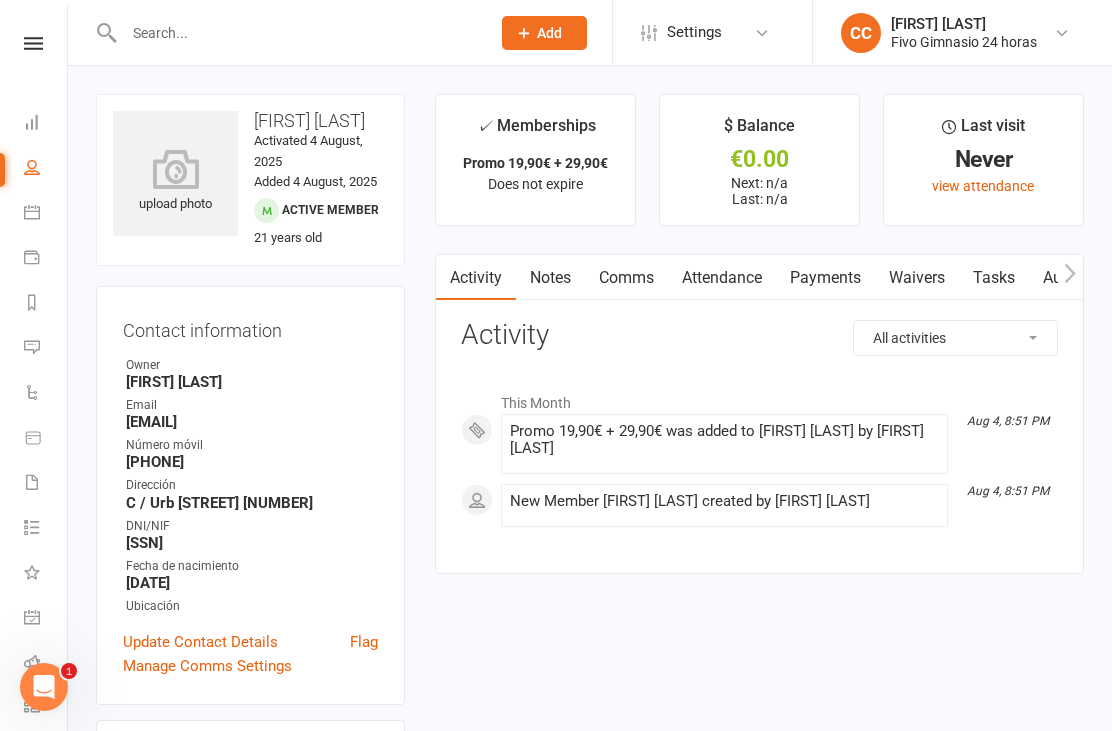 click at bounding box center (175, 169) 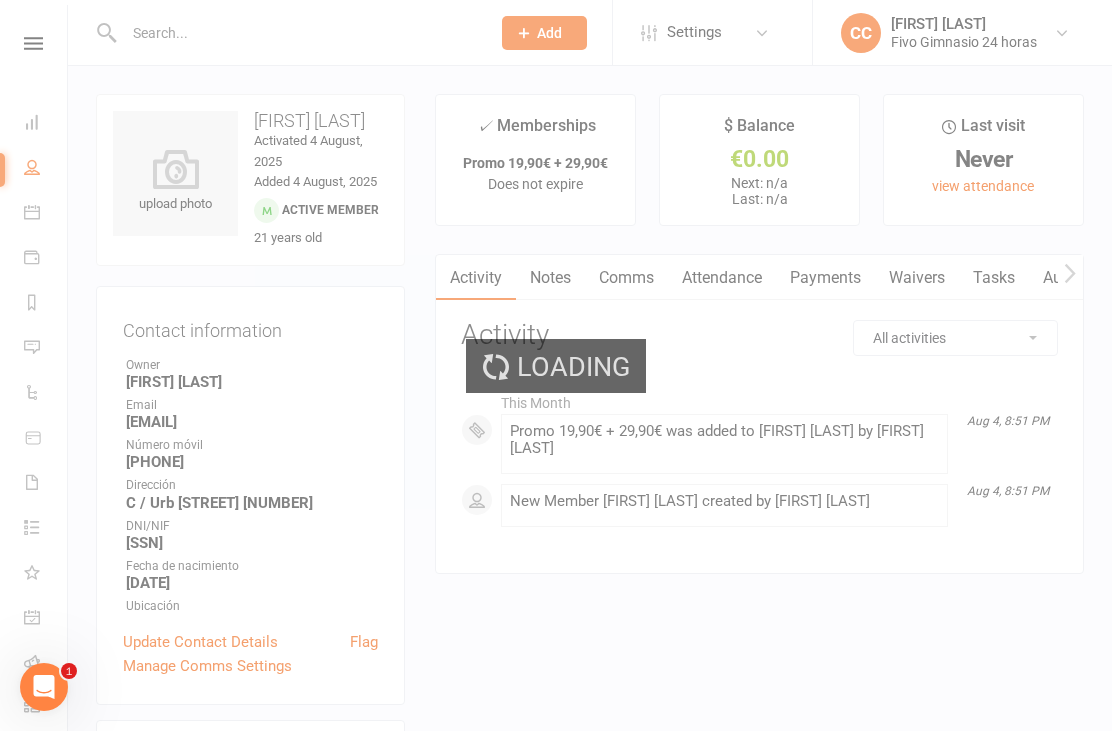 click on "Loading" at bounding box center (556, 365) 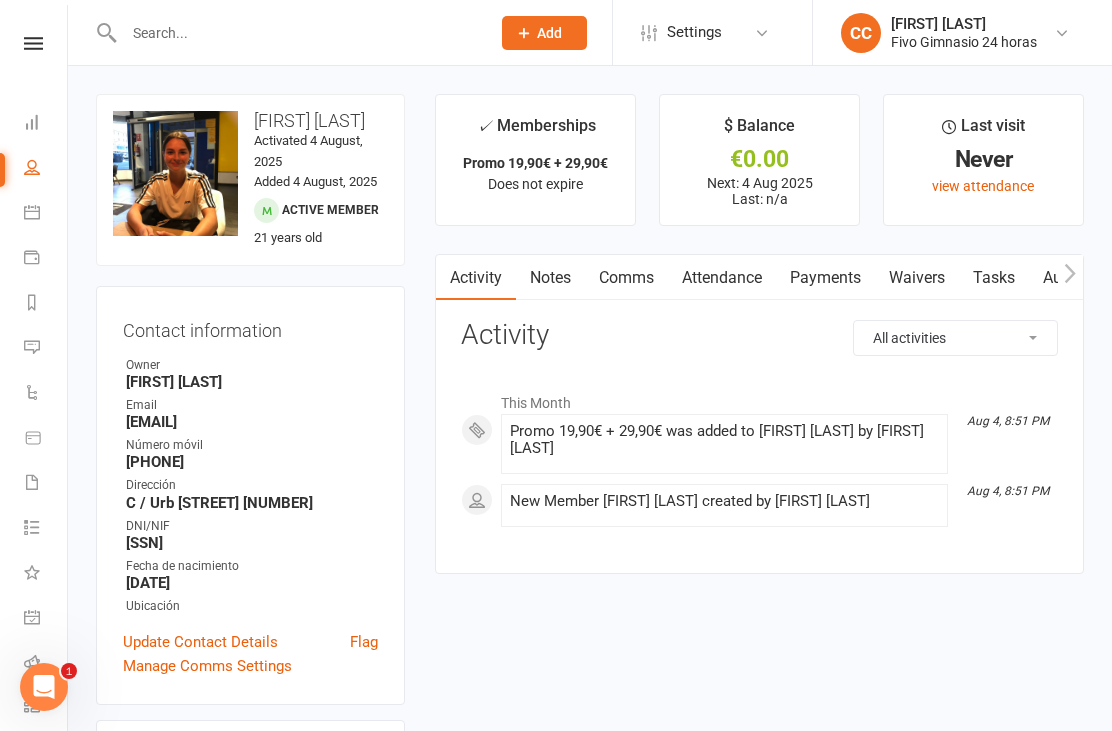 click on "Waivers" at bounding box center [917, 278] 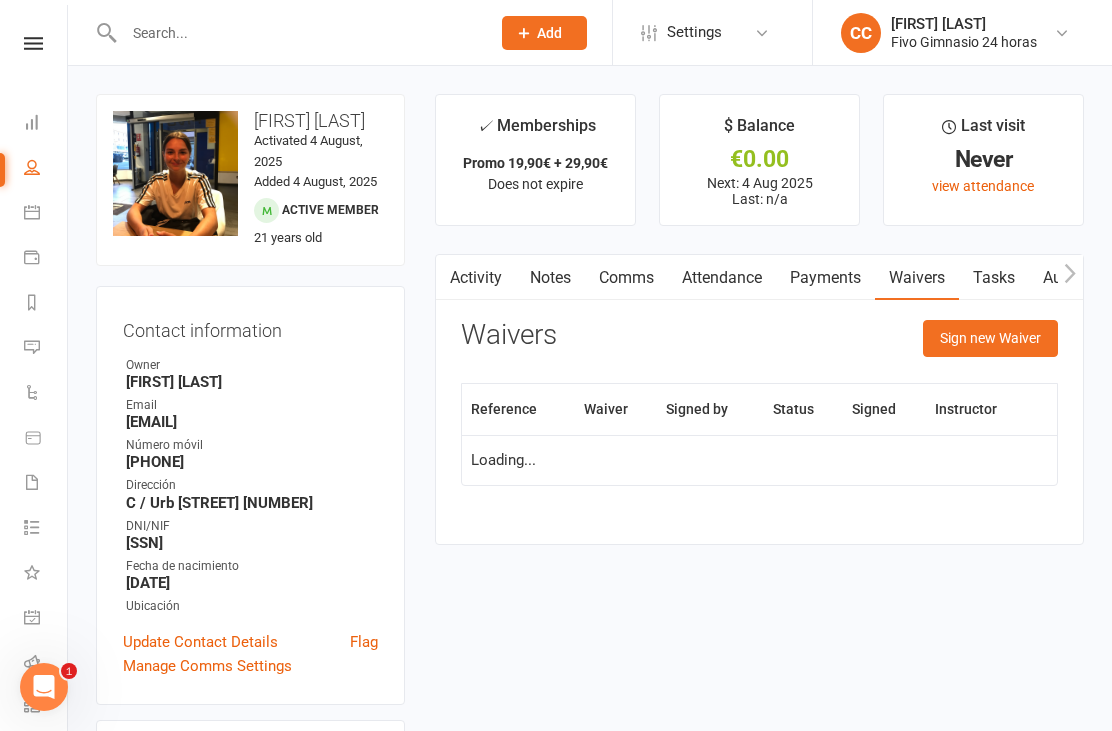click on "Waivers" at bounding box center (917, 278) 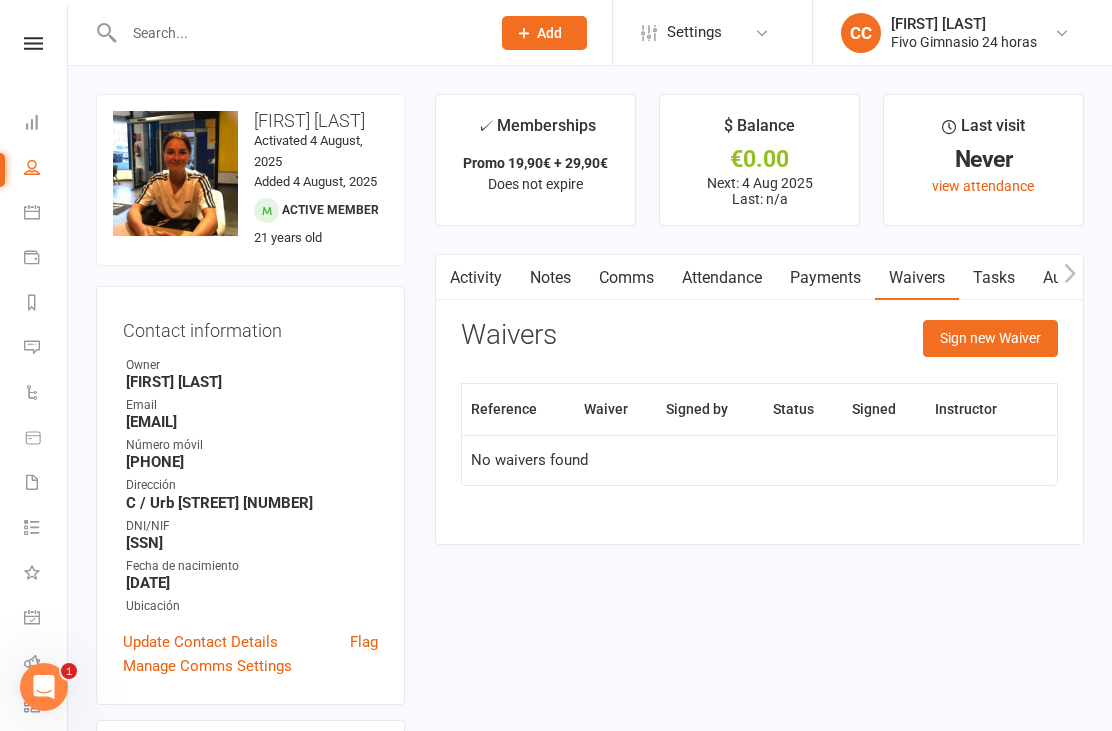 click on "Sign new Waiver" at bounding box center [990, 338] 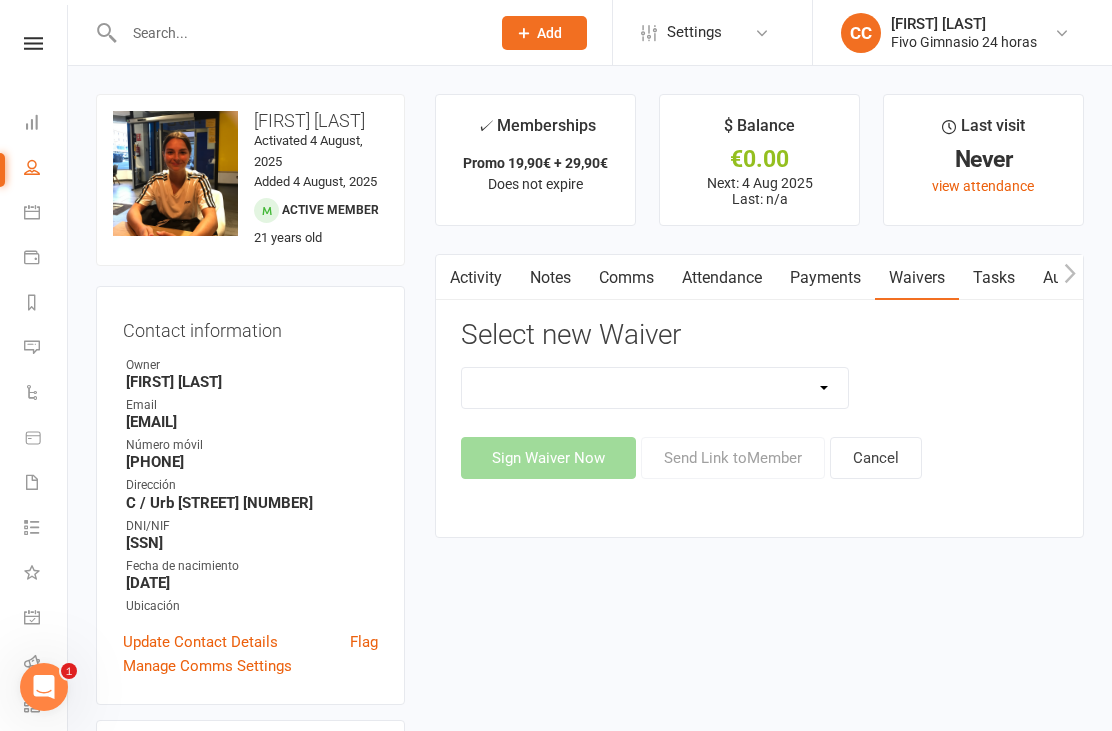 click on "Actualización De Datos De Pago Alta Online Certificación Finalización Contrato Certificación Finalización Contrato Y Devolución Entrenamiento Personal Influencer Contrato De Colaboración Lgpd Candidatos Monitor Lgpd Prospectos Nuevo Miembro (Adulto) Nuevo Miembro (Adulto Sin Wallet) Nuevo Miembro (Menor) Nuevo Miembro (Menor) (No usar) Nuevo Miembro (Menor sin Wallet) Reembolso De Membresia Reembolso De Membresia 44.90€" at bounding box center [655, 388] 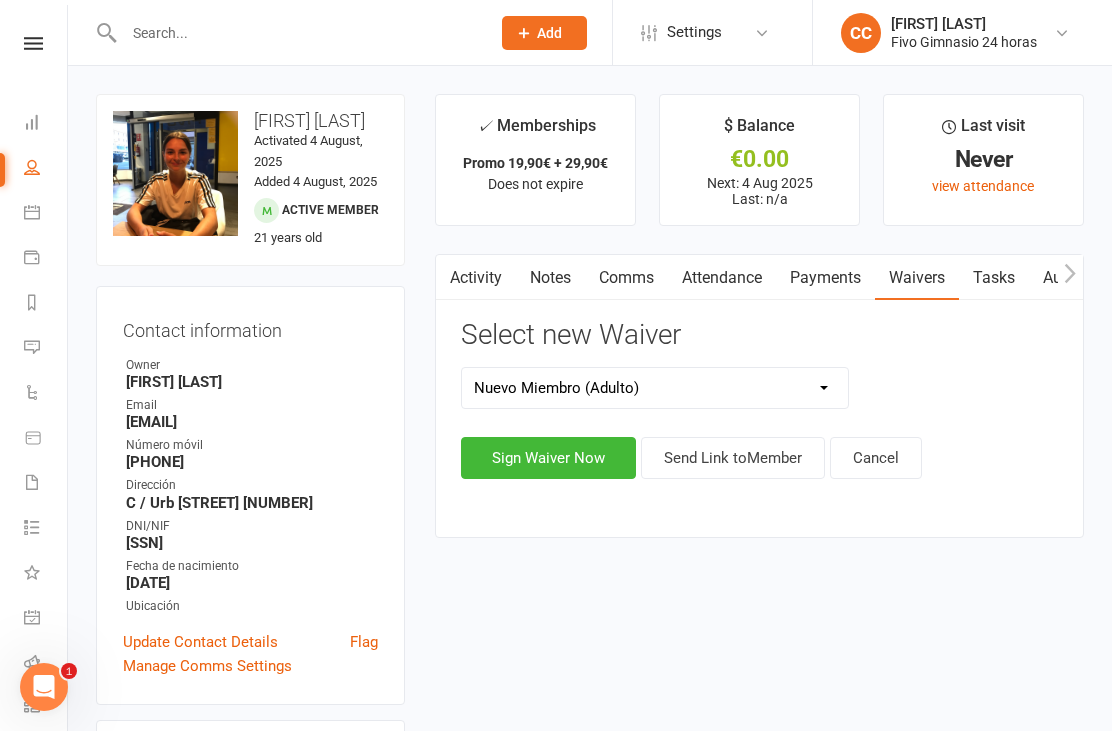 click on "Sign Waiver Now" at bounding box center (548, 458) 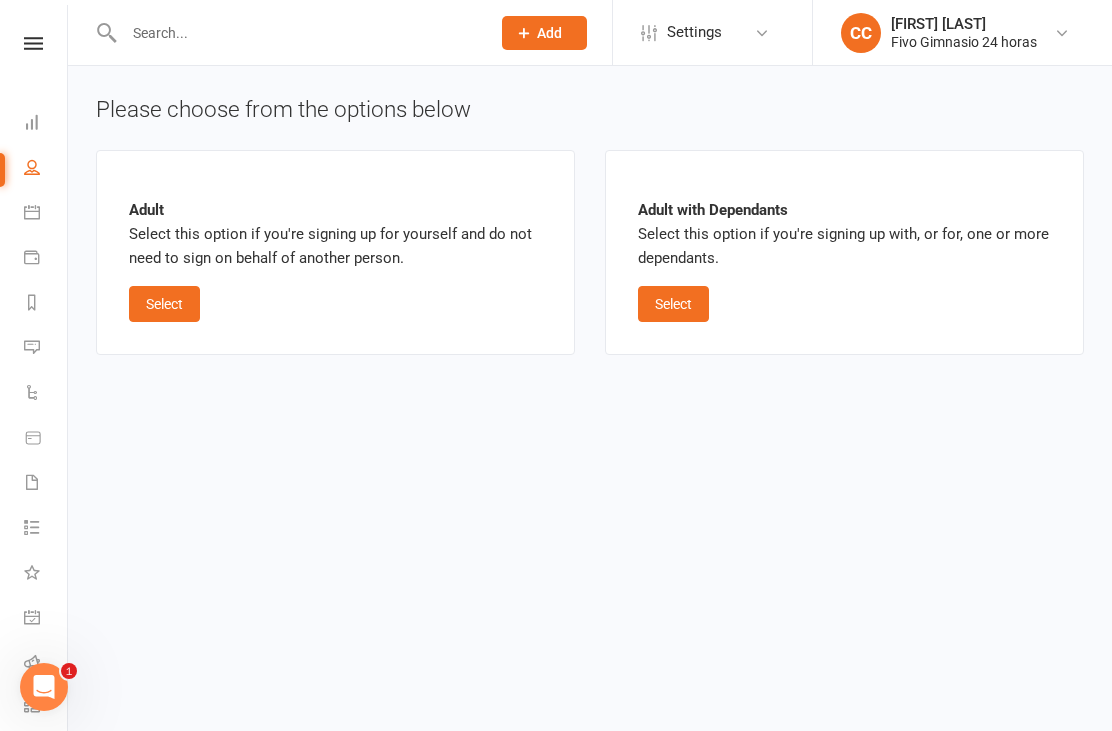 click on "Select" at bounding box center [164, 304] 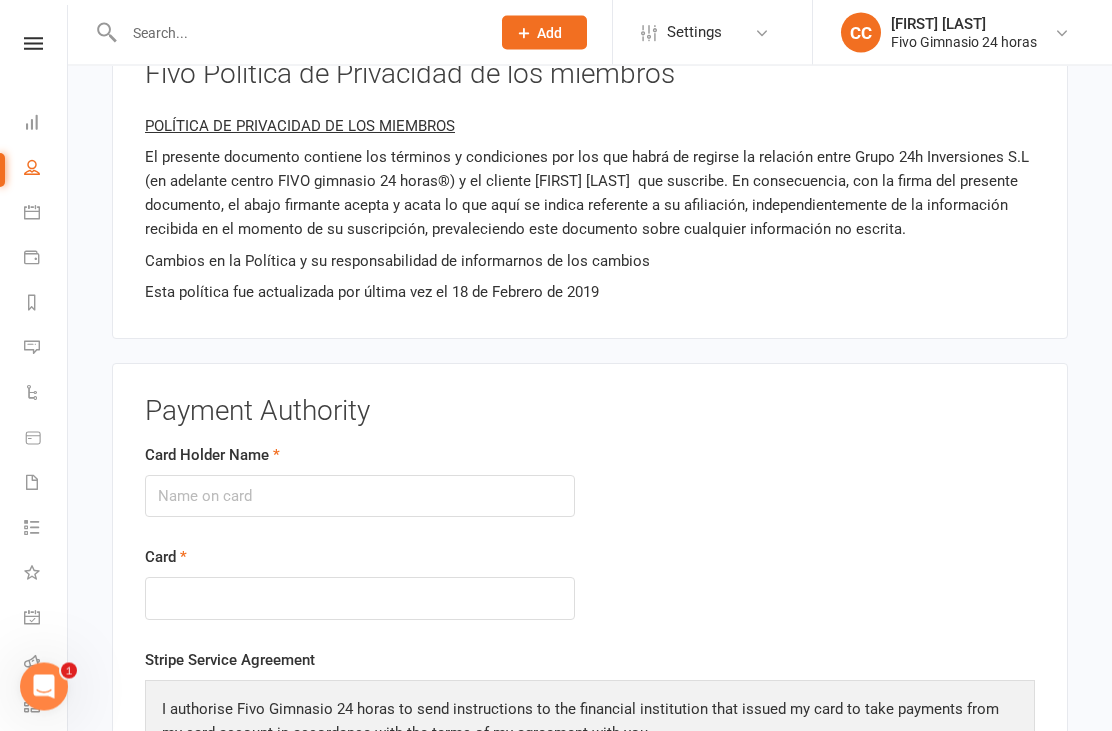scroll, scrollTop: 2006, scrollLeft: 0, axis: vertical 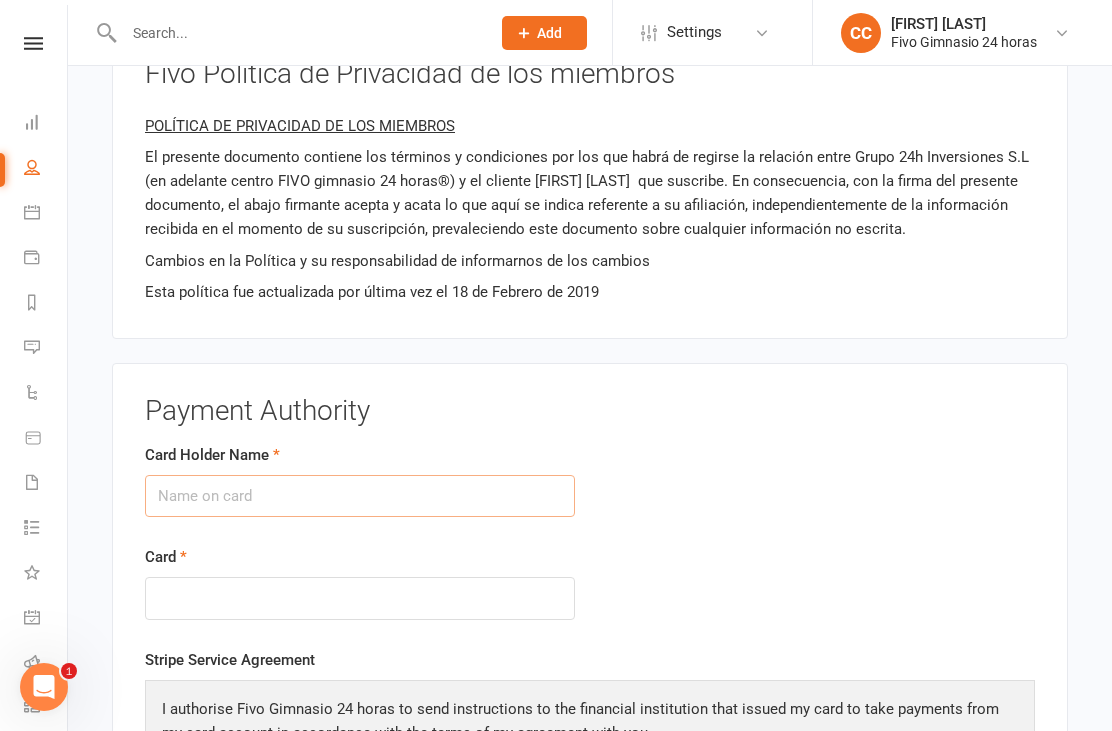 click on "Card Holder Name" at bounding box center [360, 496] 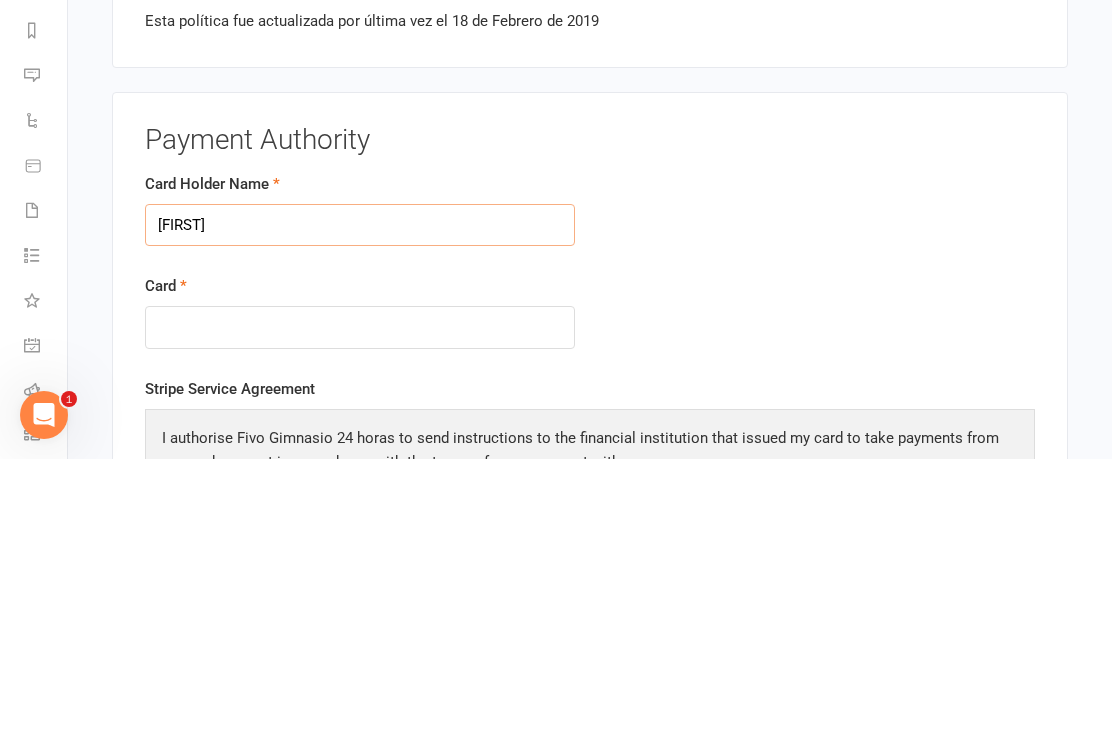 type on "[FIRST]" 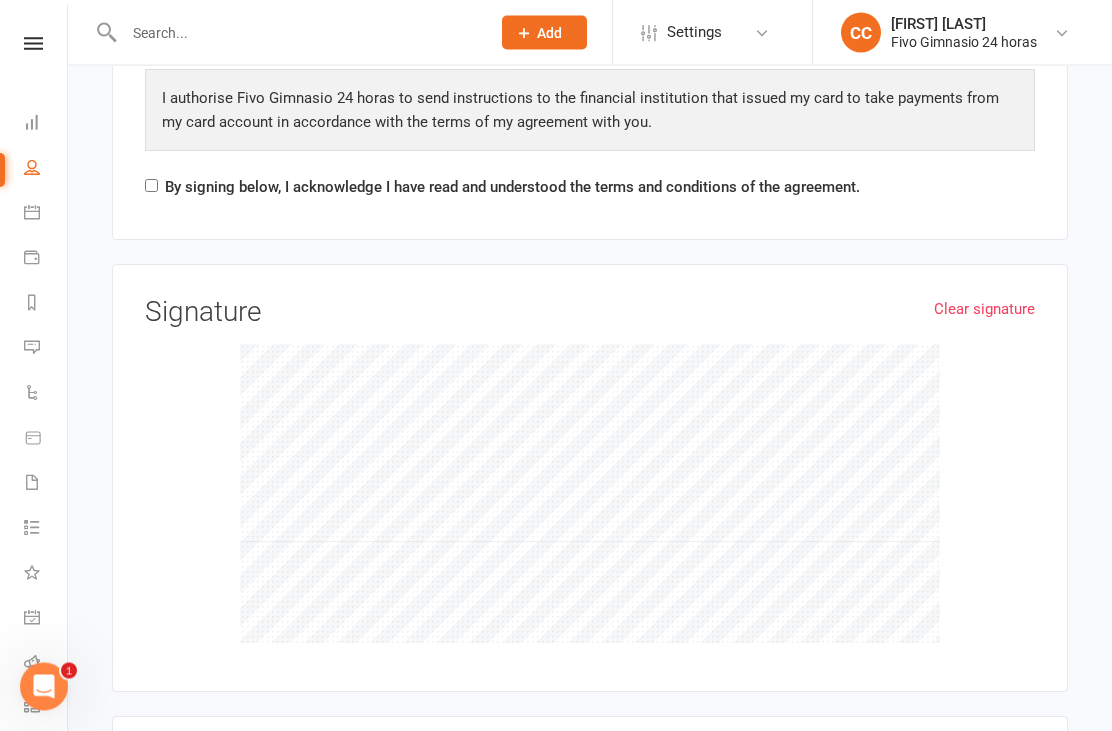 scroll, scrollTop: 2616, scrollLeft: 0, axis: vertical 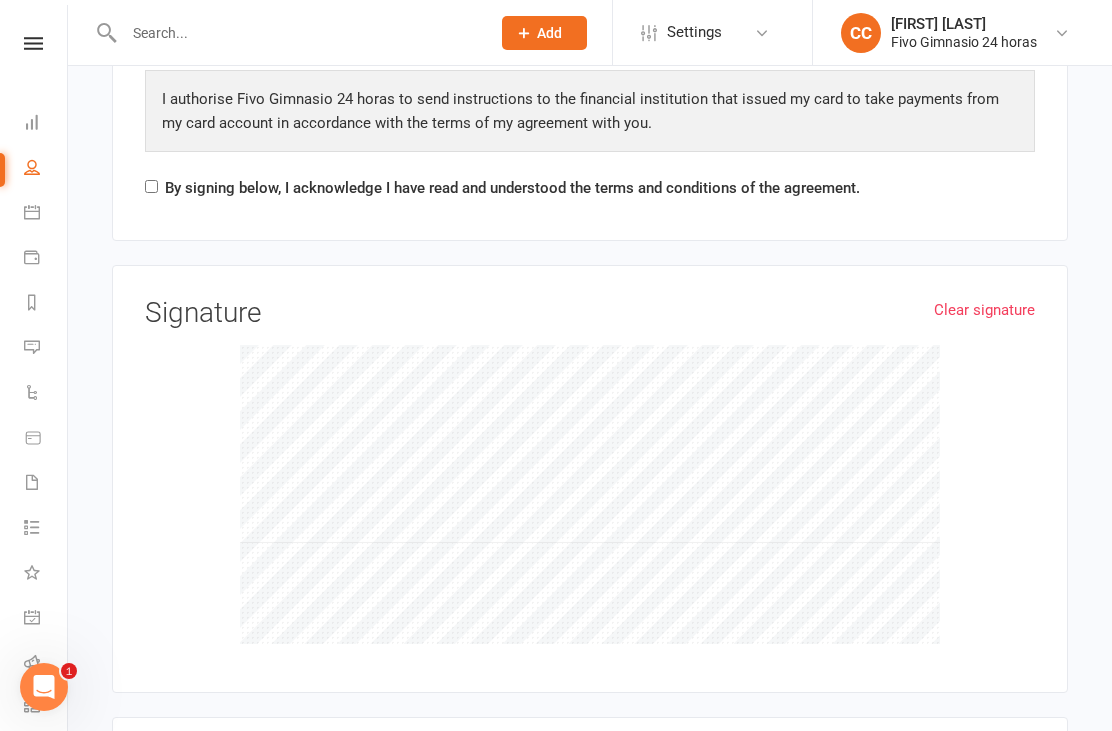 click on "Payment Authority Card Holder Name [FIRST] Card Stripe Service Agreement I authorise Fivo Gimnasio 24 horas to send instructions to the financial institution that issued my card to take payments from my card account in accordance with the terms of my agreement with you.
By signing below, I acknowledge I have read and understood the terms and conditions of the agreement." at bounding box center [590, -3] 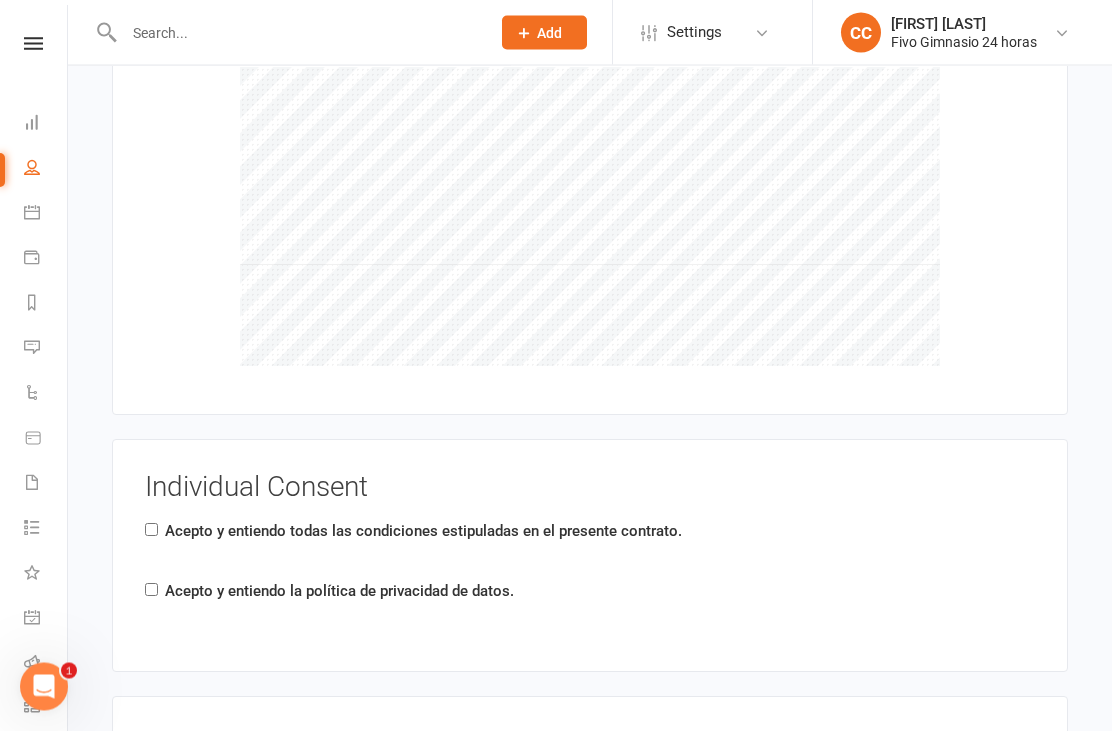 scroll, scrollTop: 2909, scrollLeft: 0, axis: vertical 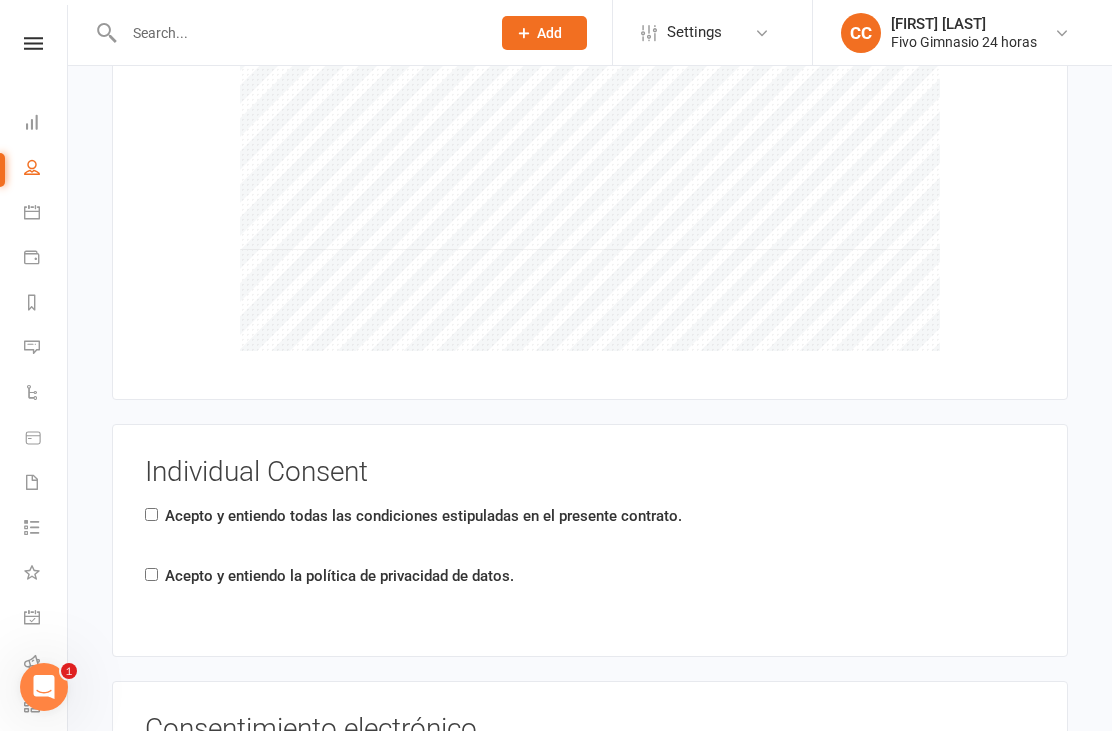 click on "Acepto y entiendo todas las condiciones estipuladas en el presente contrato." at bounding box center [423, 516] 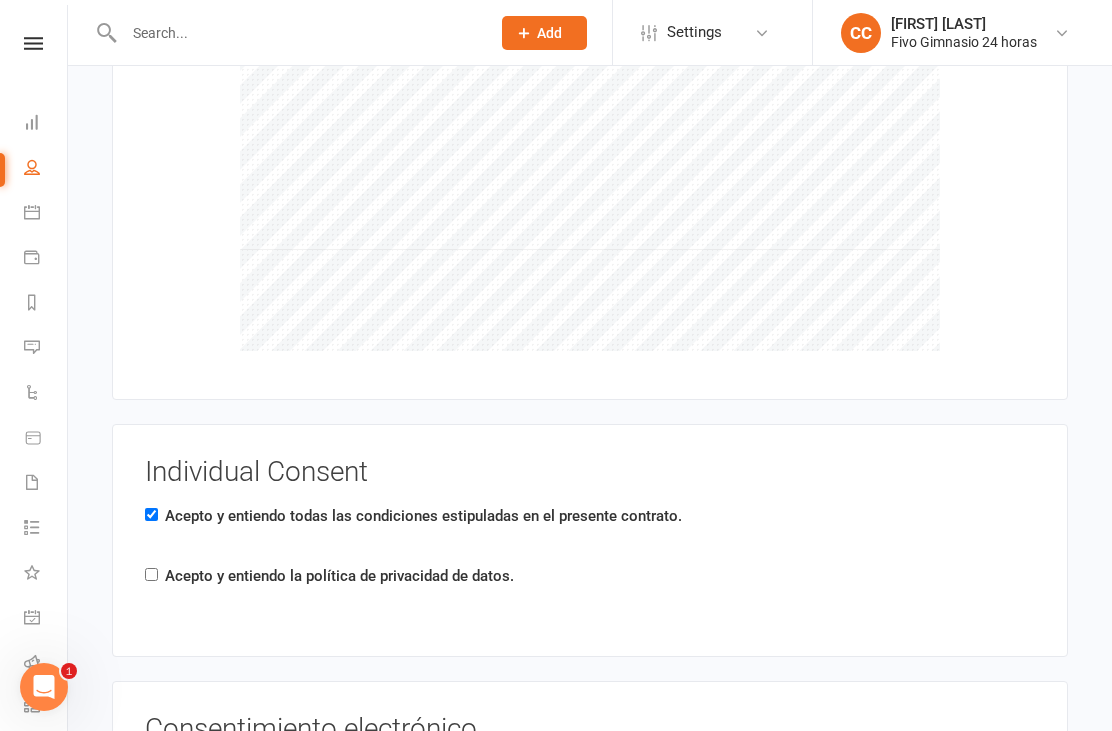 click on "Acepto y entiendo la política de privacidad de datos." at bounding box center (151, 574) 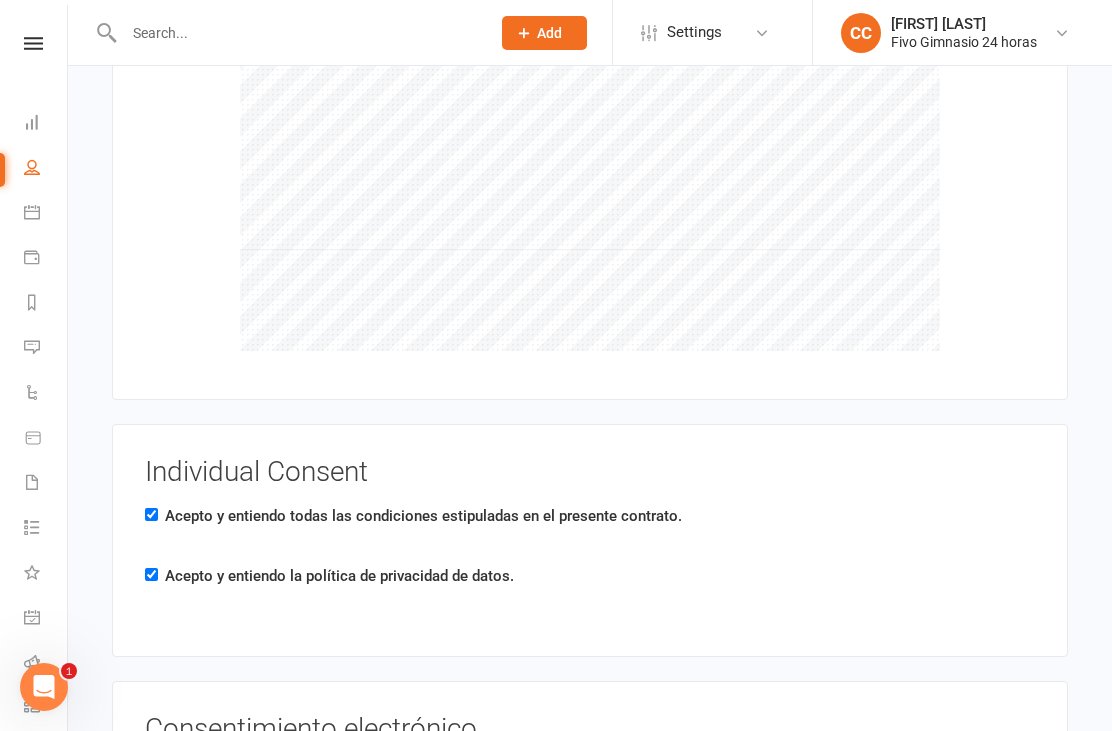 click on "El Usuario consiente expresamente la incorporación de los datos facilitados a ficheros cuyo titular y responsable son Grupo 24h Inversiones S.L., y cuya finalidad es el control y gestión de los servicios requeridos, así como informarle de nuevos productos o servicios que sean de su interés.  El Usuario [FIRST] [LAST]  también acepta la incorporación de nuevos servicios al Portal que Grupo 24h Inversiones S.L. pudiera implantar en cada momento, así como a la modificación de las características, precios y otras condiciones de los servicios ya existentes. El Usuario podrá en todo momento darse de baja como Usuario del Portal, sin que dicha decisión pueda tener carácter retroactivo, comunicándolo a [EMAIL] o, en su caso, mediante los  automatismos  puestos a su disposición en el Portal." at bounding box center [590, 948] 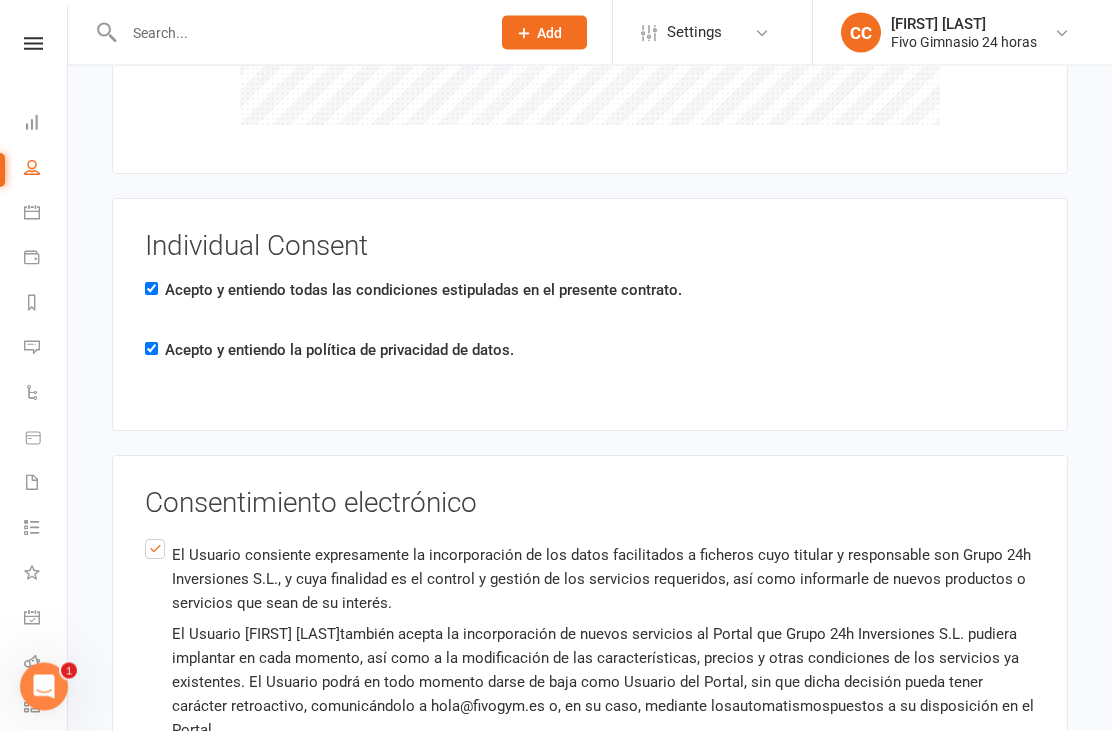 scroll, scrollTop: 3421, scrollLeft: 0, axis: vertical 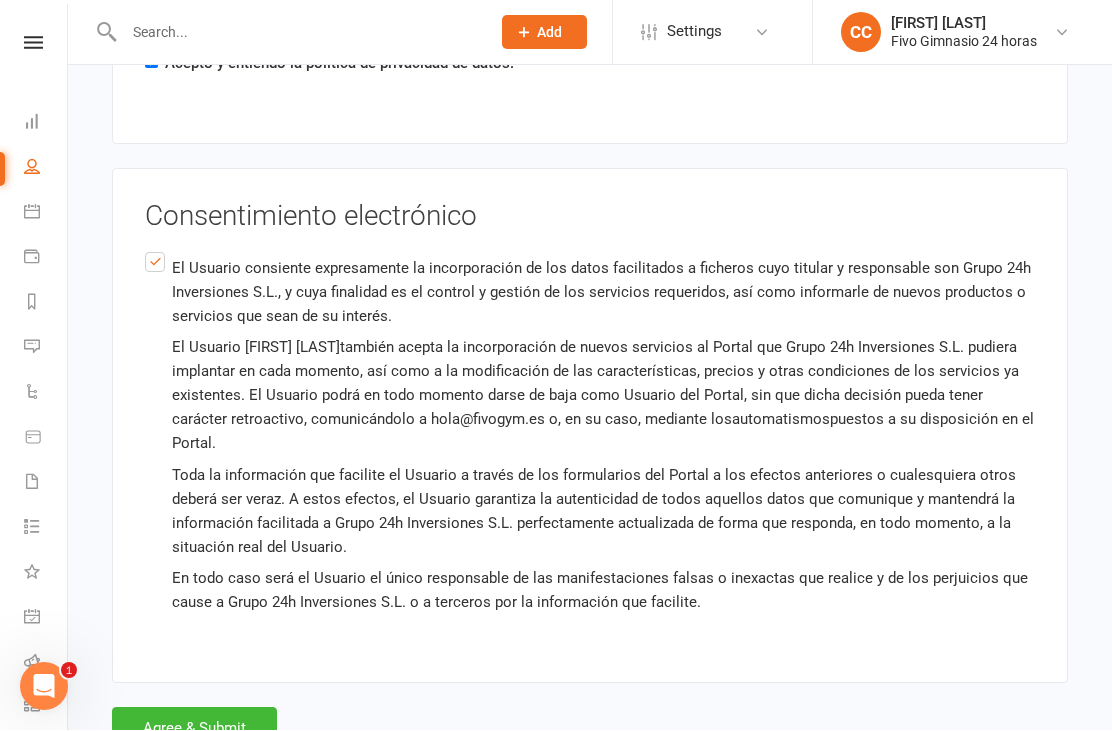 click on "Agree & Submit" at bounding box center (194, 729) 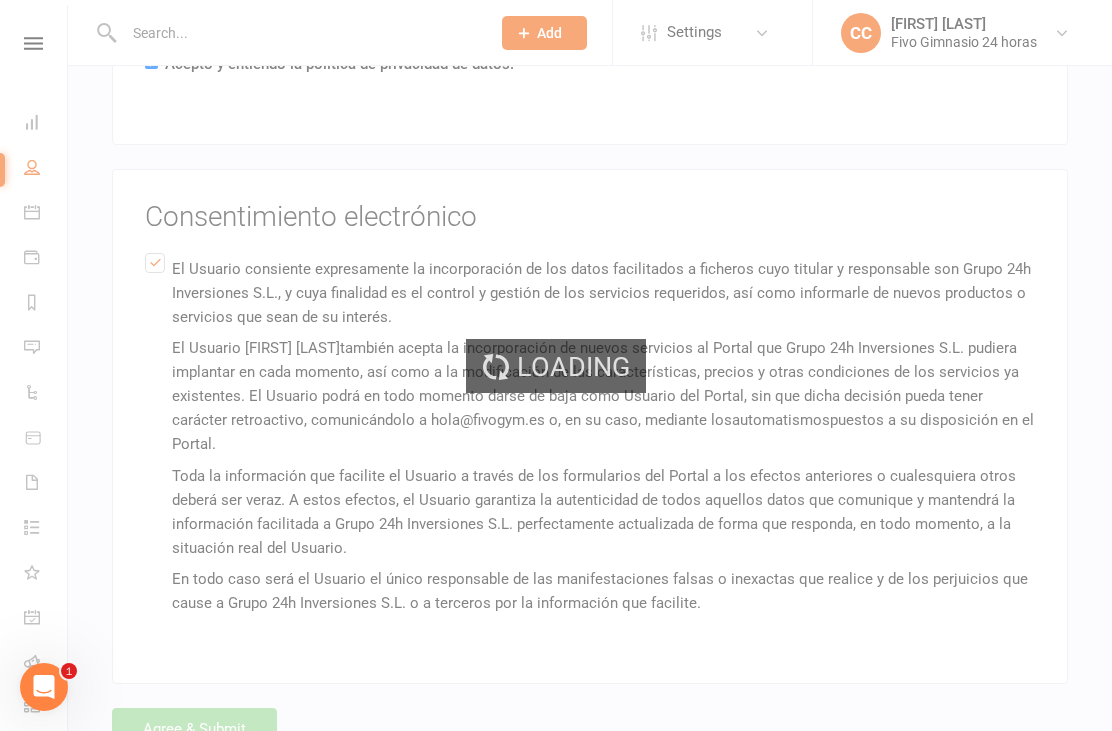 click on "Loading" at bounding box center [556, 365] 